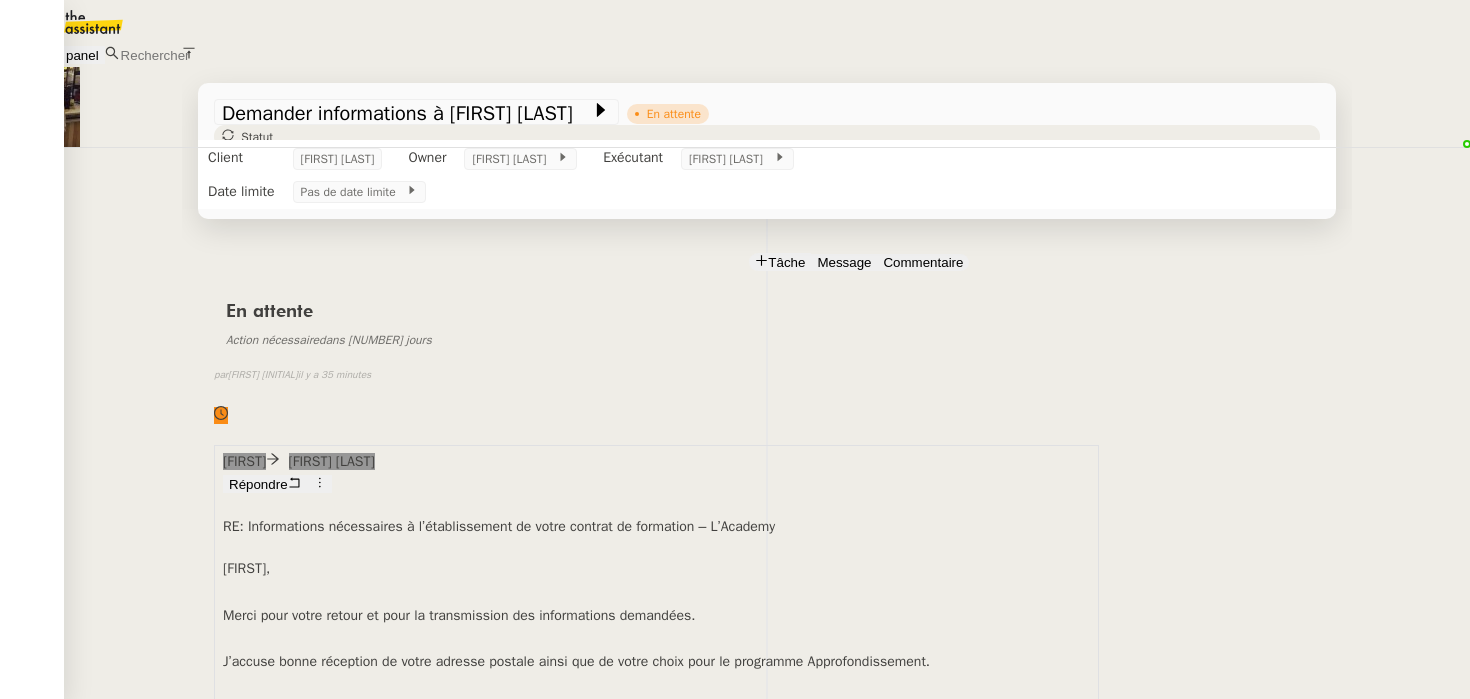 scroll, scrollTop: 0, scrollLeft: 0, axis: both 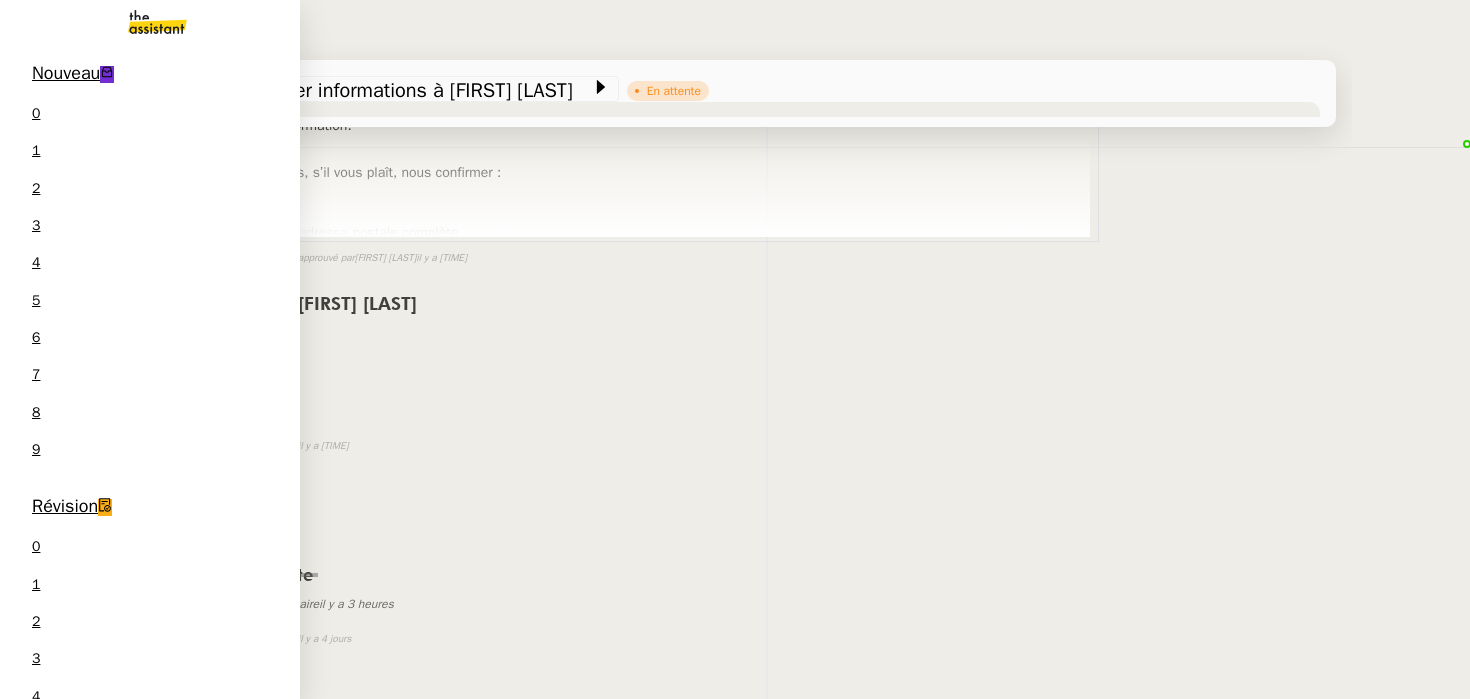 click on "Créer ou migrer des emails teamg" at bounding box center [151, 1705] 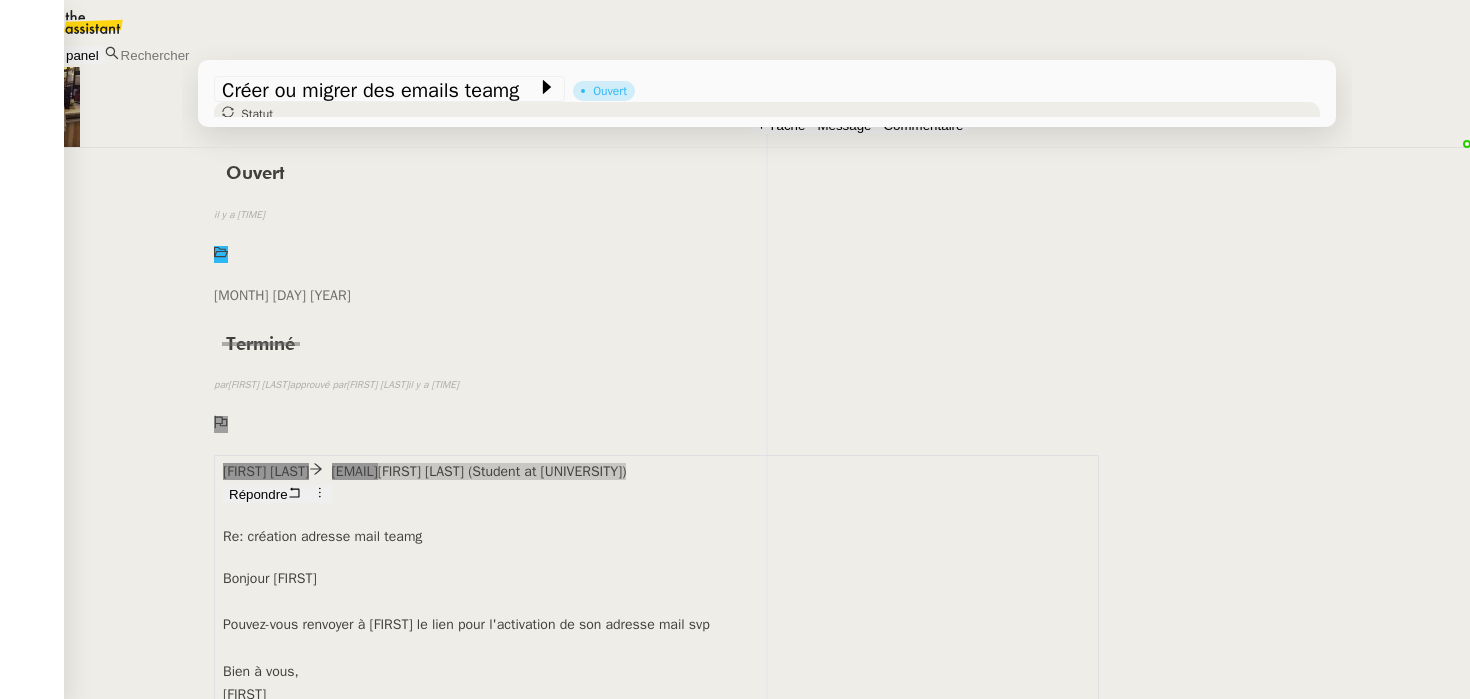 scroll, scrollTop: 124, scrollLeft: 0, axis: vertical 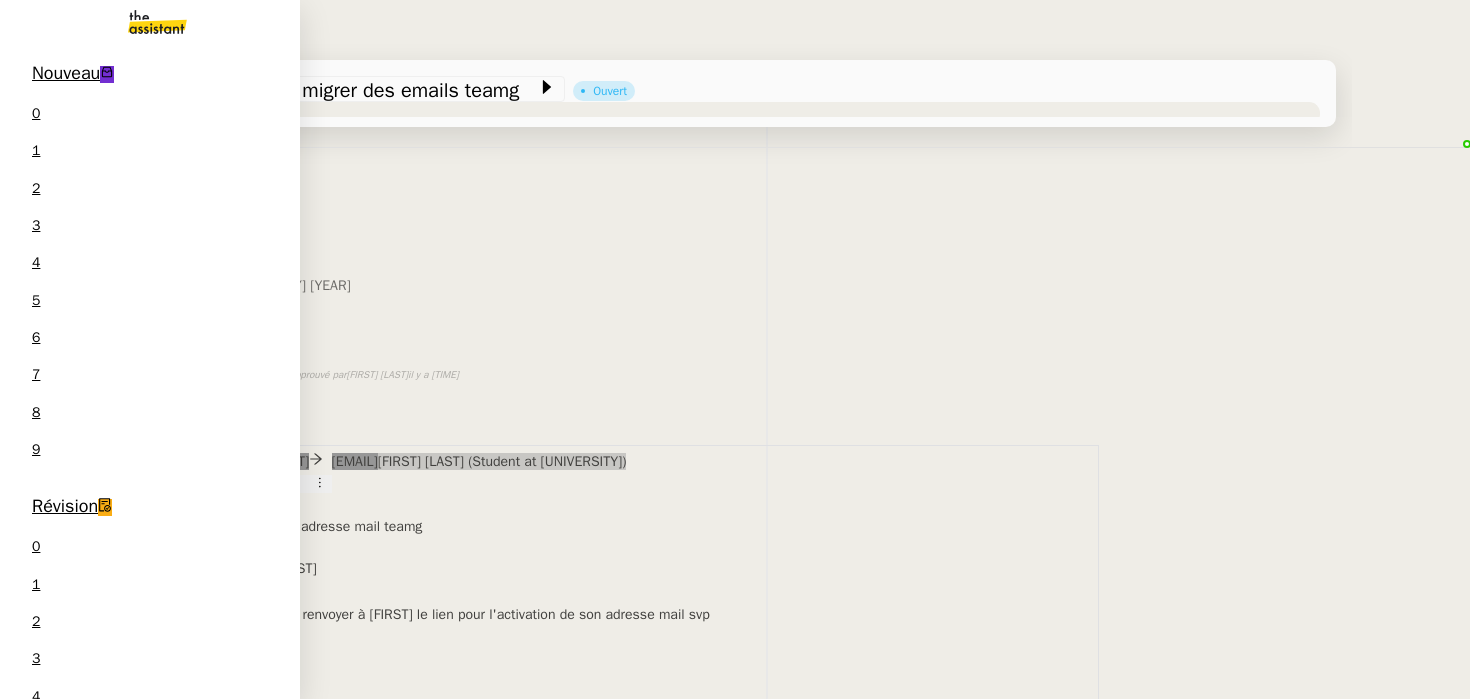 click on "Mot de passe EROR [PERSON]" at bounding box center [150, 1584] 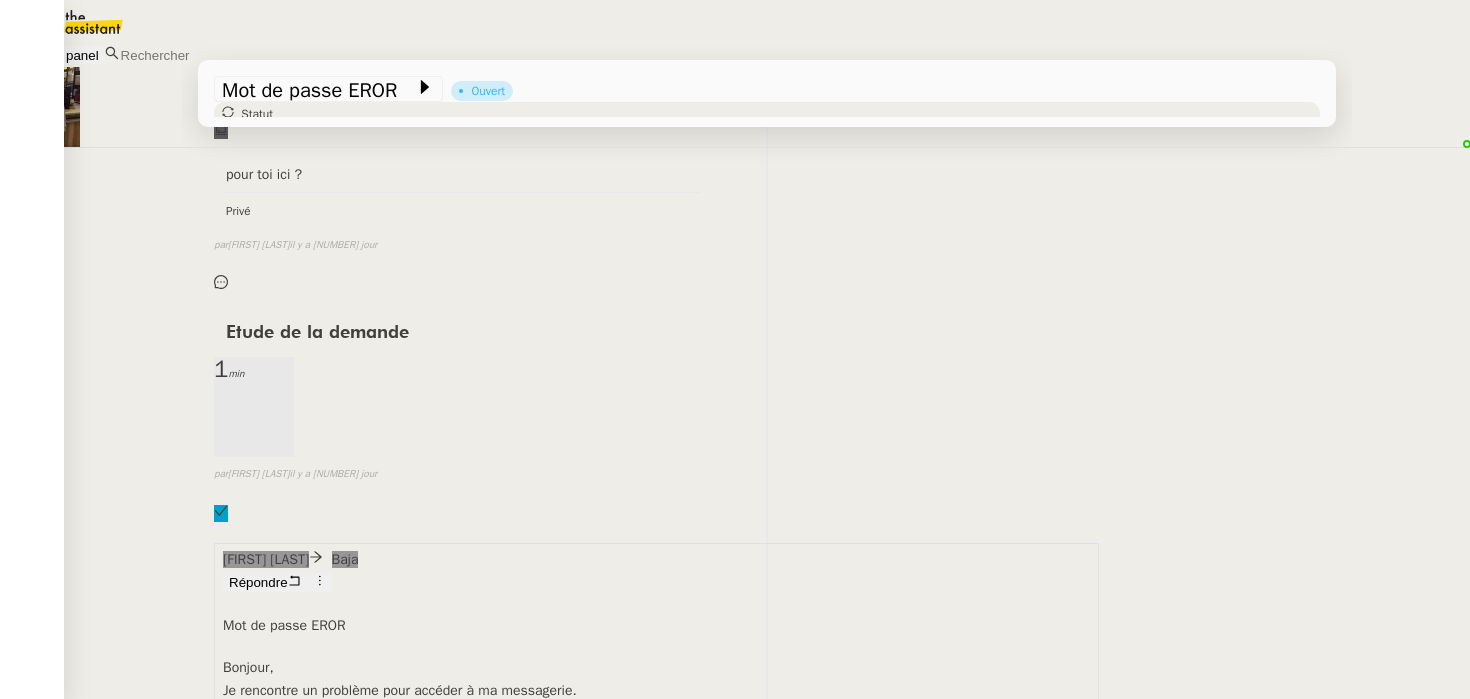 scroll, scrollTop: 416, scrollLeft: 0, axis: vertical 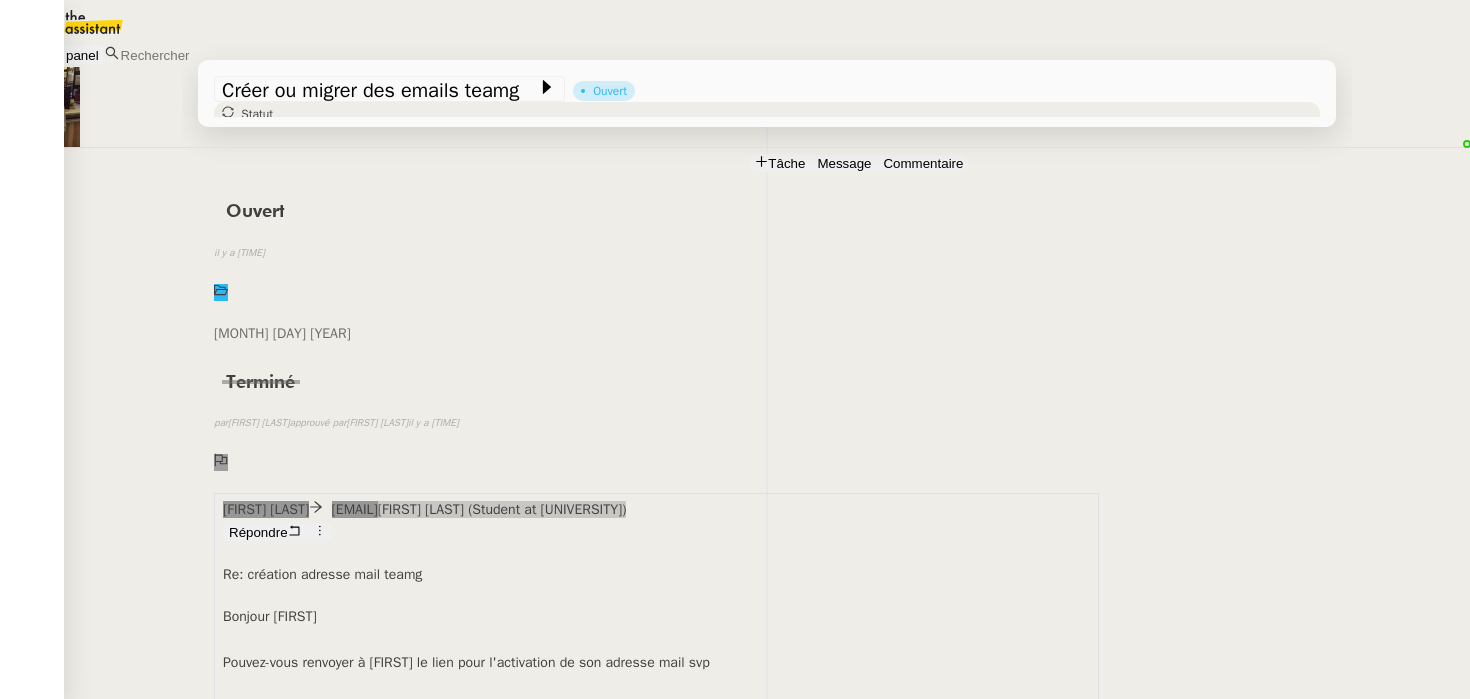 click on "[EMAIL]" at bounding box center [145, 11] 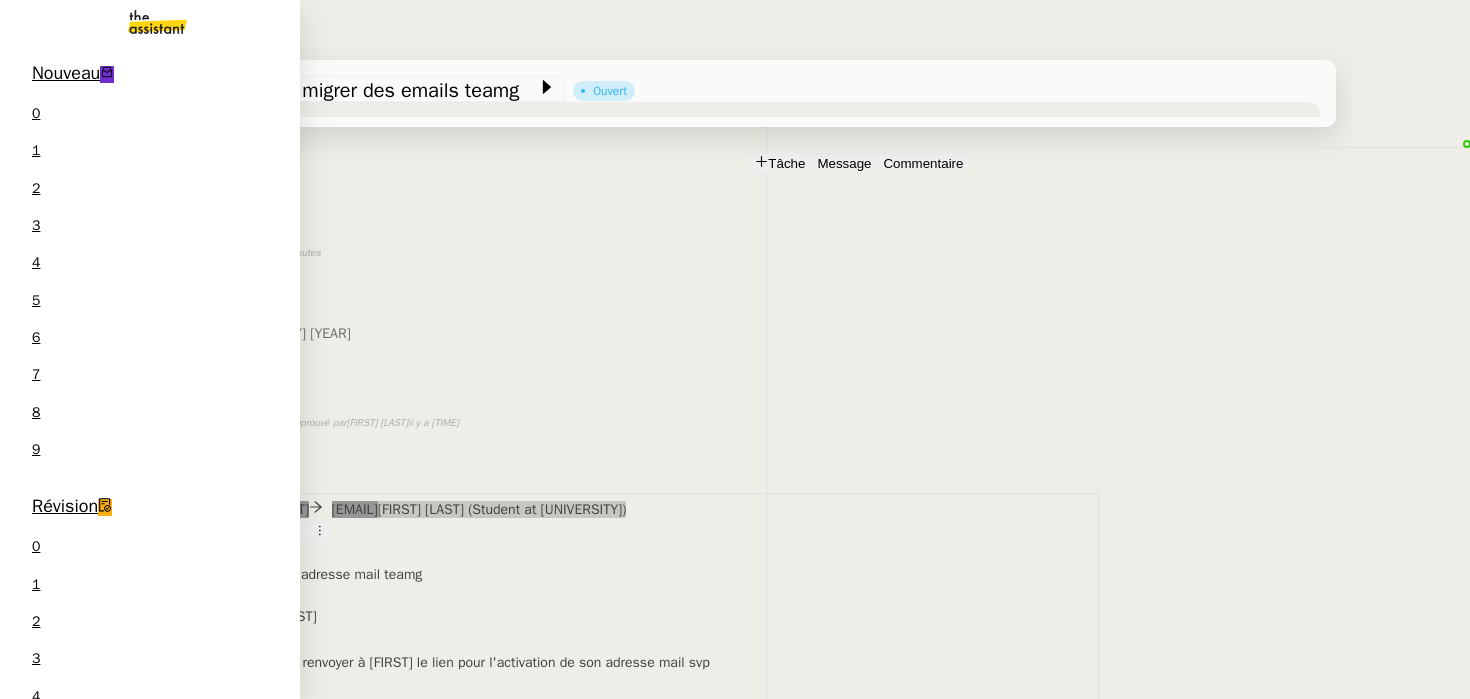 click on "Révision" at bounding box center [65, 506] 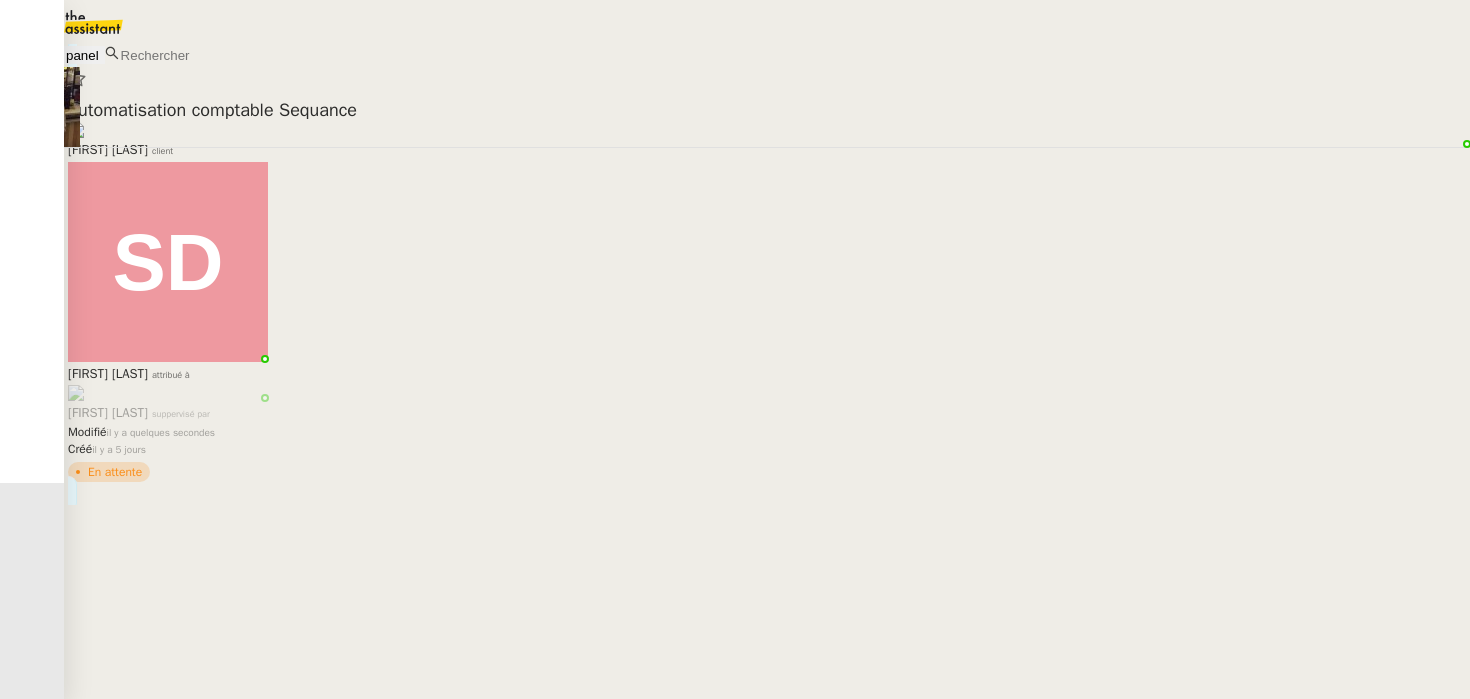 click on "Automatisation comptable Sequance  Fabien Bornancin    client    Sheida Delpazir    attribué à    Frédérique  Albert    suppervisé par    Modifié   il y a quelques secondes  Créé   il y a 5 jours   En attente" at bounding box center (767, 274) 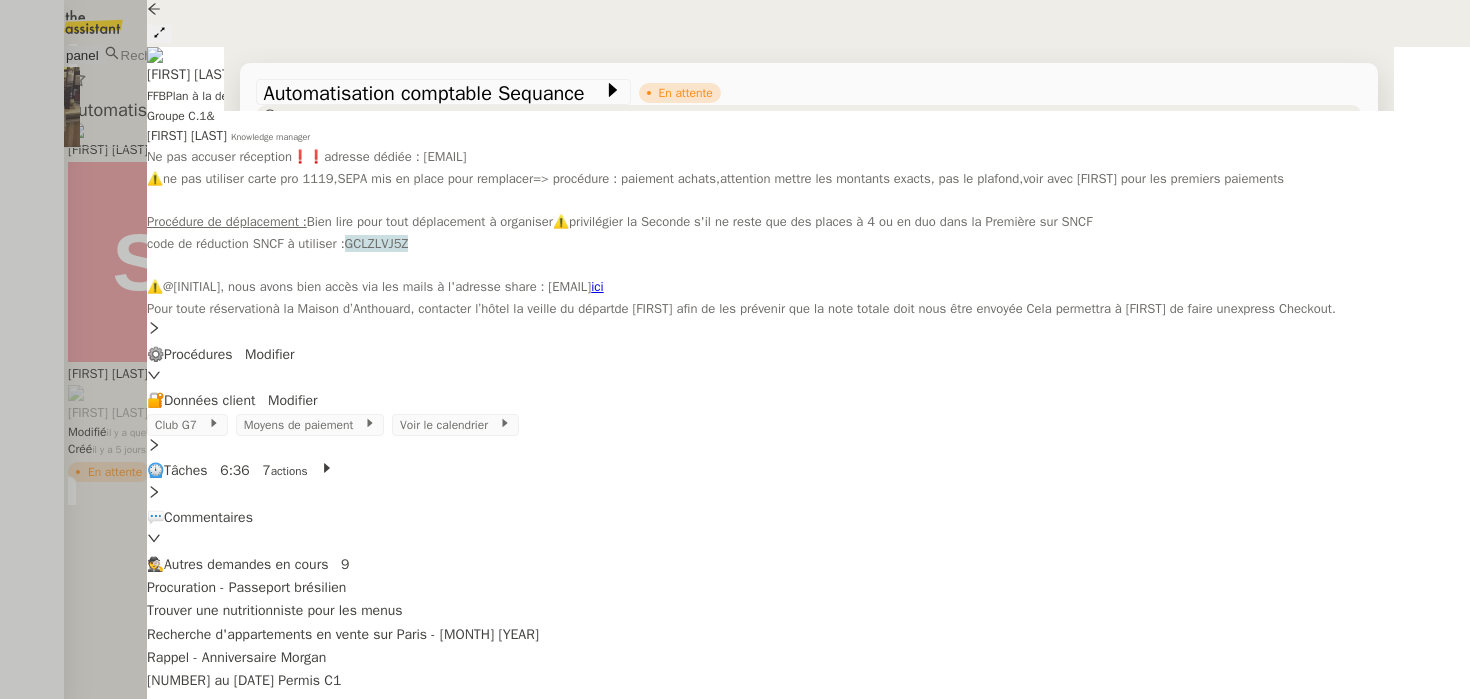 scroll, scrollTop: 280, scrollLeft: 0, axis: vertical 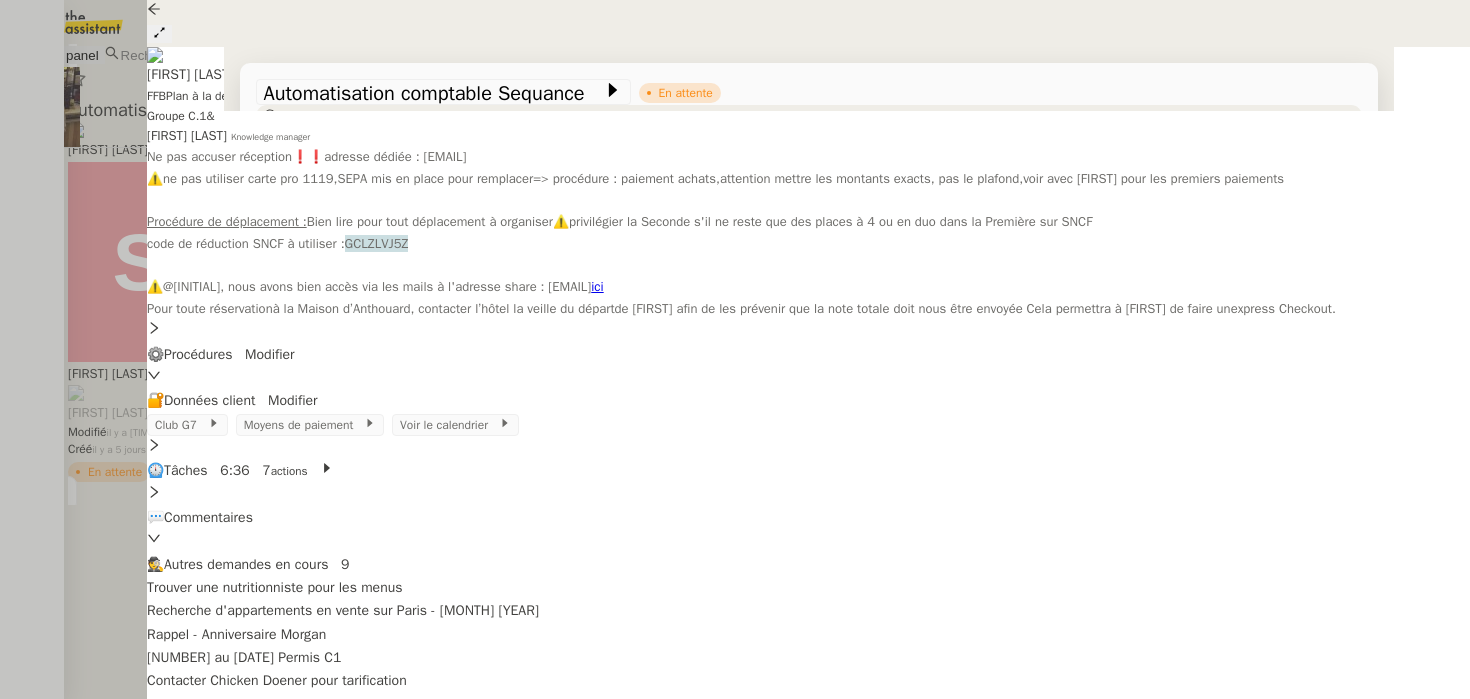 click at bounding box center [735, 349] 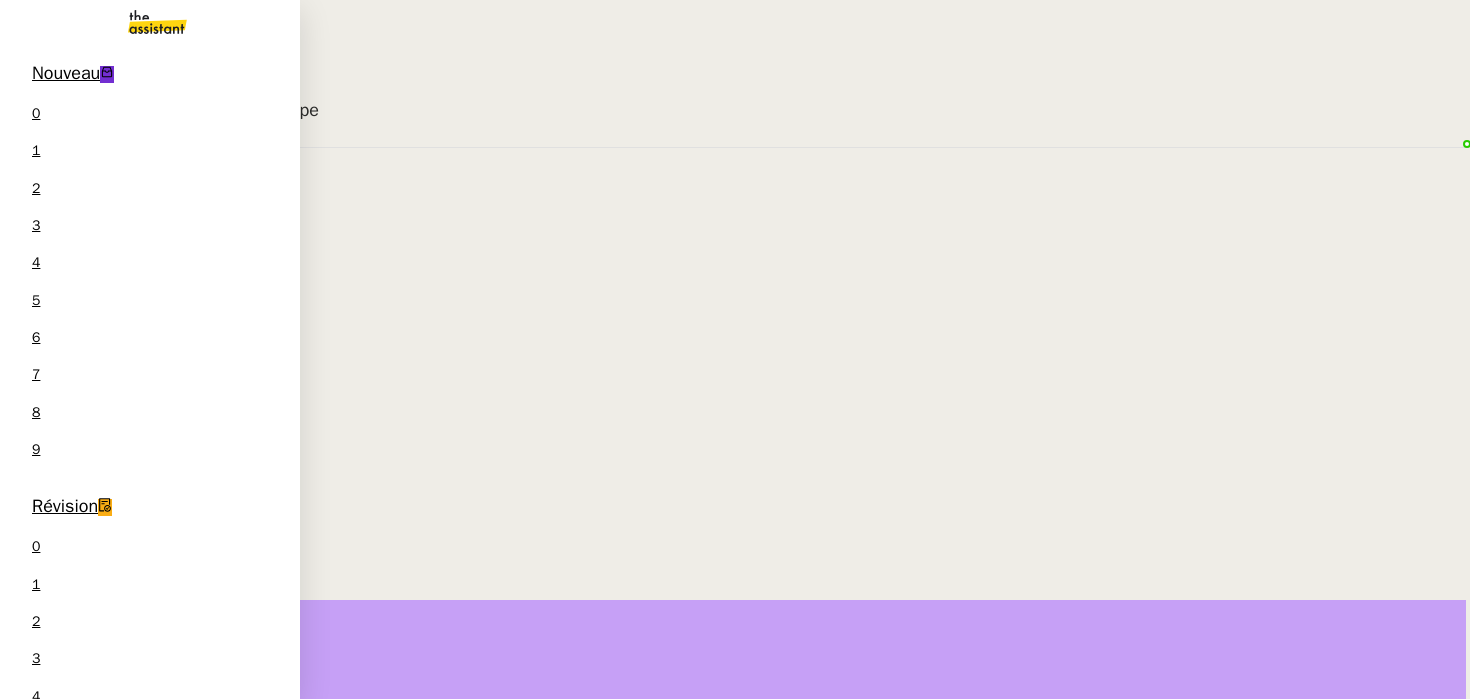 click on "Créer ou migrer des emails teamg    [PERSON] [LAST]" at bounding box center (150, 1731) 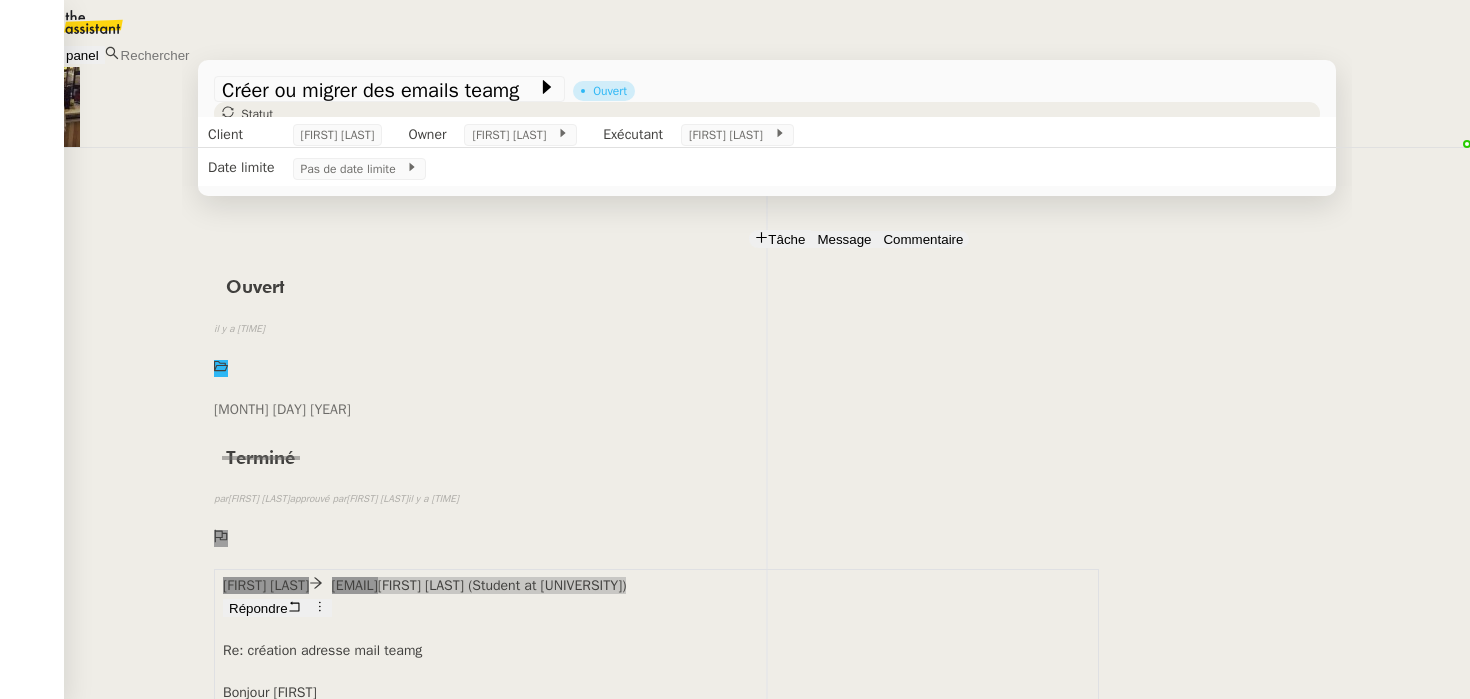 scroll, scrollTop: 2591, scrollLeft: 0, axis: vertical 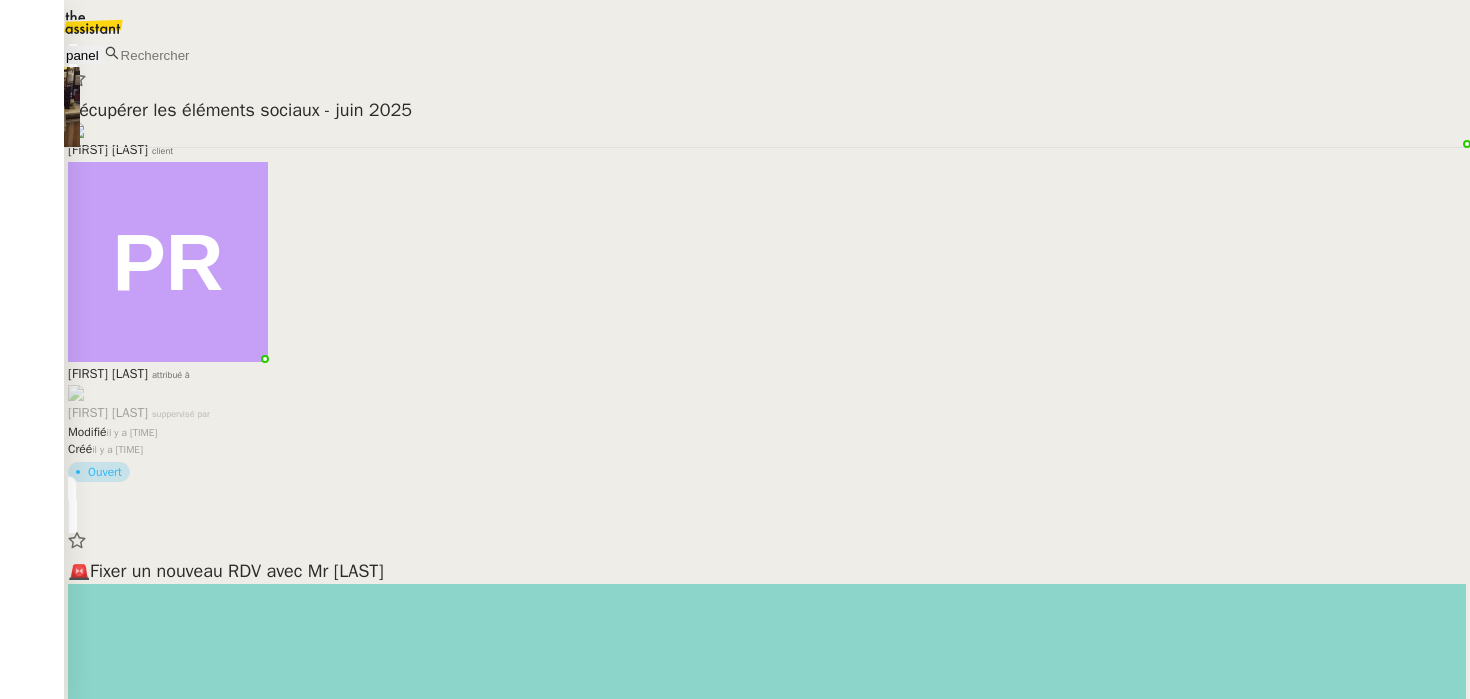 click at bounding box center (198, 55) 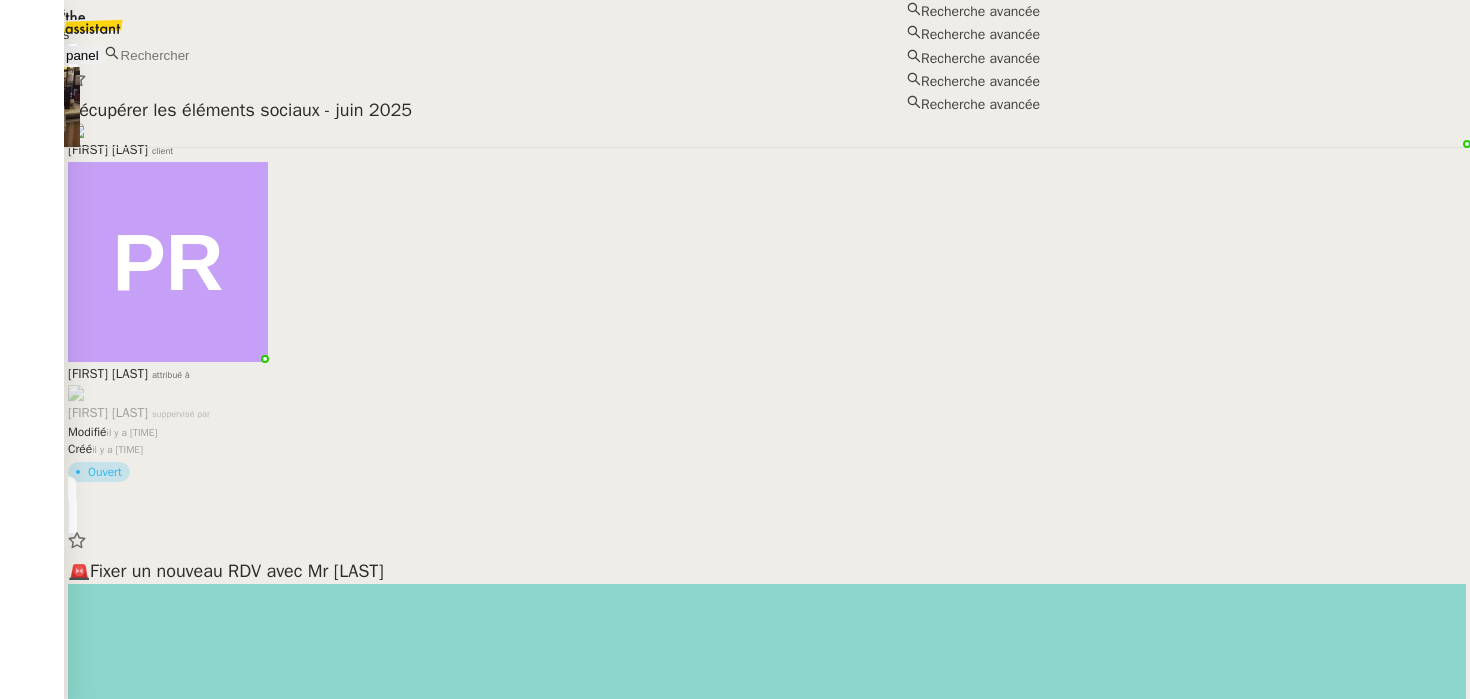 click at bounding box center [205, 55] 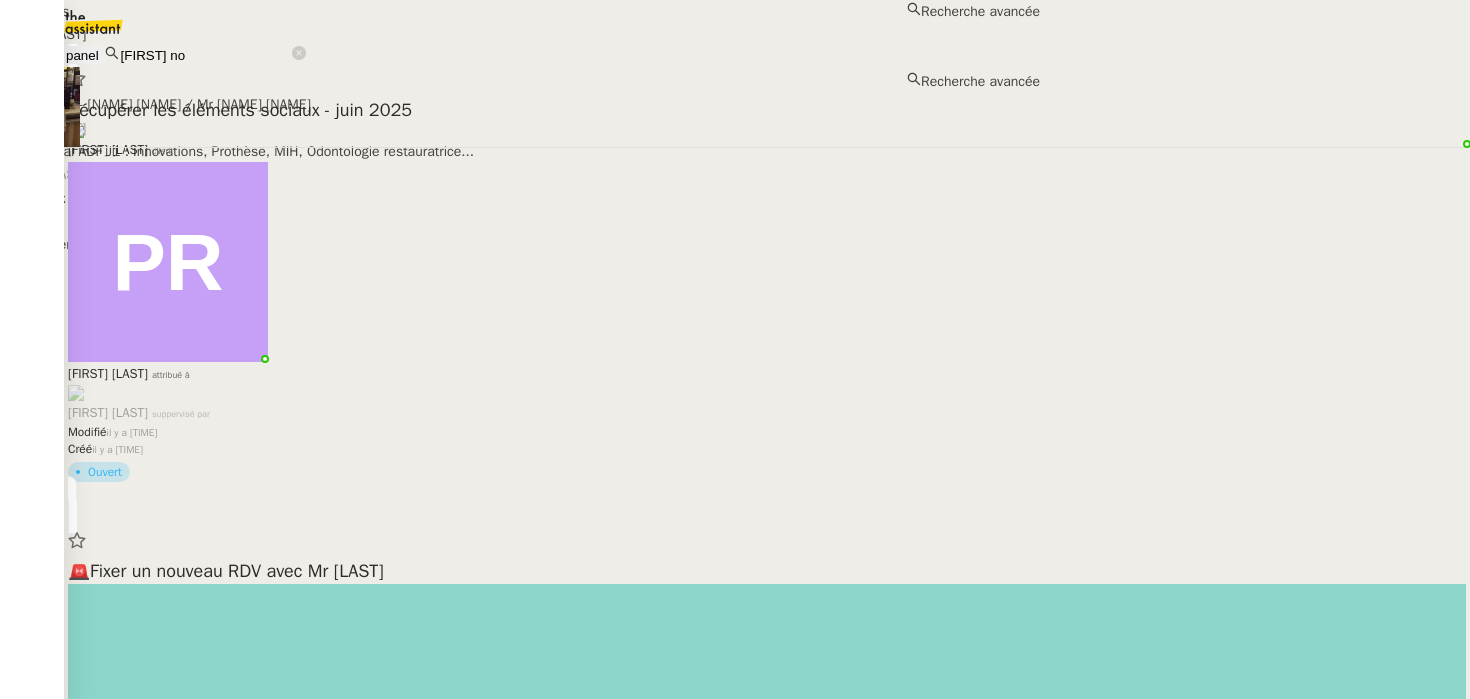 click on "Mélody Noé" at bounding box center [520, 34] 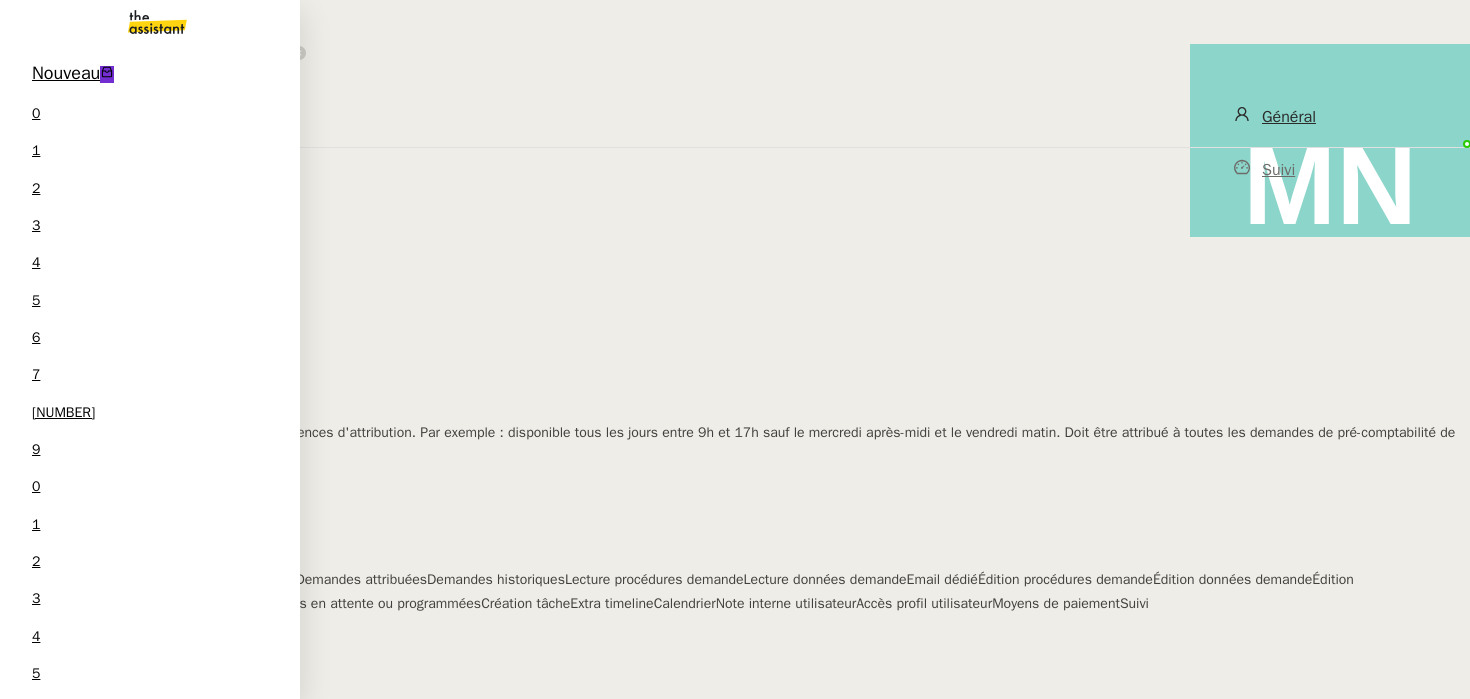 click on "Nouveau  0   1   2   3   4   5   6   7   8   9   0   1   2   3   4   5   6   7   8   9" at bounding box center (150, 453) 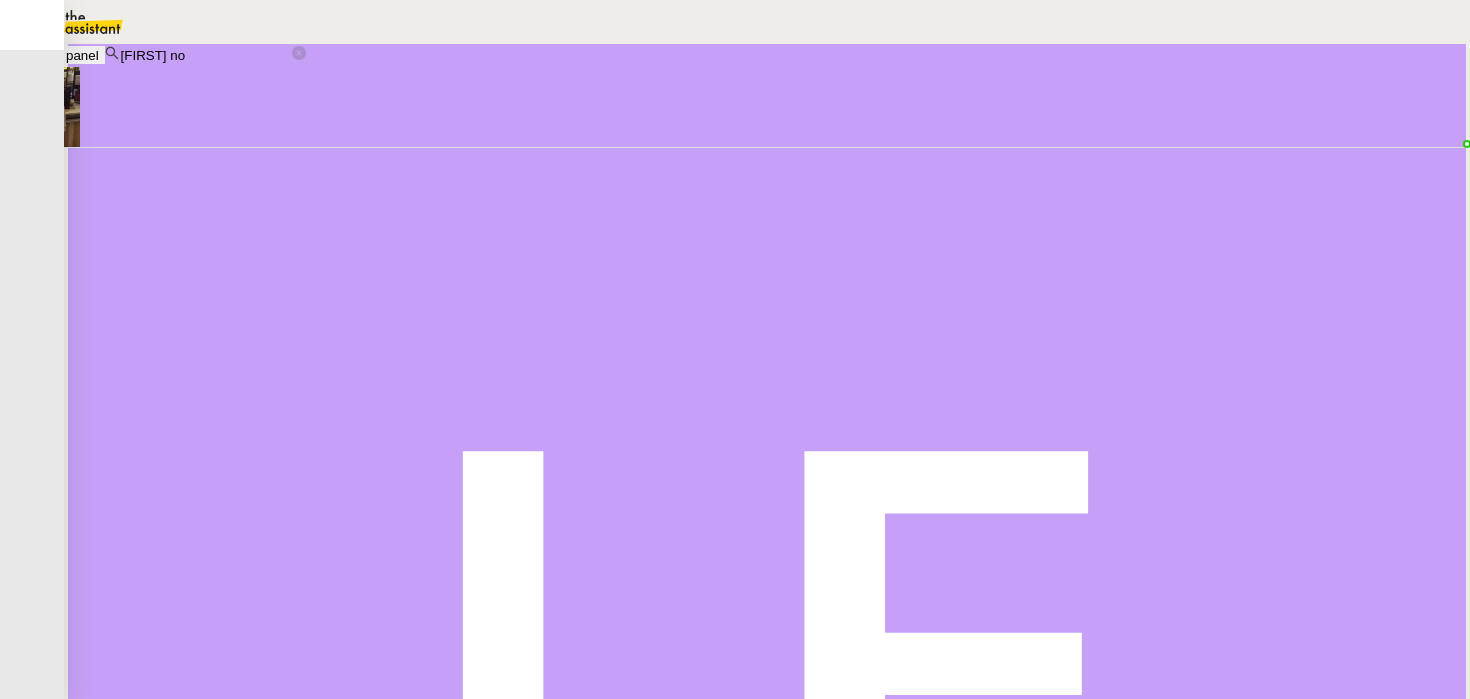 scroll, scrollTop: 172, scrollLeft: 0, axis: vertical 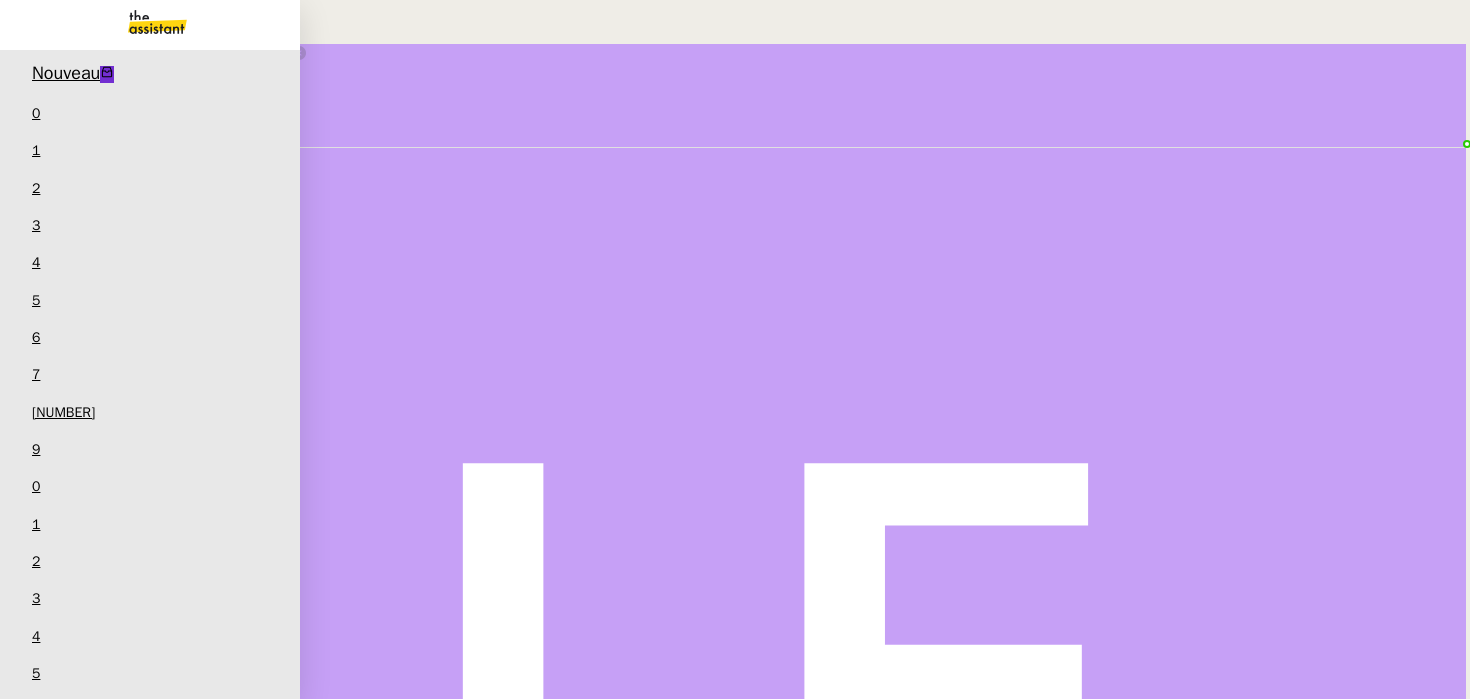 click on "Nouveau  0   1   2   3   4   5   6   7   8   9   0   1   2   3   4   5   6   7   8   9  Révision  0   1   2   3   4   5   6   7   8   9   0   1   2   3   4   5   6   7   8   9  Aide  0   1   2   3   4   5   6   7   8   9  Mes demandes Trouver base de données assortiments promo    Gérard Walter    Créer un fichier d'évolution des taux AT    Lydie Laulon    Mot de passe EROR    Laurène Gauthier    Tableau des stocks    Guillaume Farina    Créer ou migrer des emails teamg    Laurène Gauthier" at bounding box center (150, 1283) 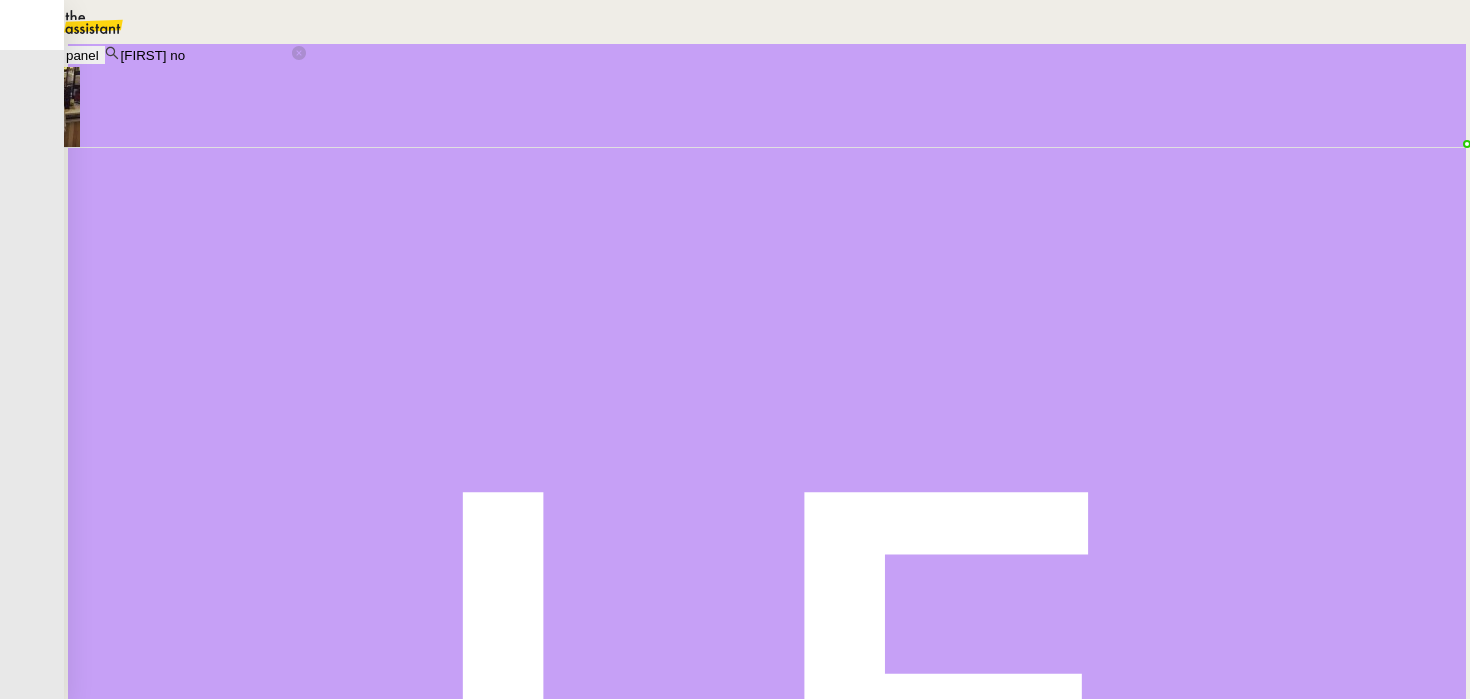 scroll, scrollTop: 141, scrollLeft: 0, axis: vertical 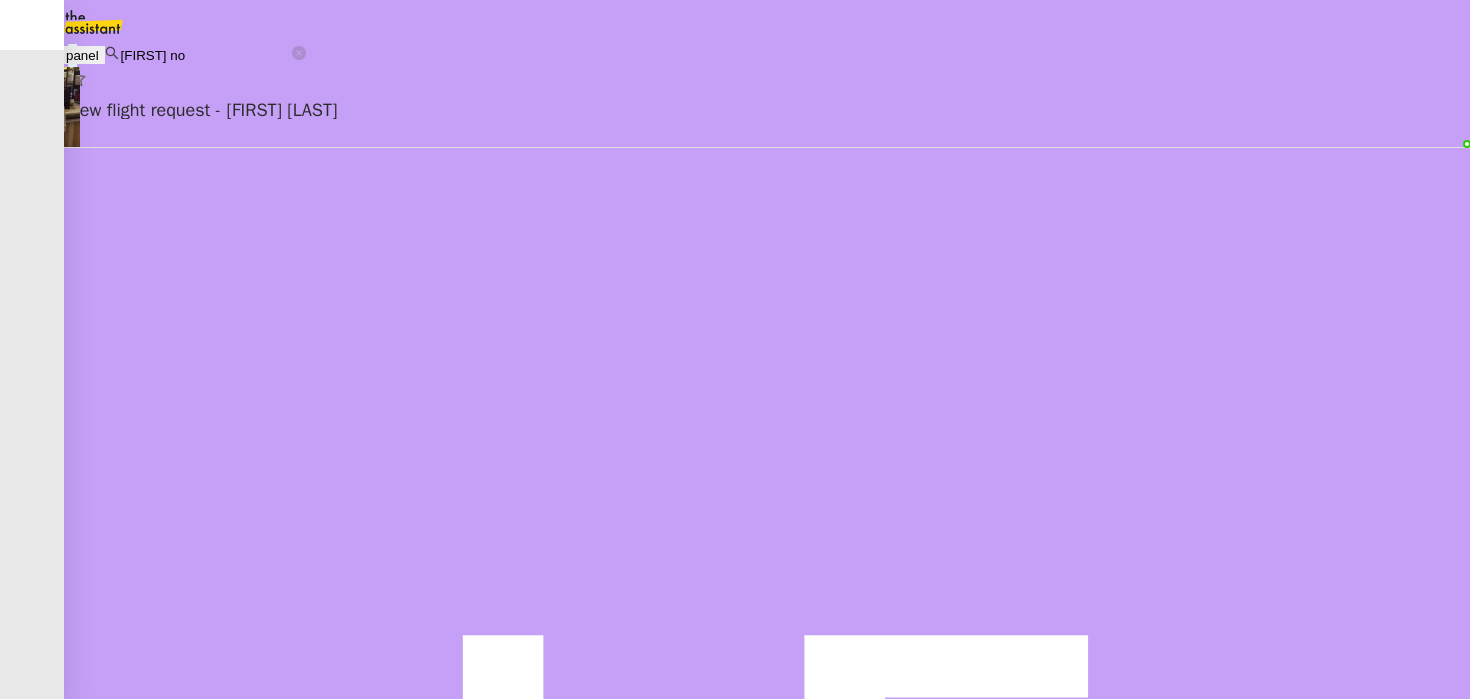 click on "Louis Frei    client" at bounding box center (767, 832) 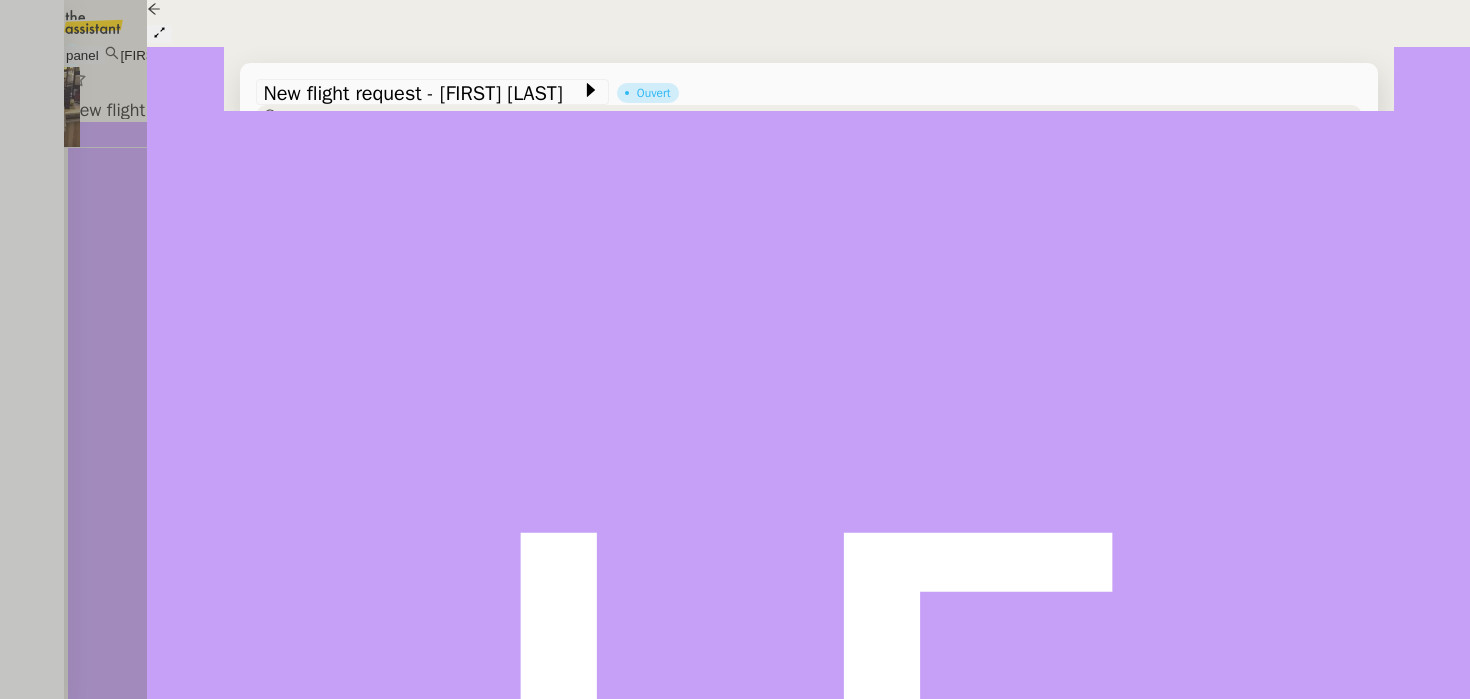 scroll, scrollTop: 254, scrollLeft: 0, axis: vertical 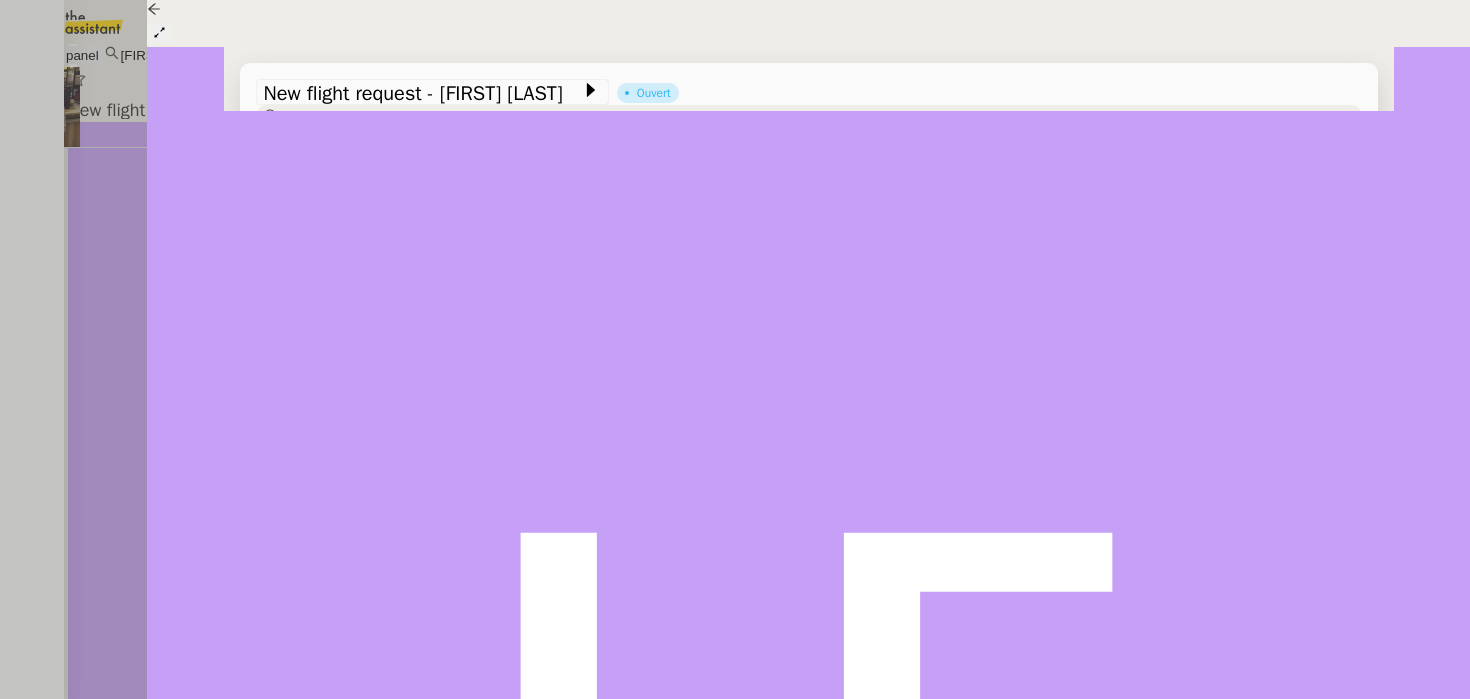 click on "[PERSON] [LAST]" at bounding box center (190, 1381) 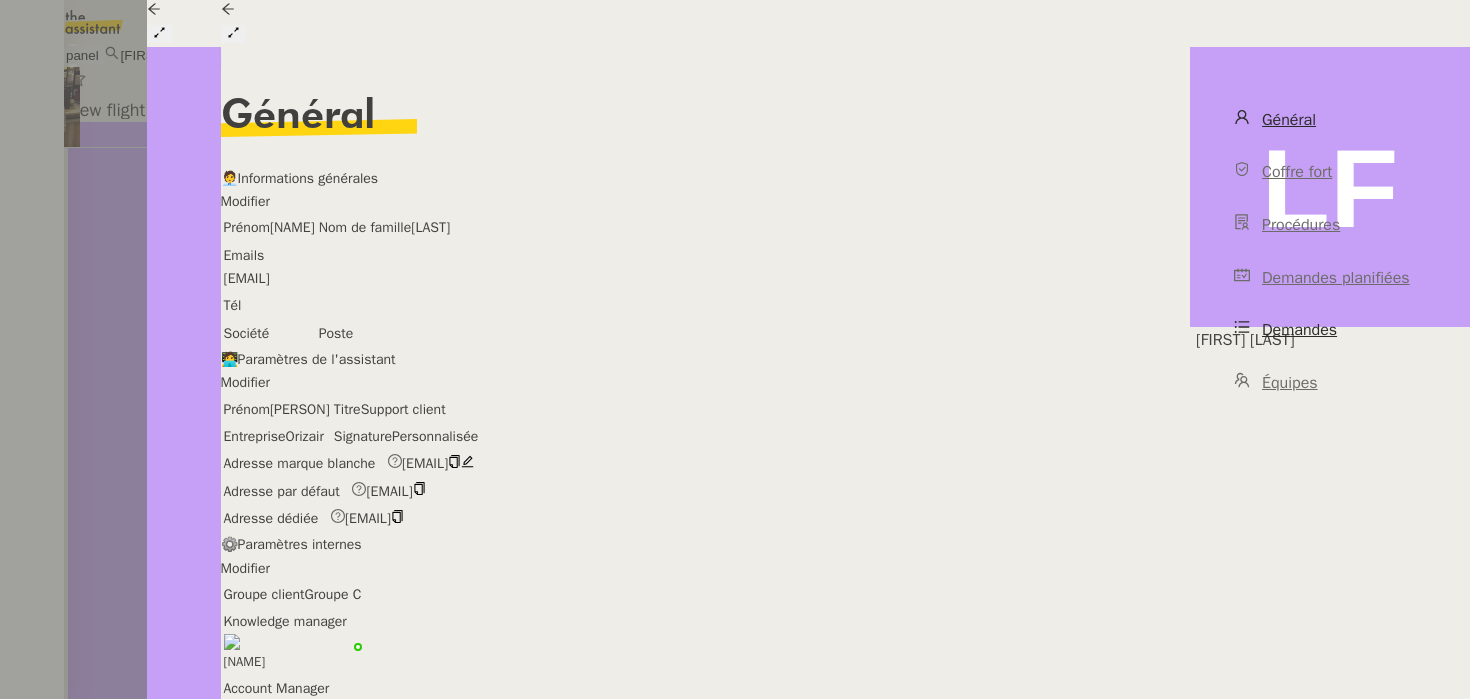 click on "Demandes" at bounding box center [1330, 330] 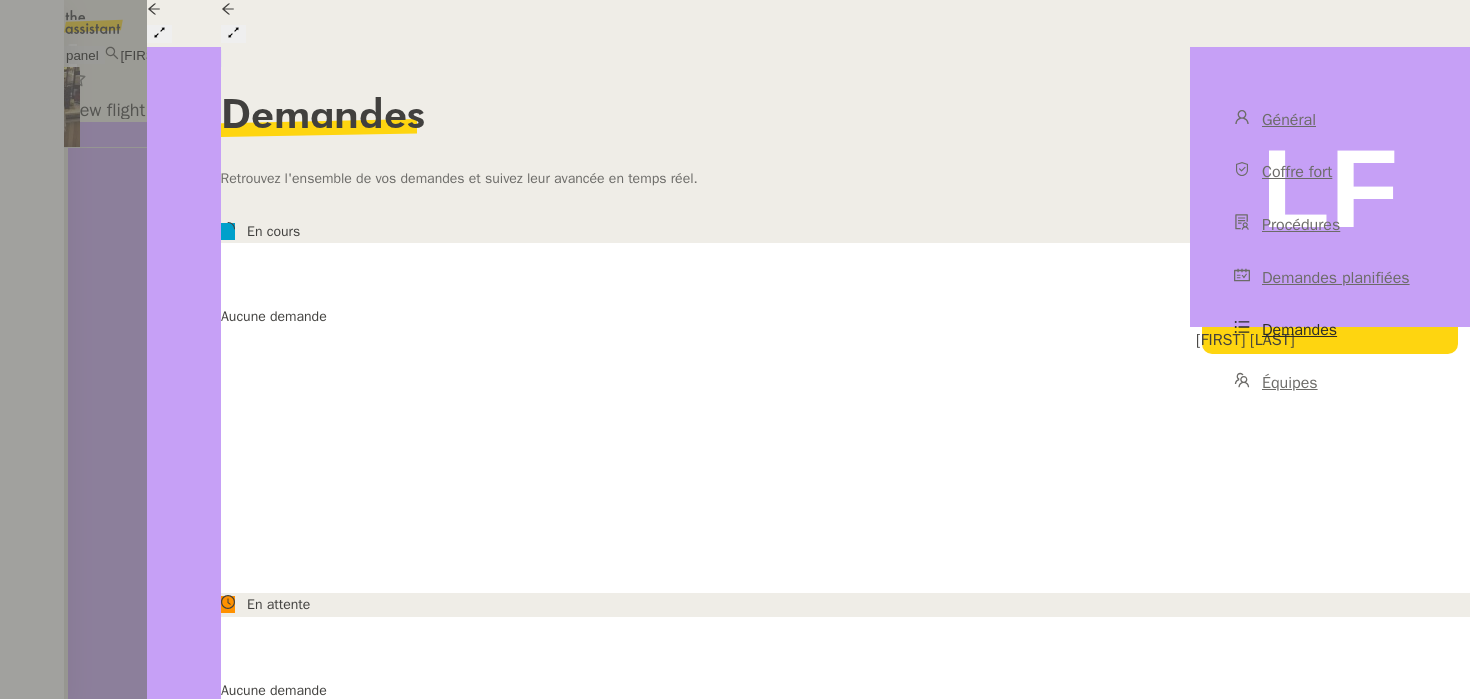 click at bounding box center (735, 349) 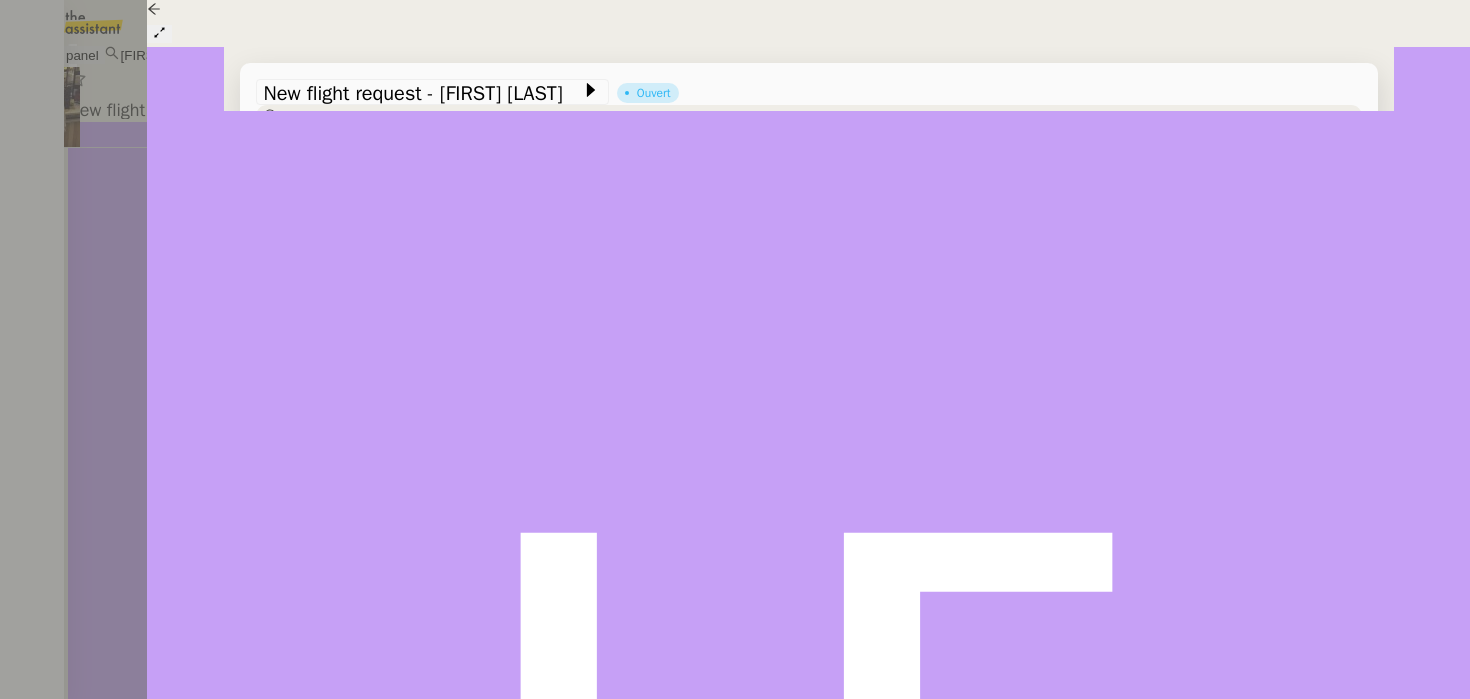 click at bounding box center [735, 349] 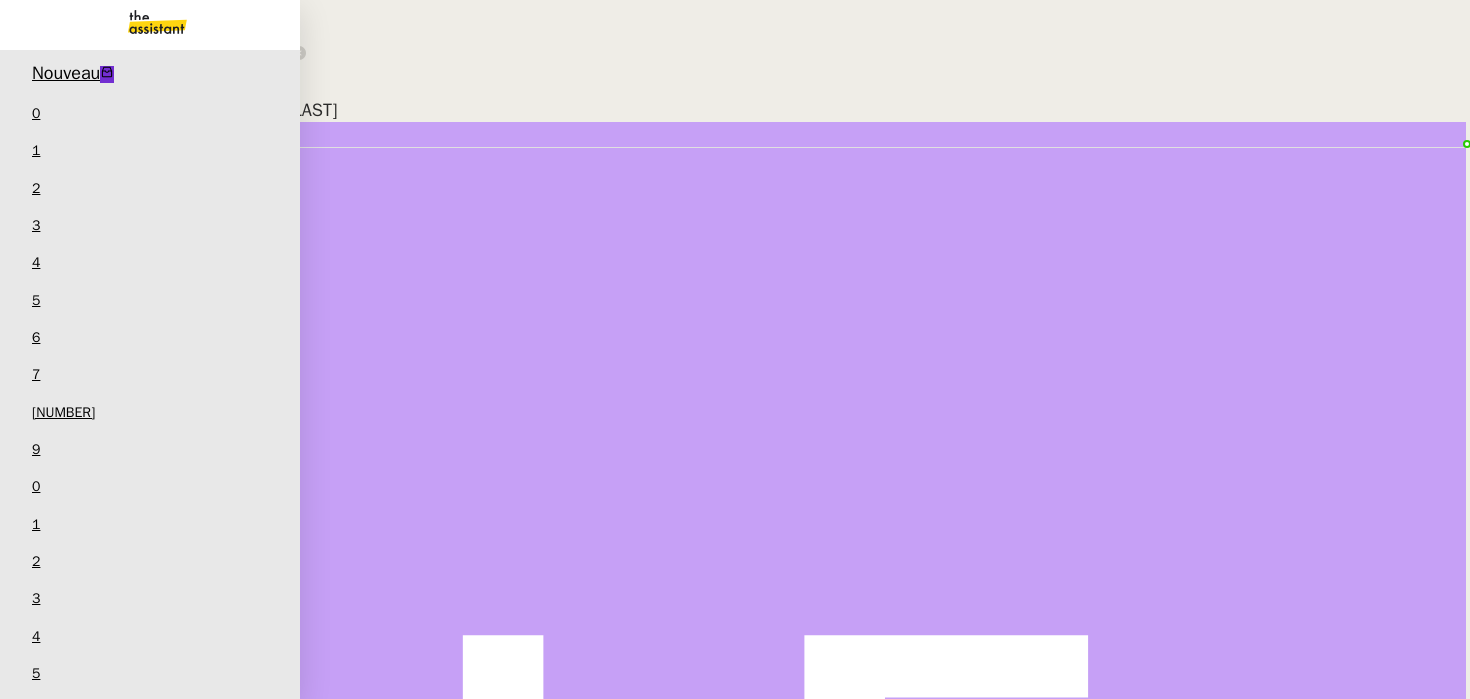 click on "Révision  0   1   2   3   4   5   6   7   8   9   0   1   2   3   4   5   6   7   8   9" at bounding box center [150, 1260] 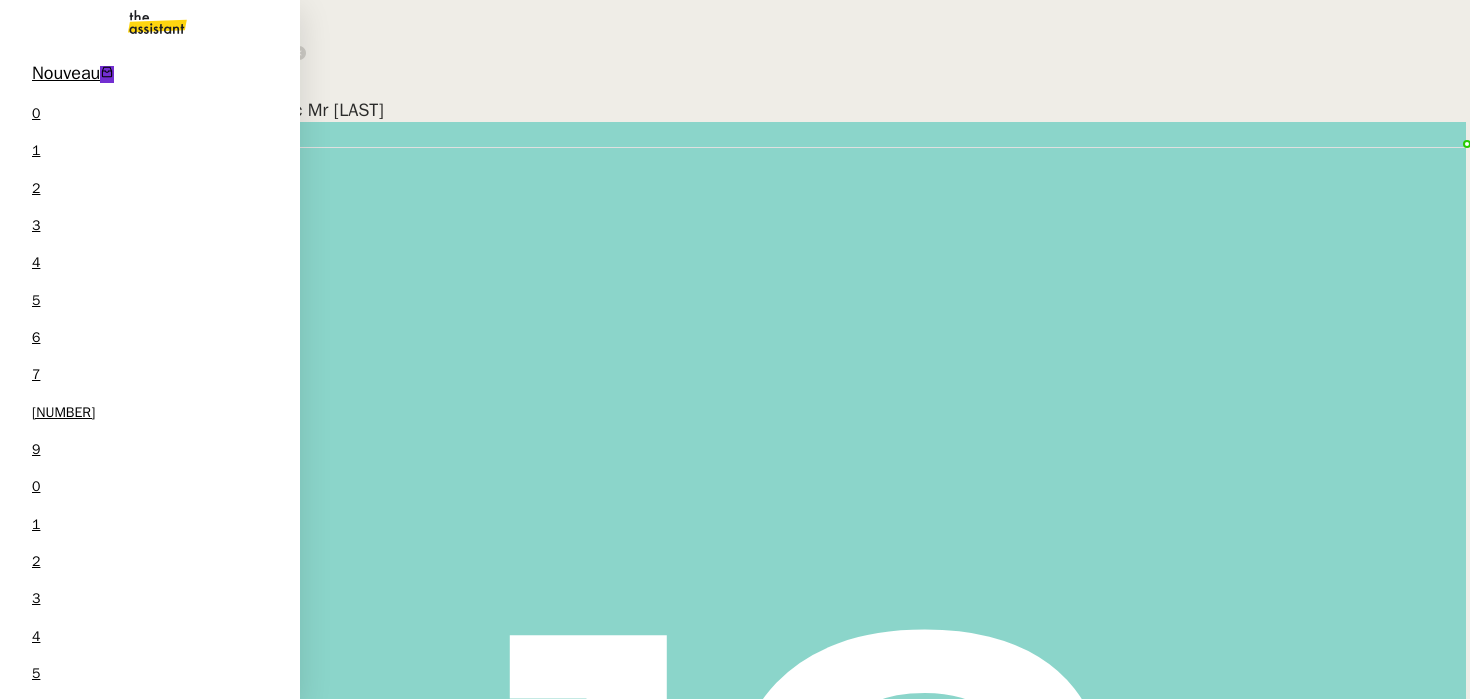 click on "Nouveau" at bounding box center (66, 73) 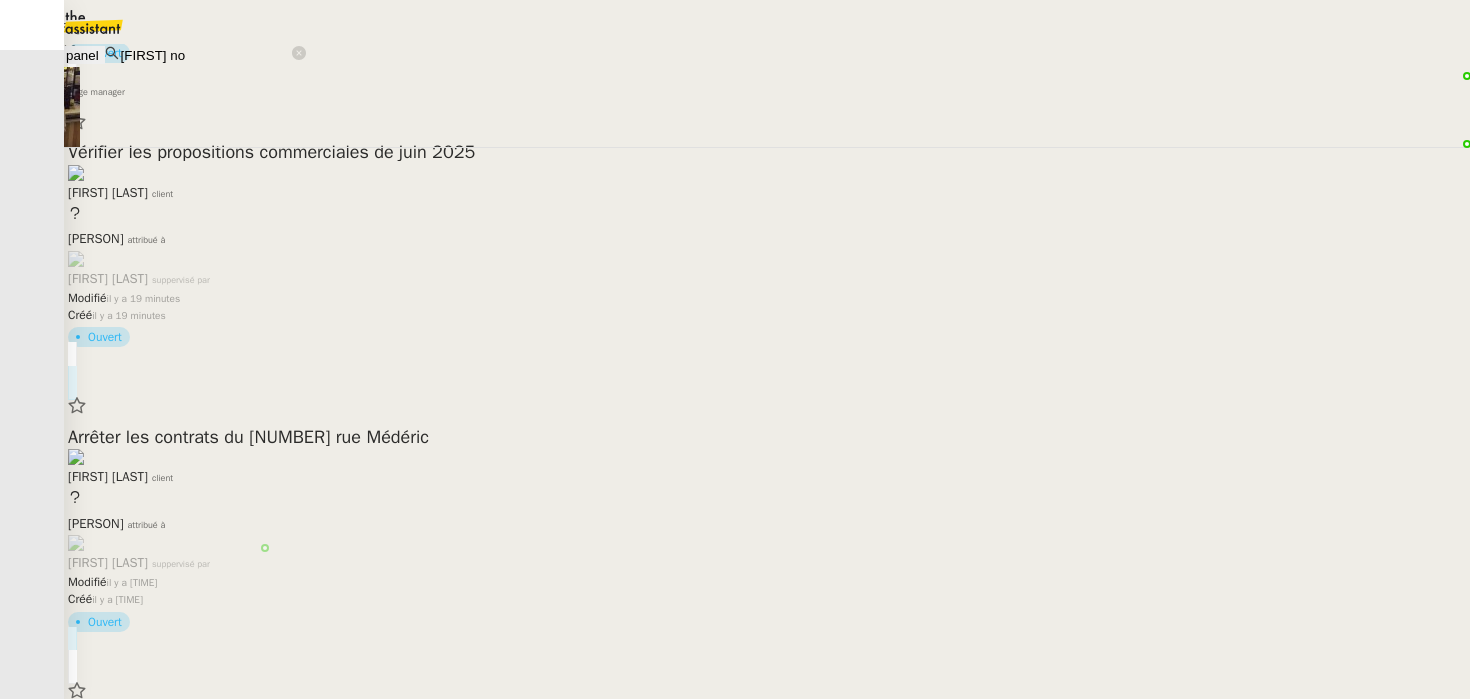 scroll, scrollTop: 0, scrollLeft: 0, axis: both 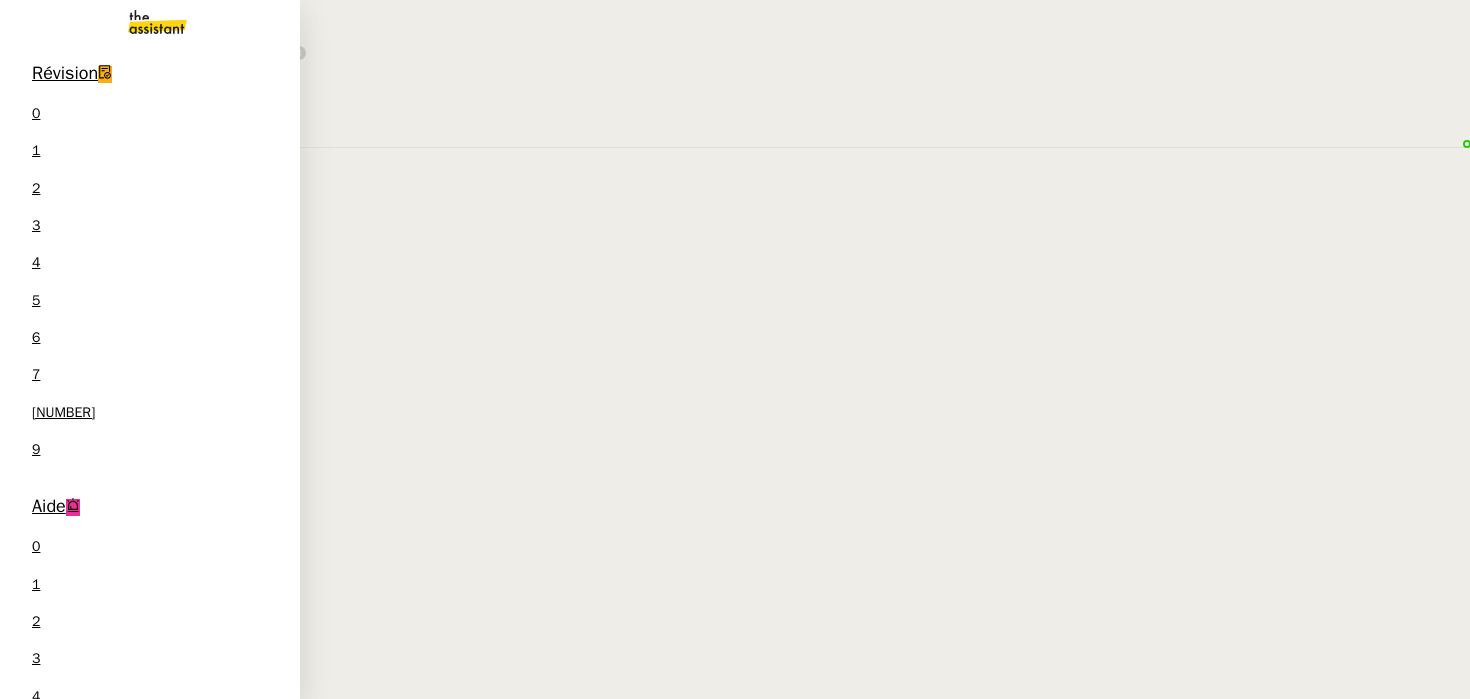 click on "[PERSON] [LAST]" at bounding box center [66, 1296] 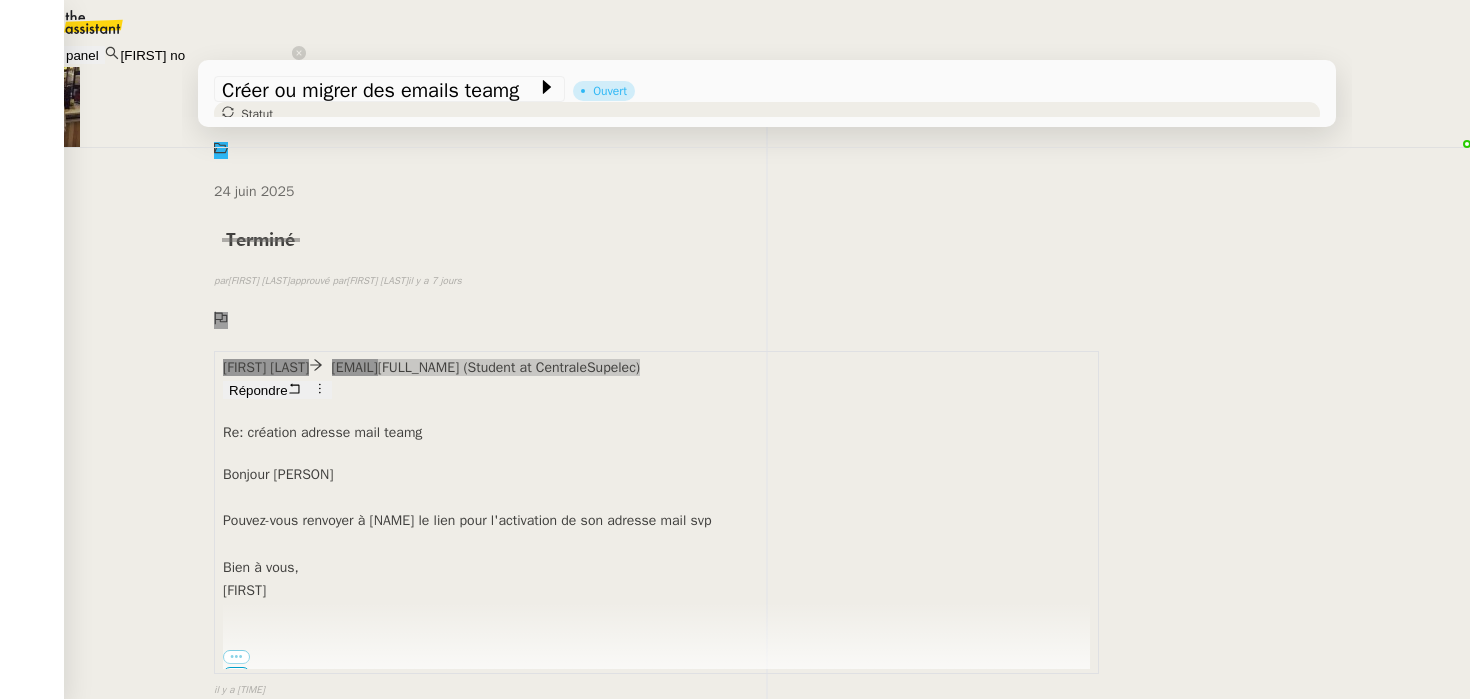 scroll, scrollTop: 216, scrollLeft: 0, axis: vertical 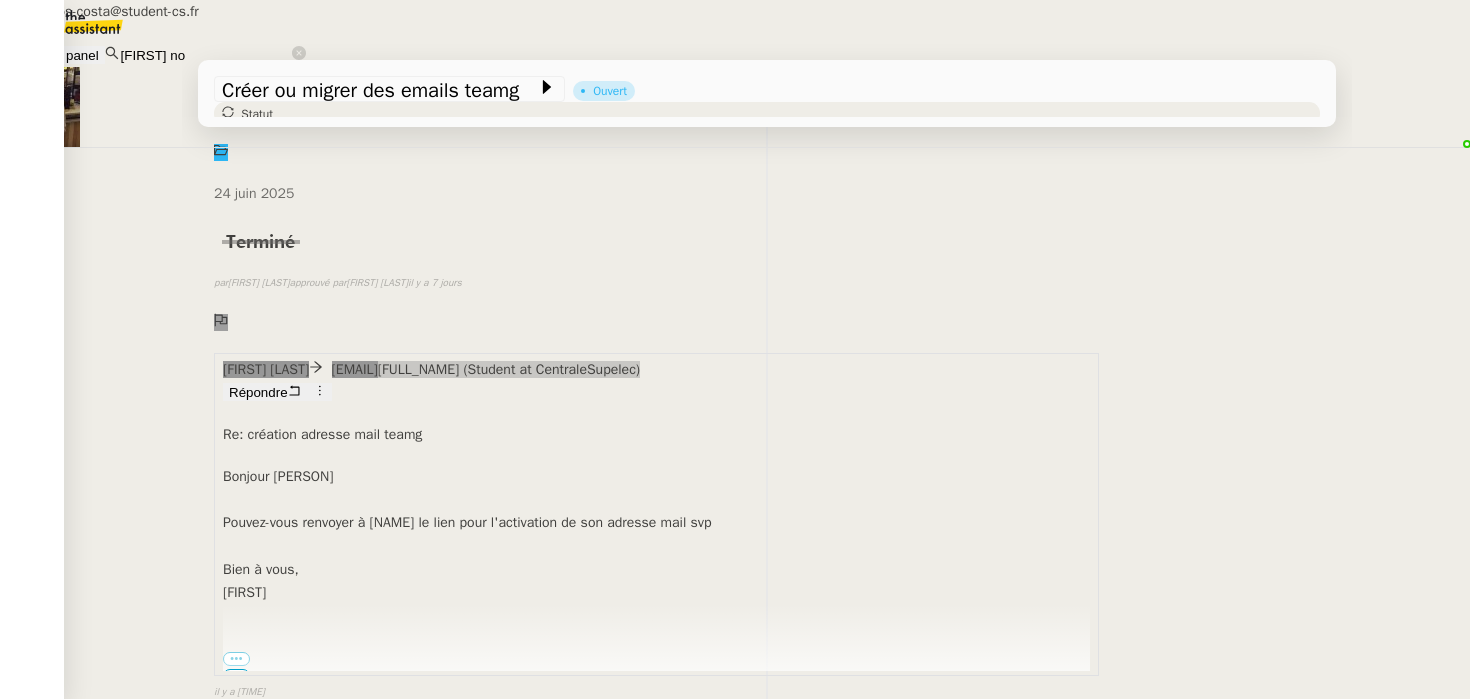 click on "[EMAIL]" at bounding box center [145, 11] 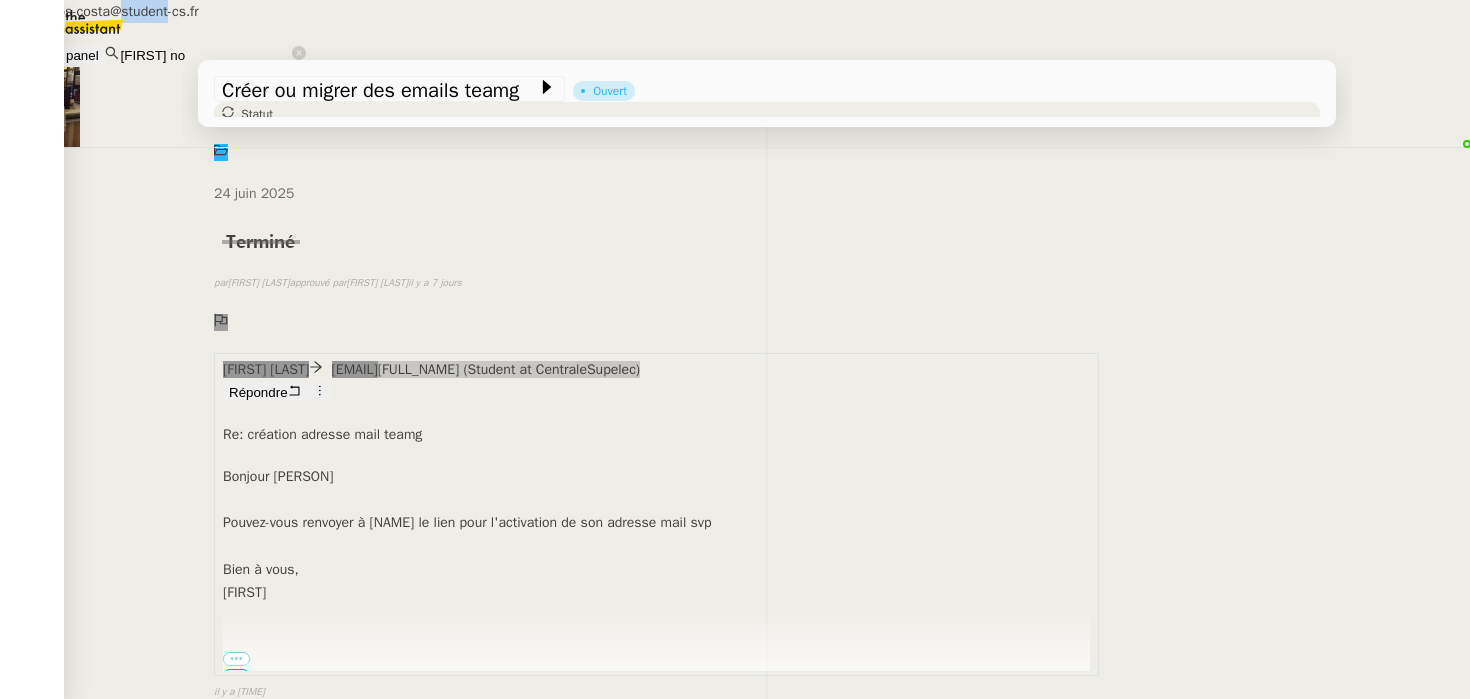 click on "[EMAIL]" at bounding box center (145, 11) 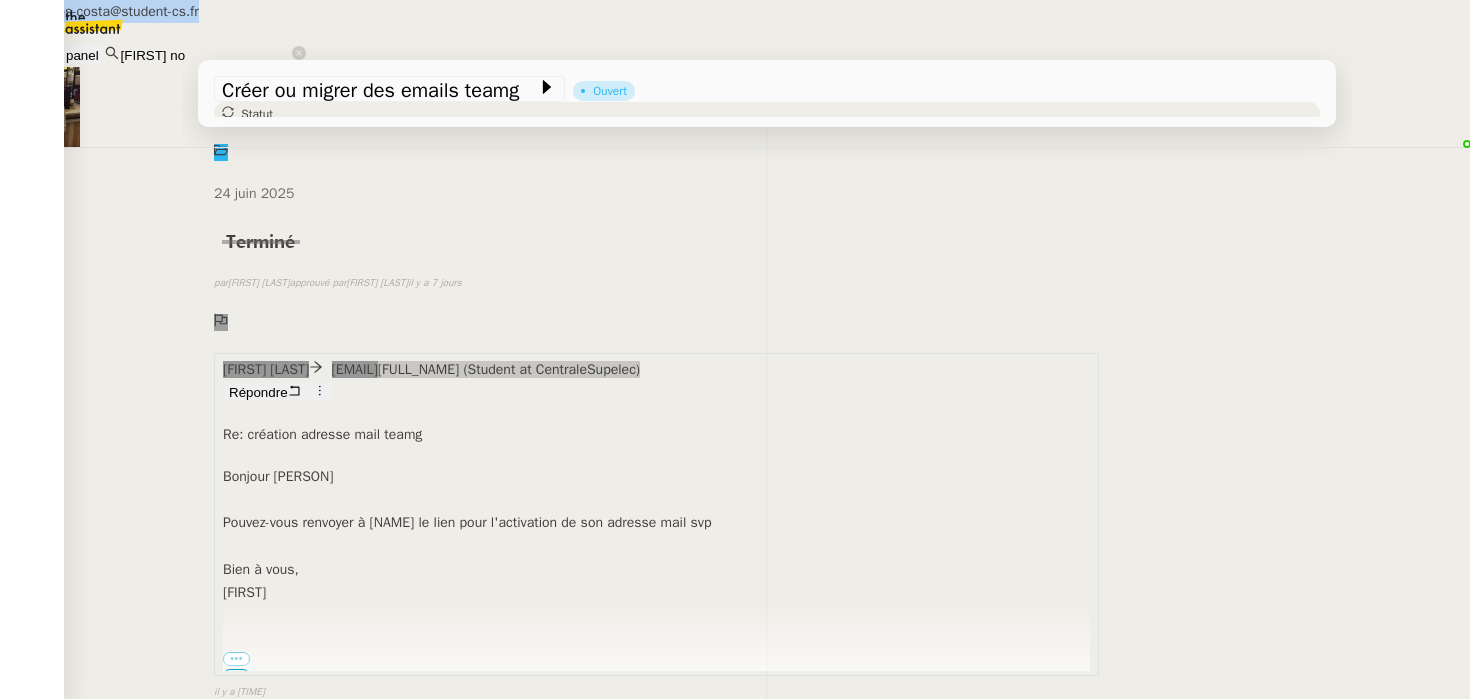 click on "[EMAIL]" at bounding box center (145, 11) 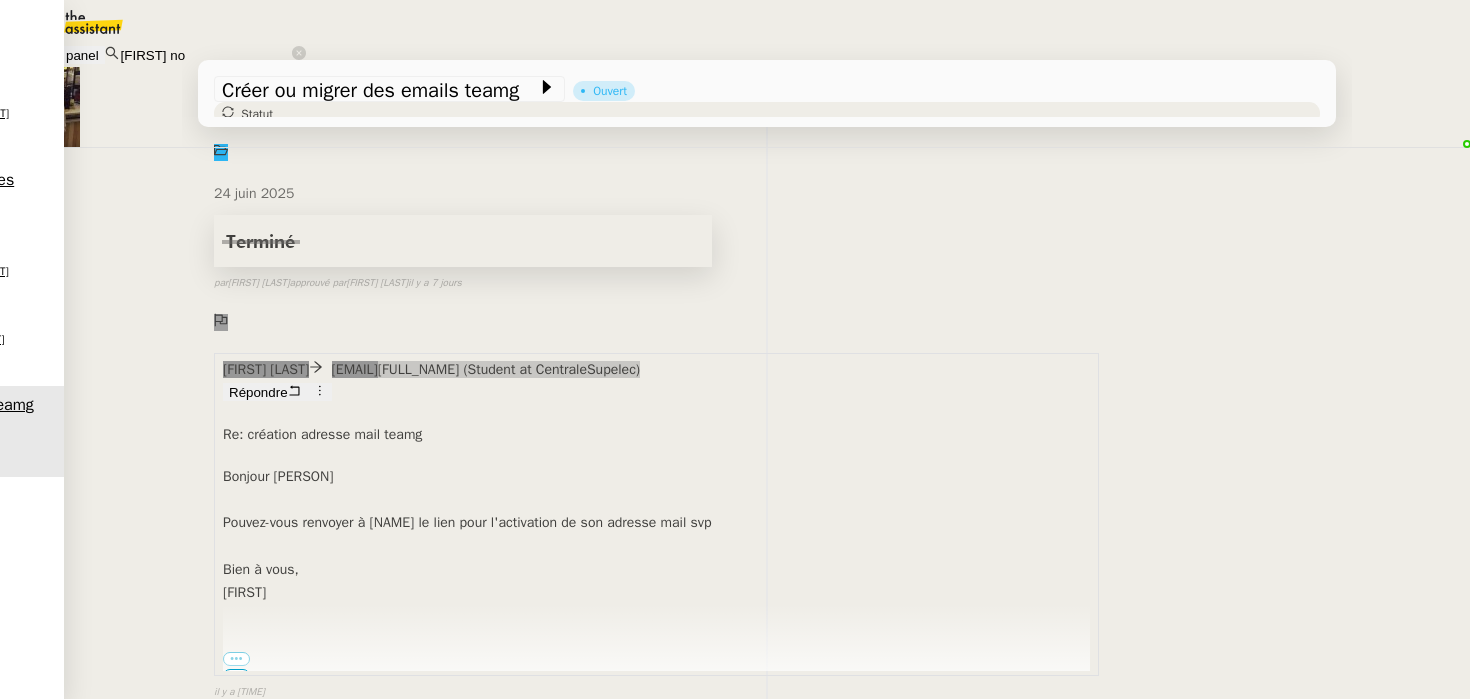 scroll, scrollTop: 0, scrollLeft: 0, axis: both 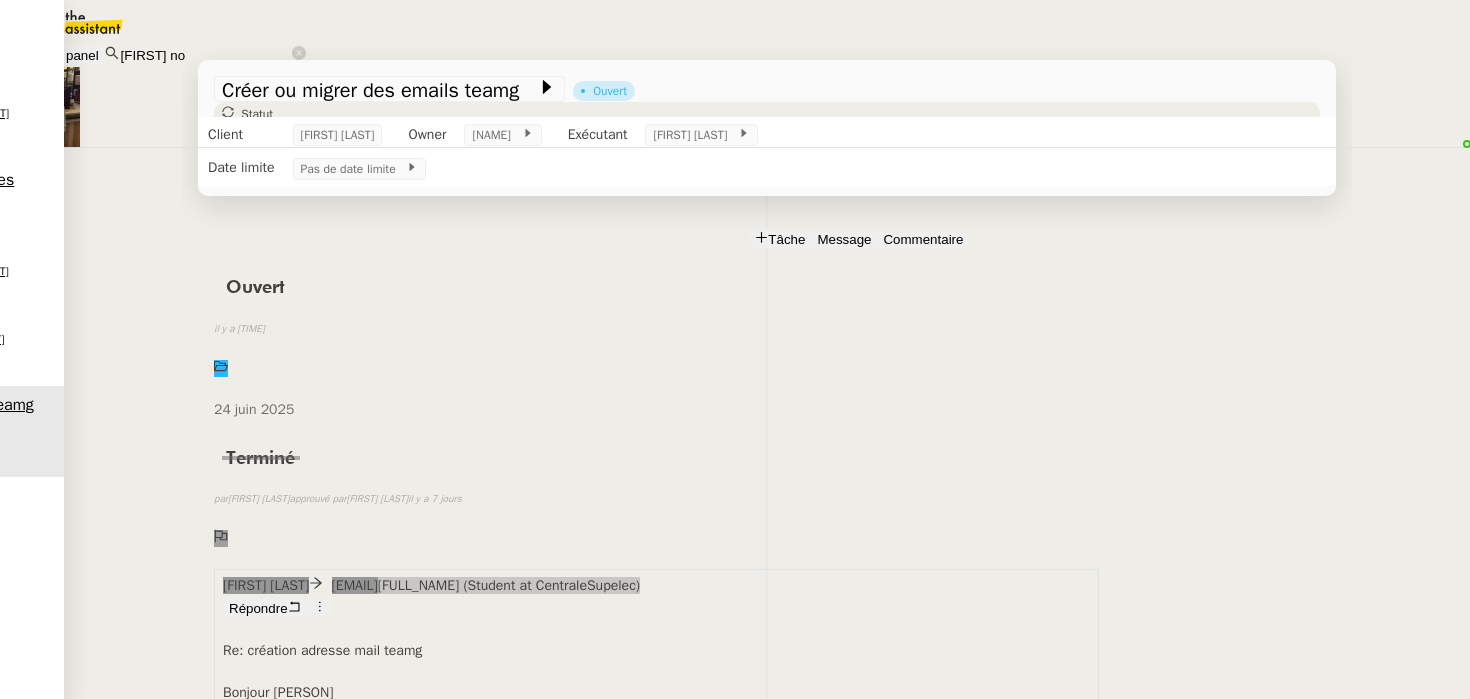 click on "Message" at bounding box center [844, 239] 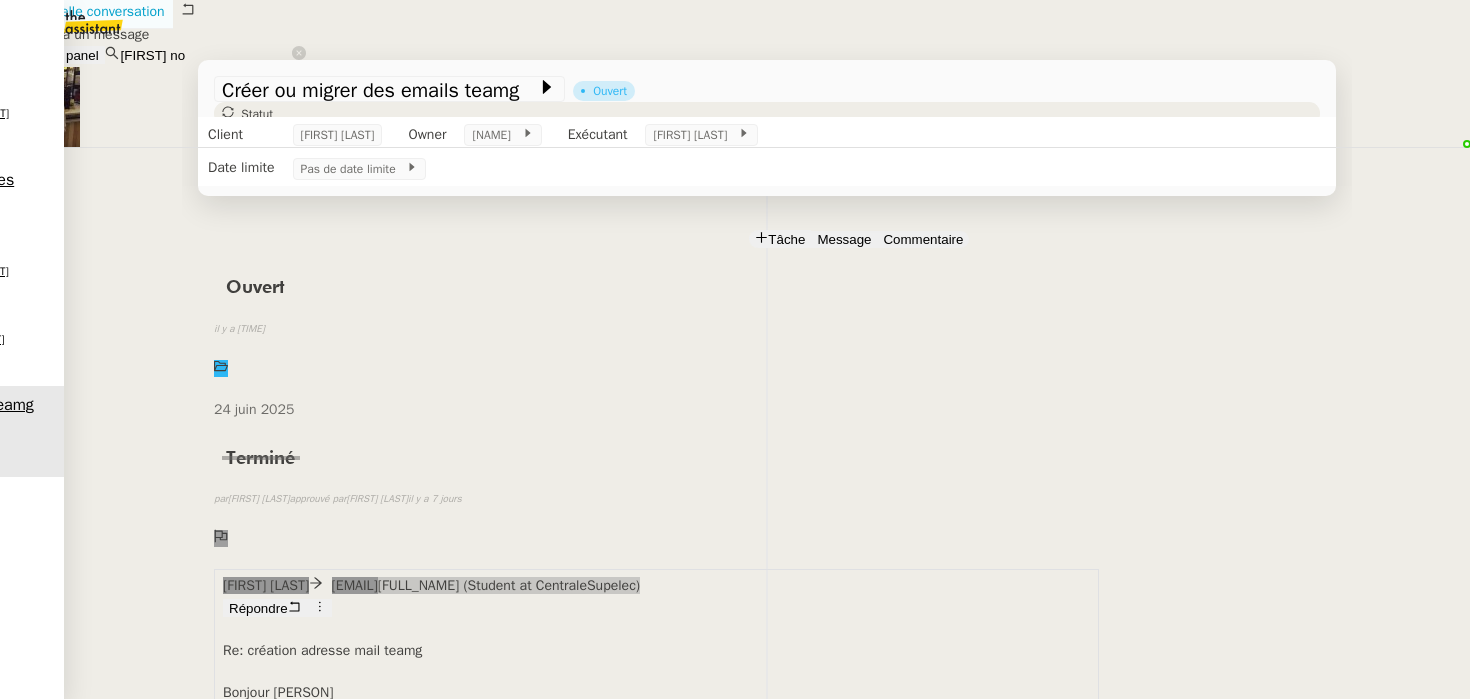 click on "Nouvelle conversation" at bounding box center (97, 11) 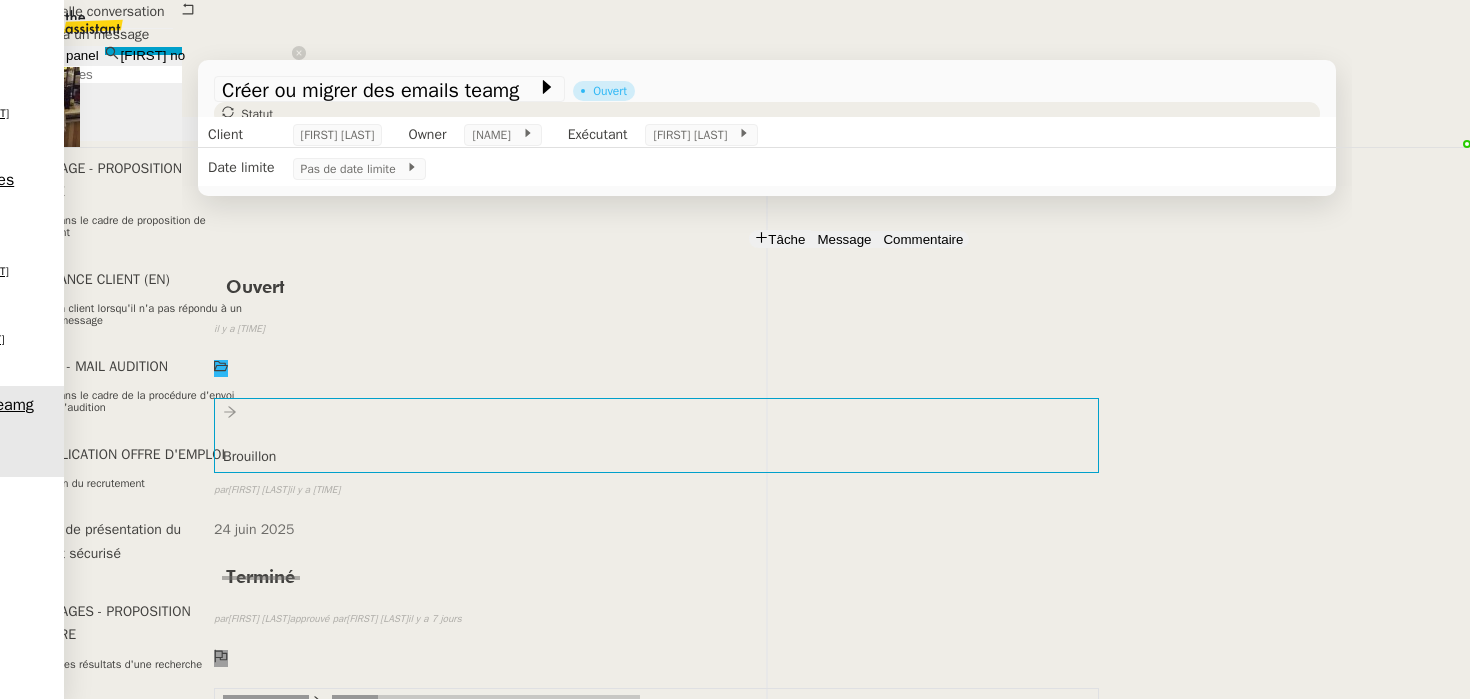 click on "Service TA - VOYAGE - PROPOSITION GLOBALE  A utiliser dans le cadre de proposition de déplacement TA - RELANCE CLIENT (EN)  Relancer un client lorsqu'il n'a pas répondu à un précédent message BAFERTY - MAIL AUDITION  A utiliser dans le cadre de la procédure d'envoi des mails d'audition TA - PUBLICATION OFFRE D'EMPLOI  Organisation du recrutement Discours de présentation du paiement sécurisé  TA - VOYAGES - PROPOSITION ITINERAIRE  Soumettre les résultats d'une recherche TA - CONFIRMATION PAIEMENT (EN)  Confirmer avec le client de modèle de transaction - Attention Plan Pro nécessaire. TA - COURRIER EXPEDIE (recommandé)  A utiliser dans le cadre de l'envoi d'un courrier recommandé TA - PARTAGE DE CALENDRIER (EN)  A utiliser pour demander au client de partager son calendrier afin de faciliter l'accès et la gestion PSPI - Appel de fonds MJL  A utiliser dans le cadre de la procédure d'appel de fonds MJL TA - RELANCE CLIENT  TA - AR PROCEDURES      21 YIELD" at bounding box center [735, 542] 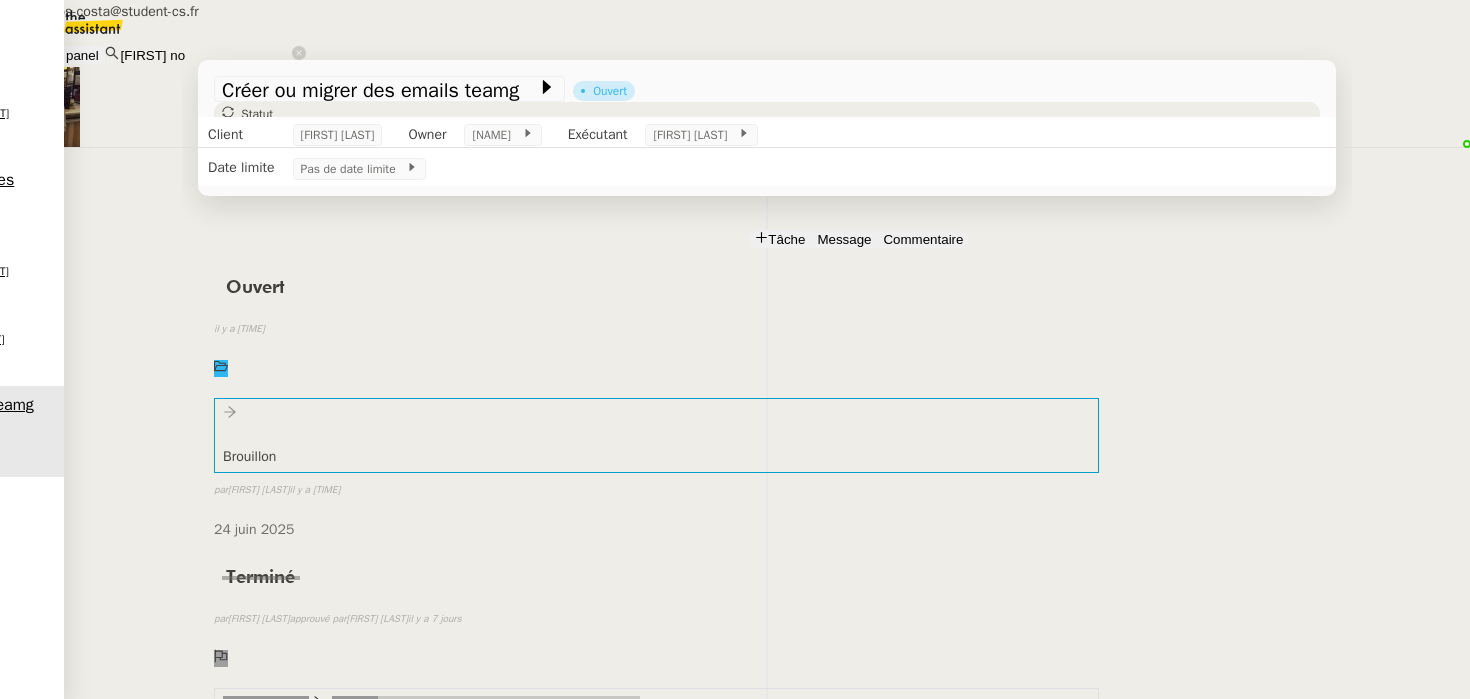 click on "[EMAIL]" at bounding box center [145, 11] 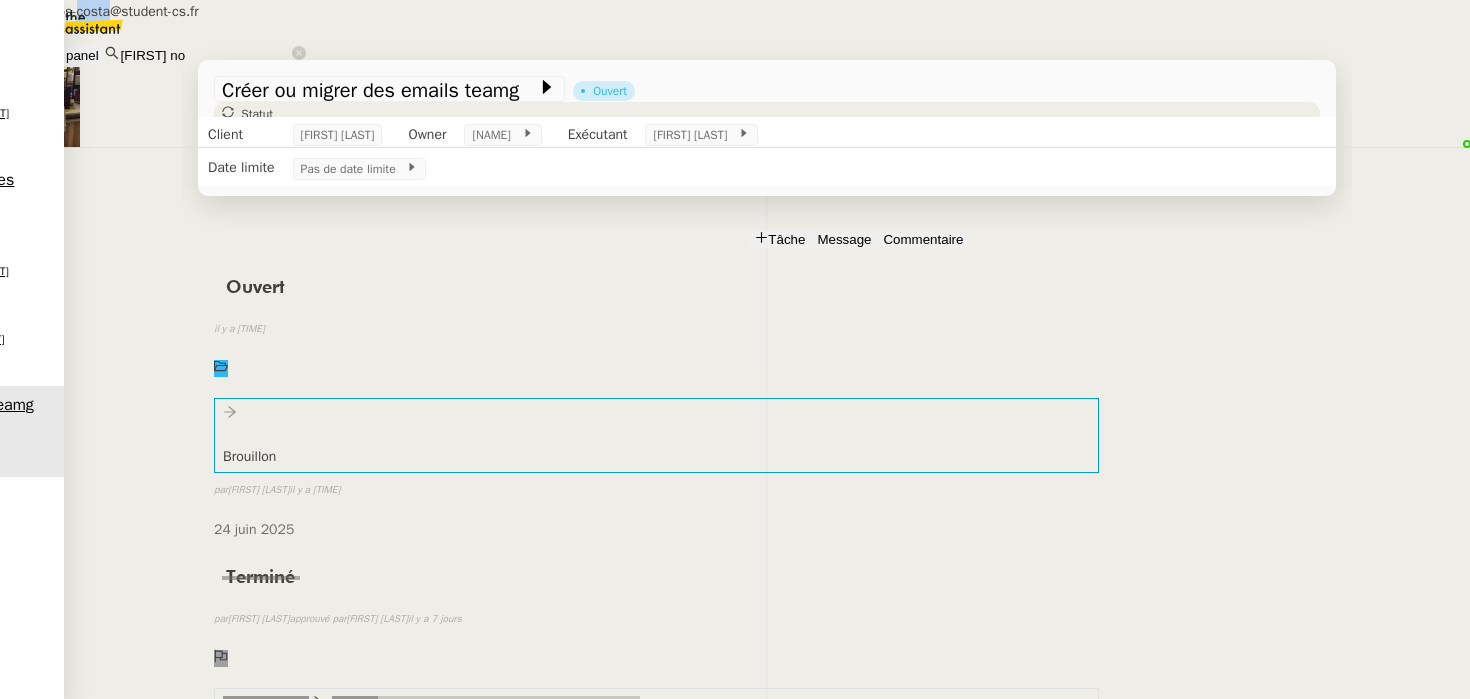 click on "[EMAIL]" at bounding box center [145, 11] 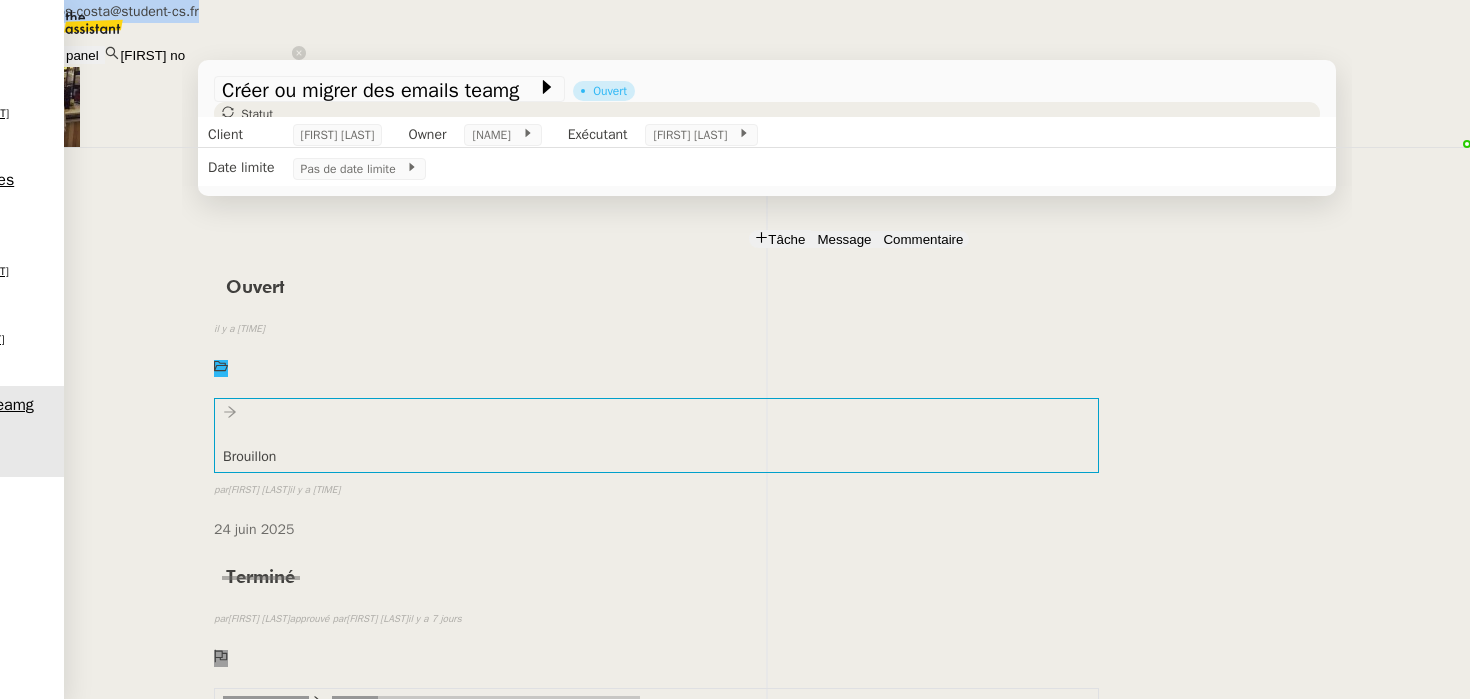 click on "[EMAIL]" at bounding box center (145, 11) 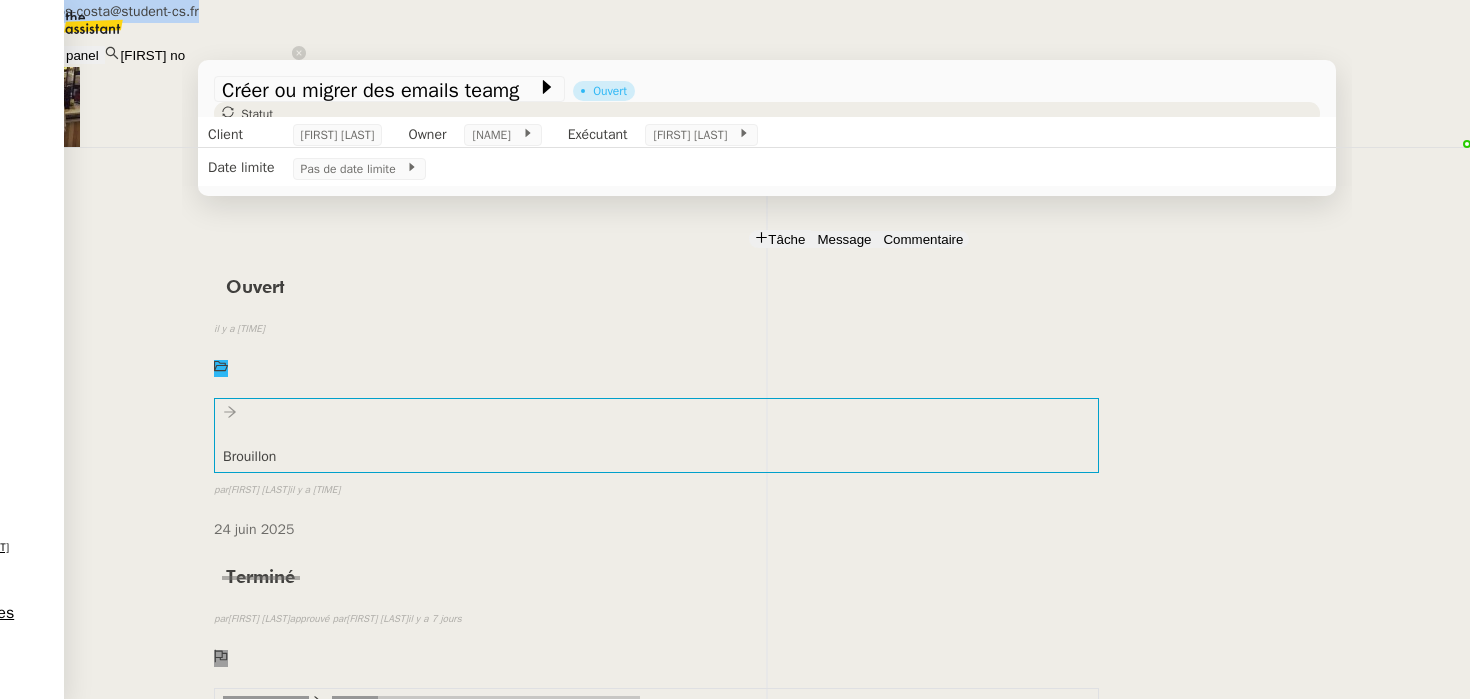 copy on "[EMAIL]" 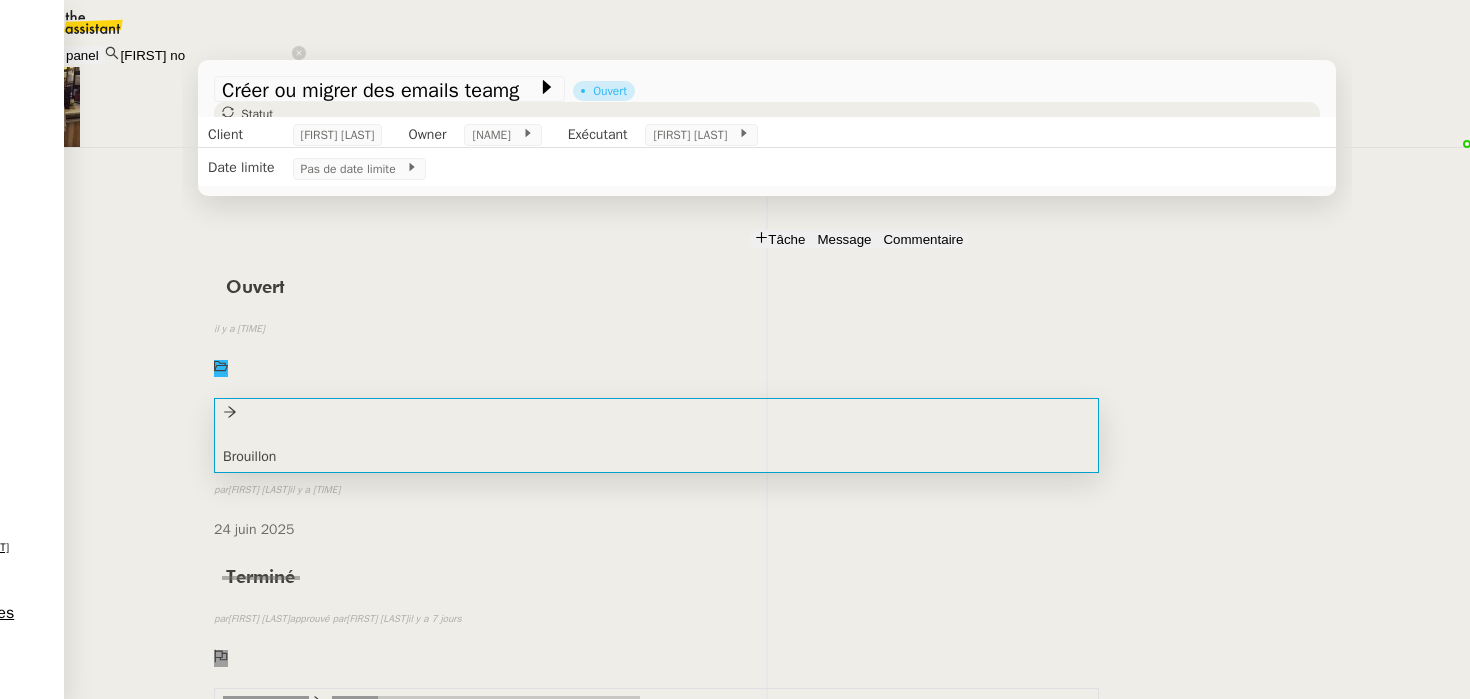 click at bounding box center [656, 414] 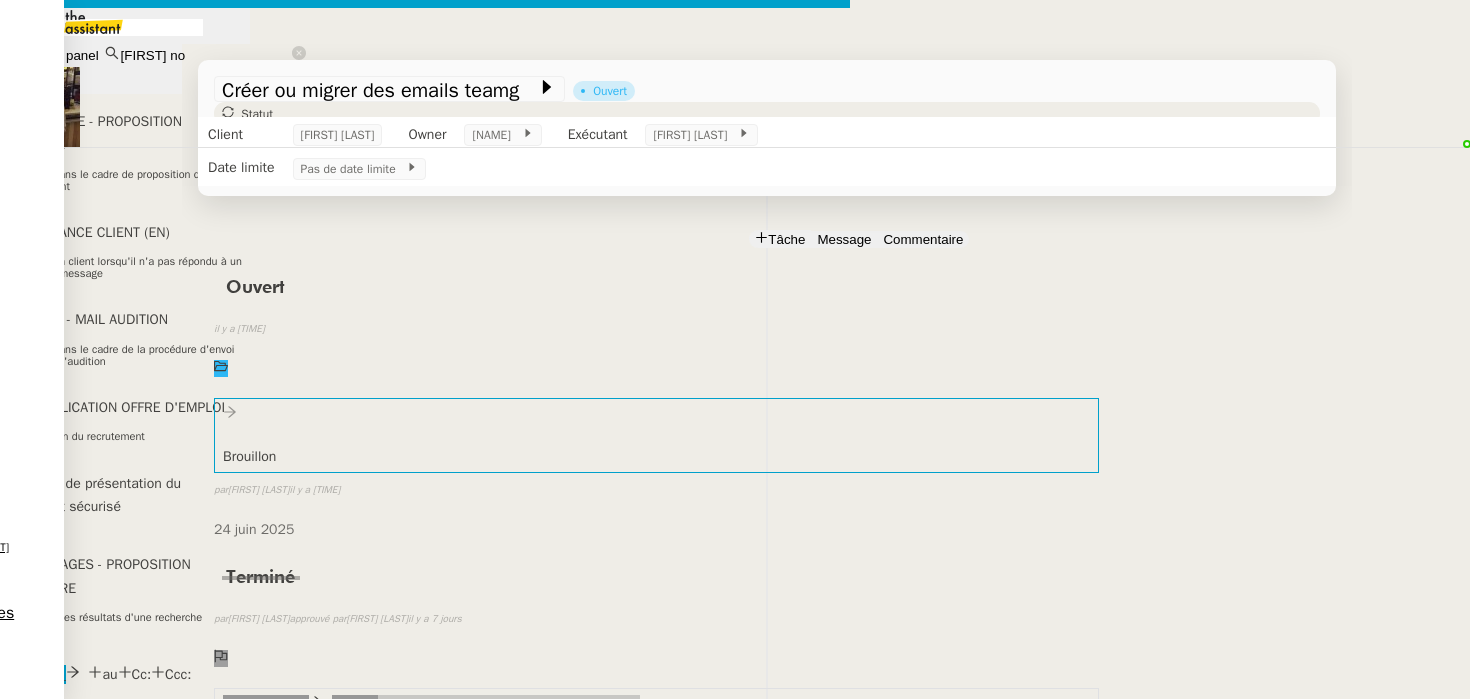 click on "_______" at bounding box center [41, 674] 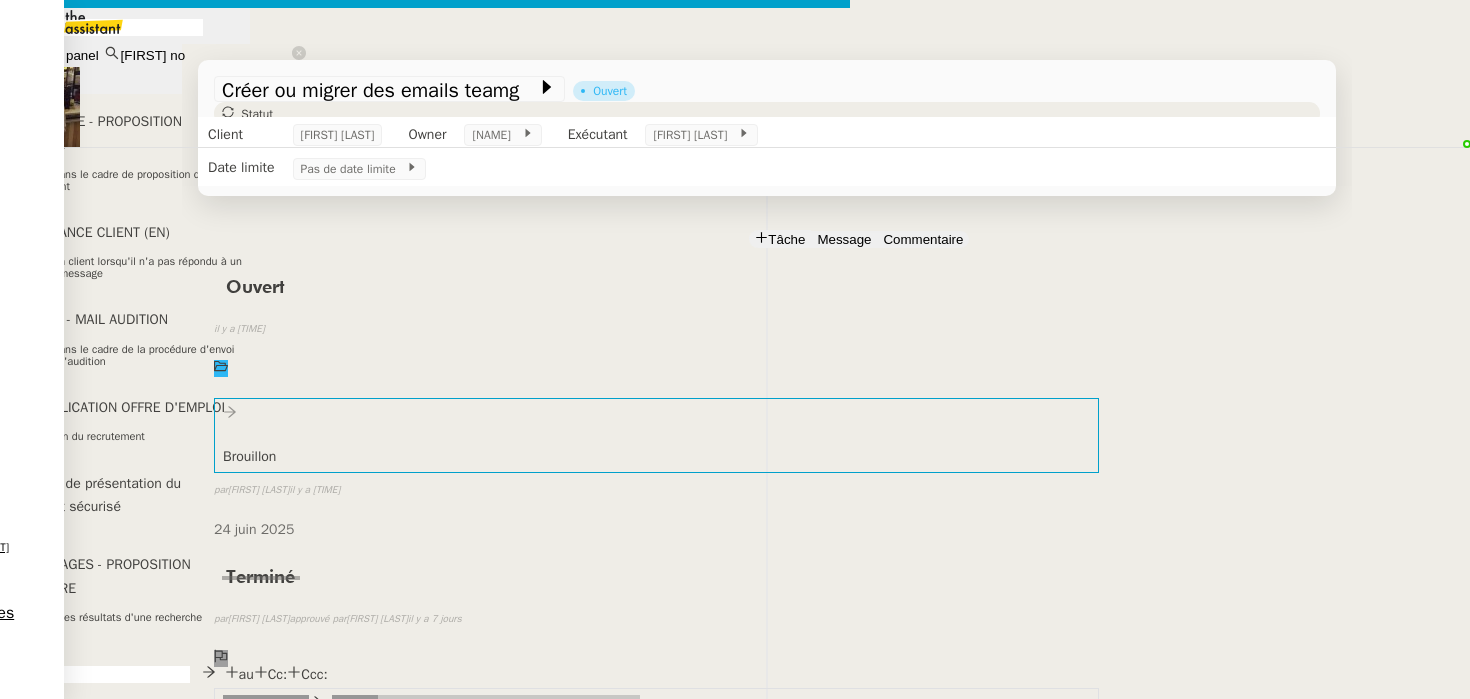 click on "[PERSON]," at bounding box center [30, 1024] 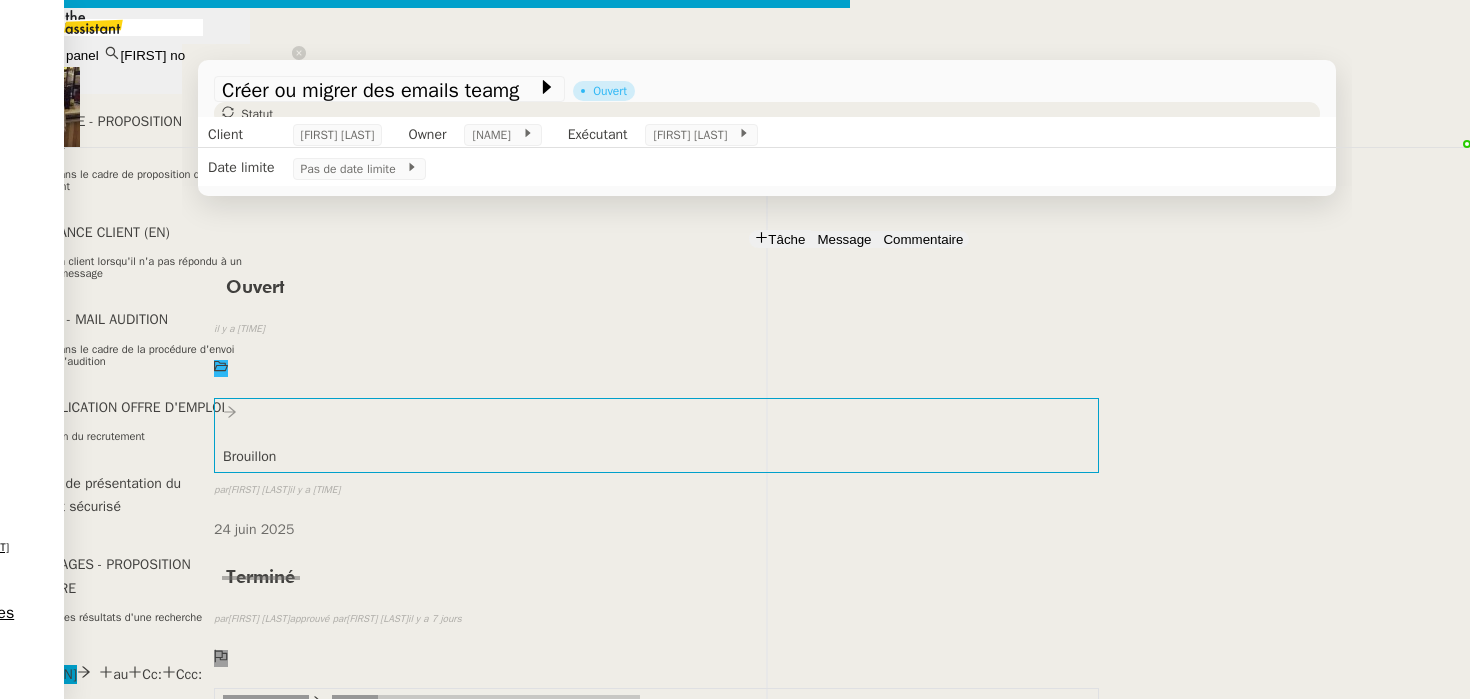 click on "[PERSON]," at bounding box center [47, 674] 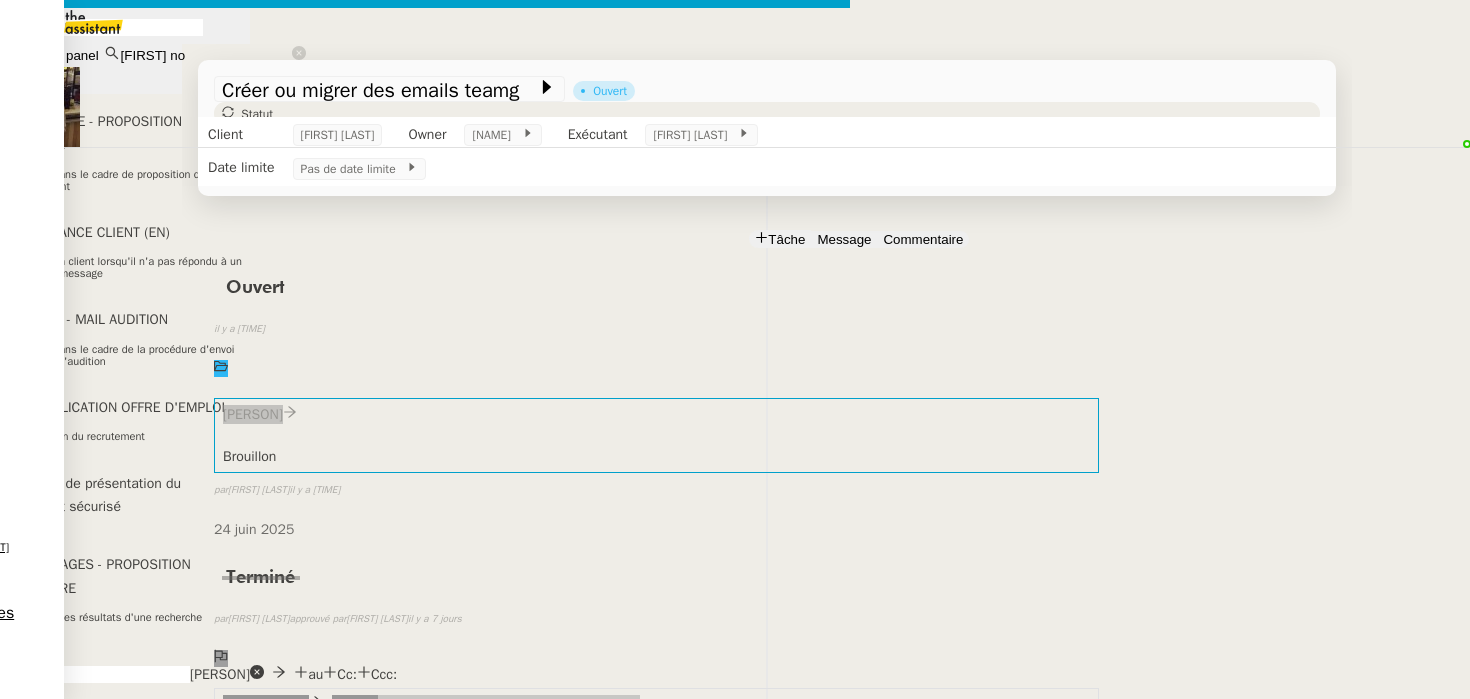 click on "[PERSON]," at bounding box center [30, 1001] 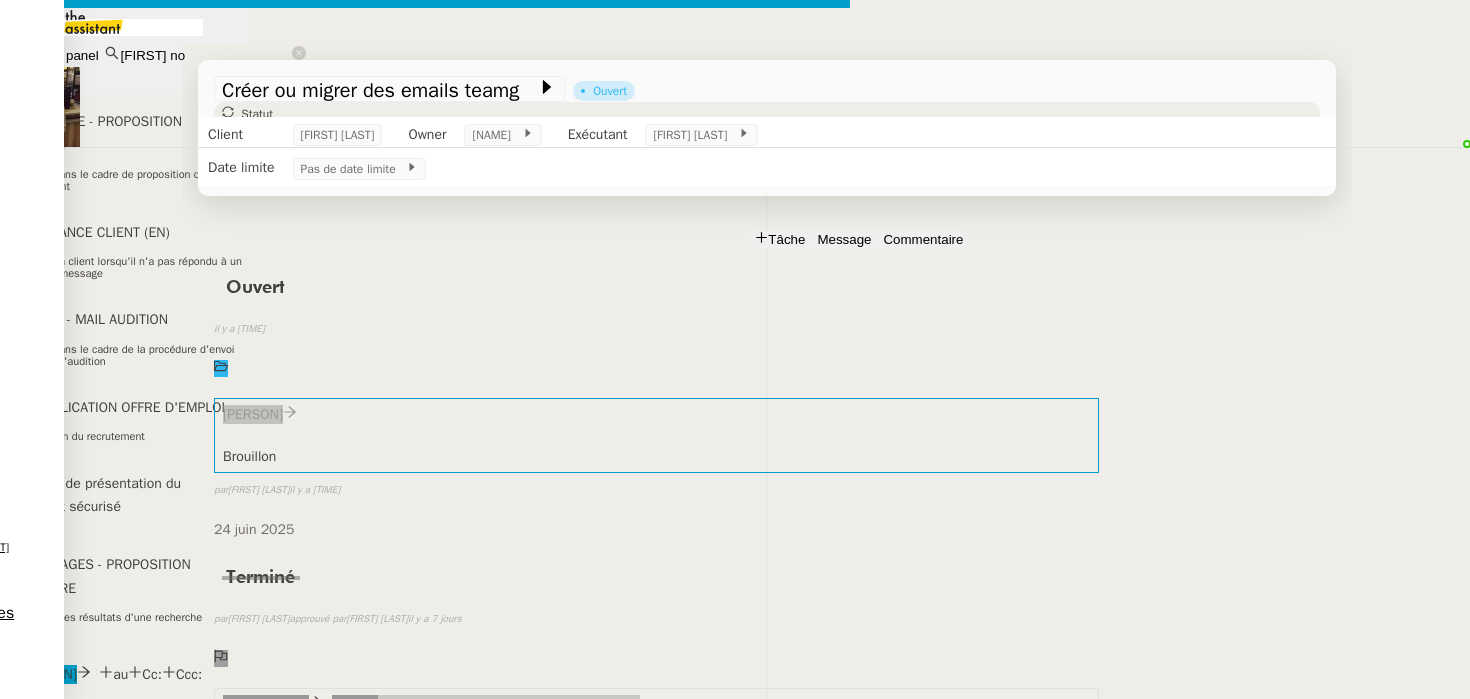 click on "au" at bounding box center (113, 674) 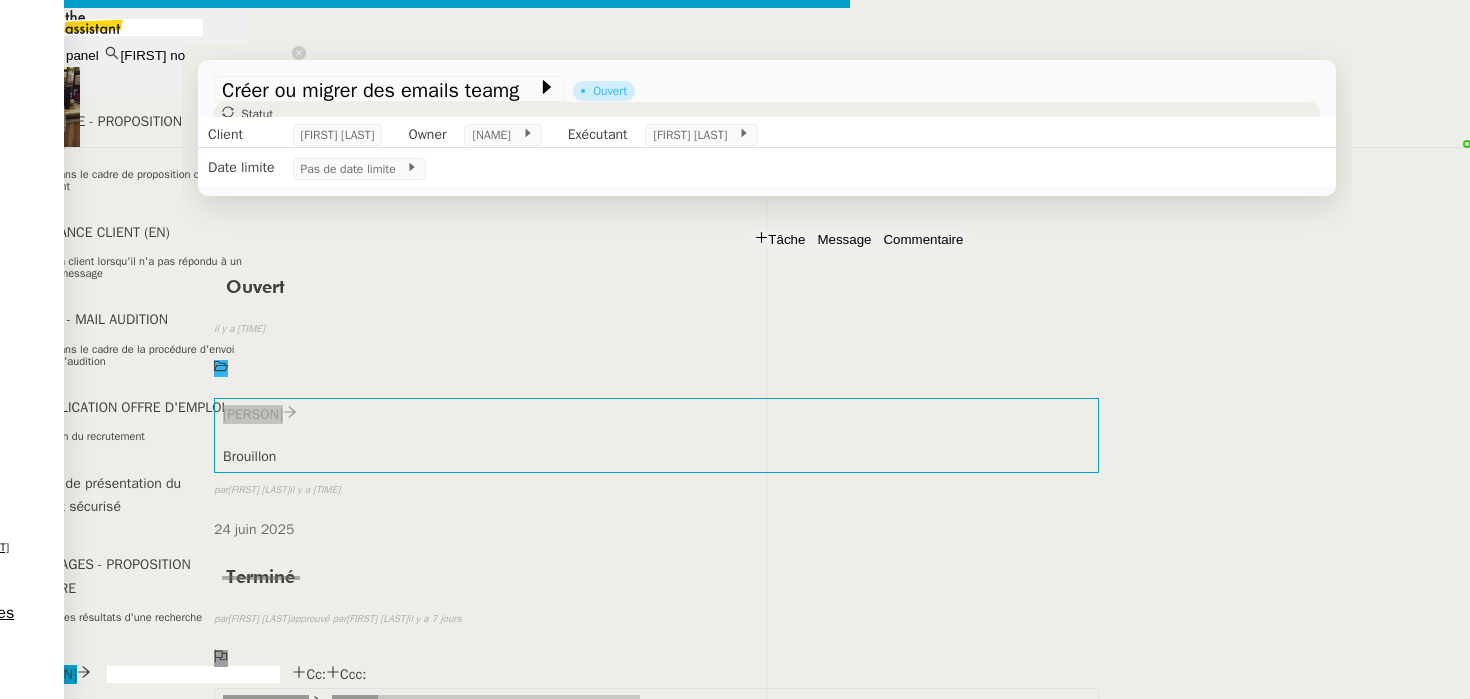 paste on "[EMAIL]" 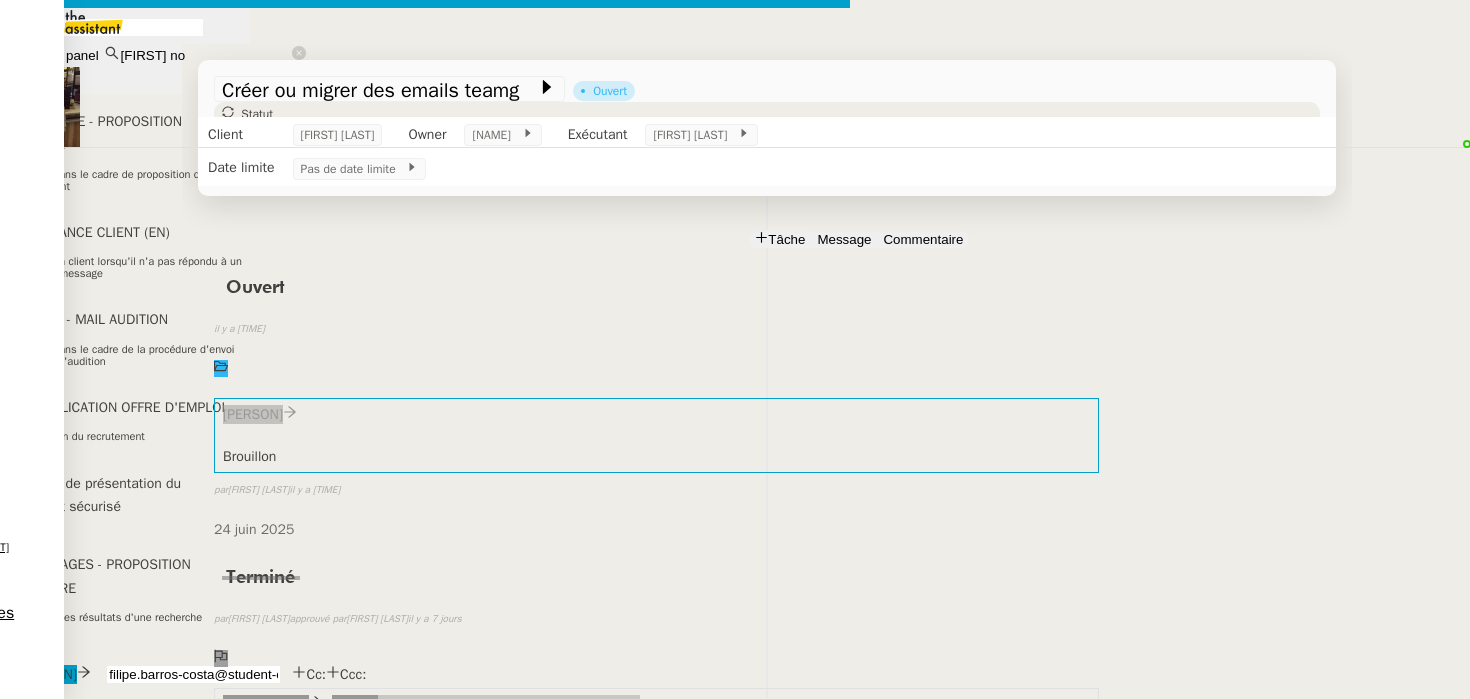 scroll, scrollTop: 0, scrollLeft: 31, axis: horizontal 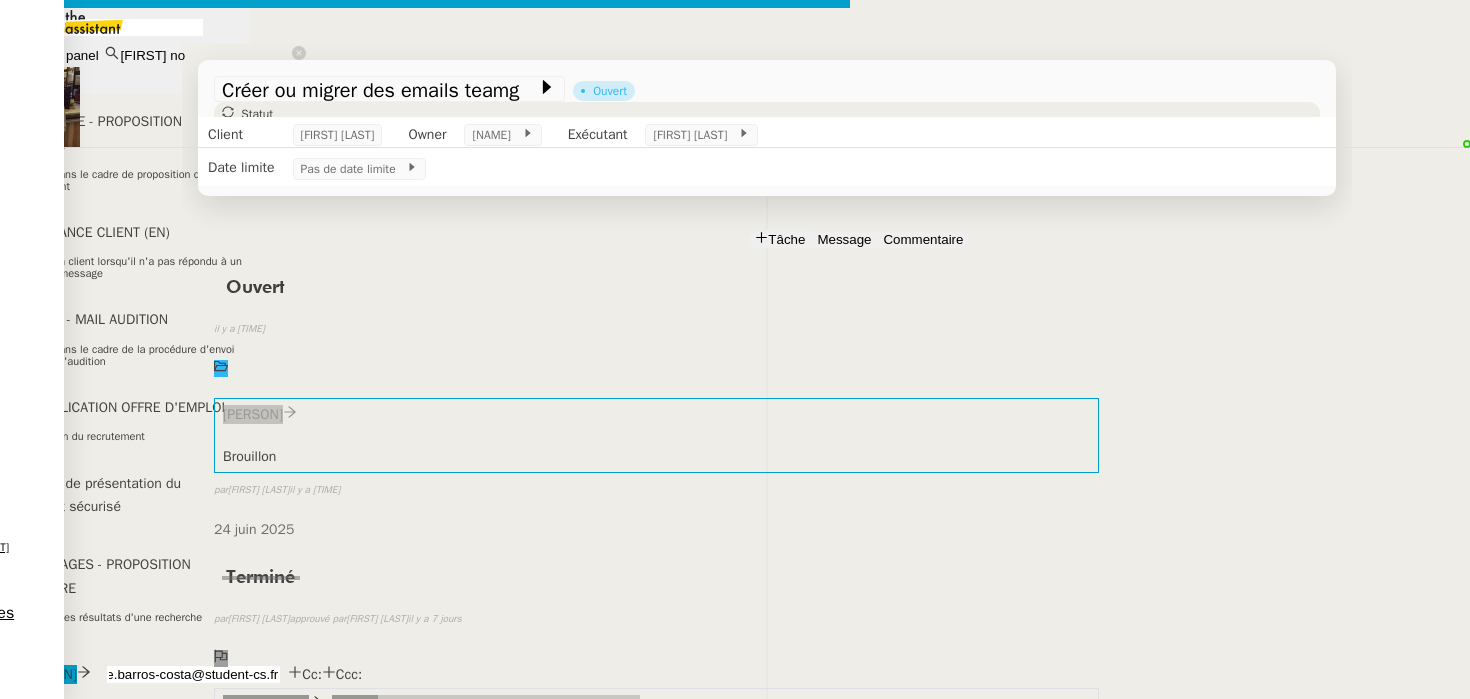 type on "[EMAIL]" 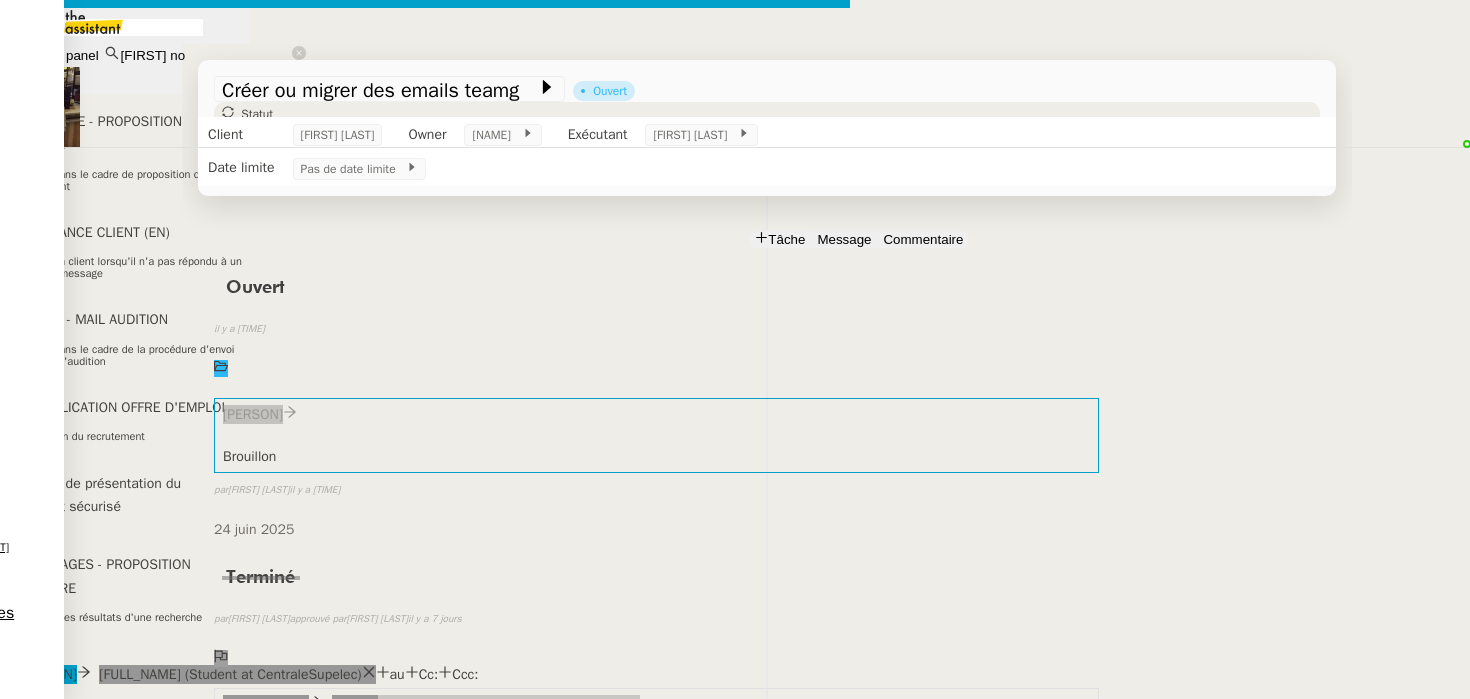 click on "Service TA - VOYAGE - PROPOSITION GLOBALE  A utiliser dans le cadre de proposition de déplacement TA - RELANCE CLIENT (EN)  Relancer un client lorsqu'il n'a pas répondu à un précédent message BAFERTY - MAIL AUDITION  A utiliser dans le cadre de la procédure d'envoi des mails d'audition TA - PUBLICATION OFFRE D'EMPLOI  Organisation du recrutement Discours de présentation du paiement sécurisé  TA - VOYAGES - PROPOSITION ITINERAIRE  Soumettre les résultats d'une recherche TA - CONFIRMATION PAIEMENT (EN)  Confirmer avec le client de modèle de transaction - Attention Plan Pro nécessaire. TA - COURRIER EXPEDIE (recommandé)  A utiliser dans le cadre de l'envoi d'un courrier recommandé TA - PARTAGE DE CALENDRIER (EN)  A utiliser pour demander au client de partager son calendrier afin de faciliter l'accès et la gestion PSPI - Appel de fonds MJL  A utiliser dans le cadre de la procédure d'appel de fonds MJL TA - RELANCE CLIENT  TA - AR PROCEDURES      21 YIELD" at bounding box center [735, 495] 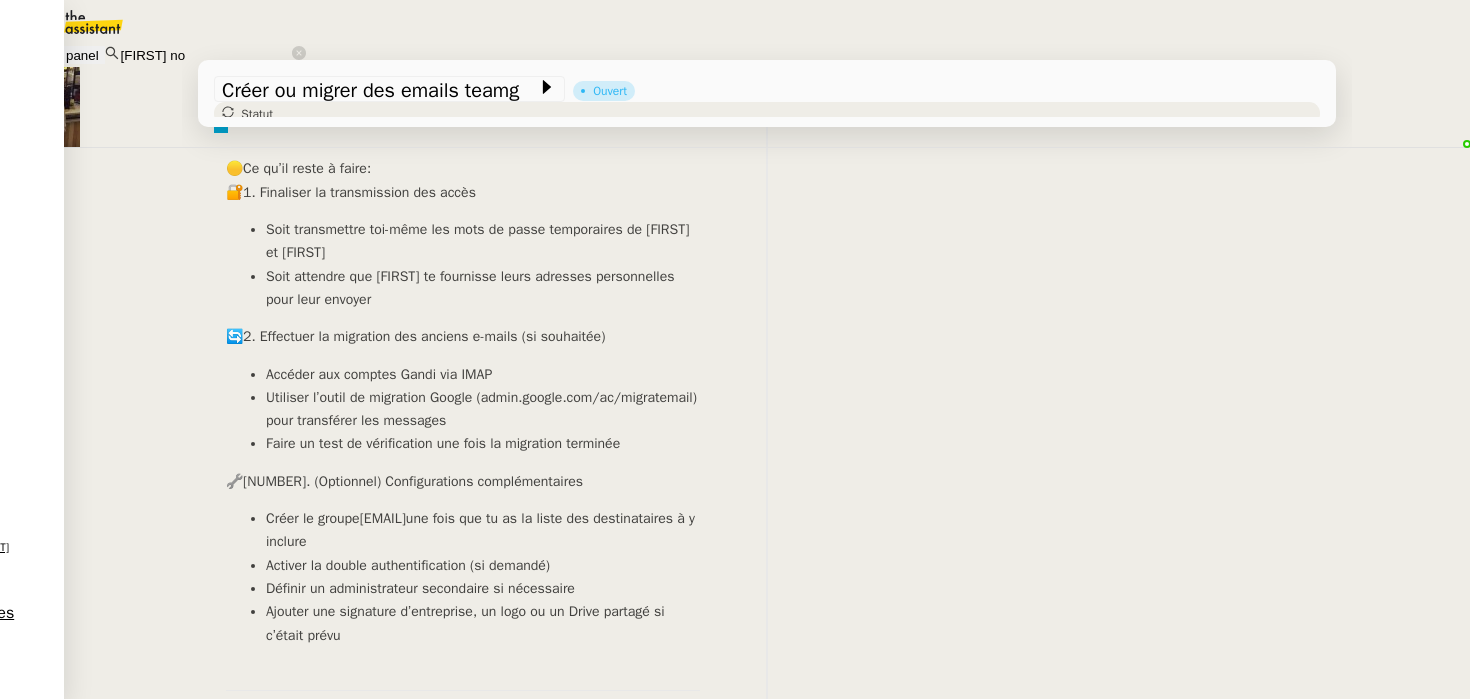 scroll, scrollTop: 15503, scrollLeft: 0, axis: vertical 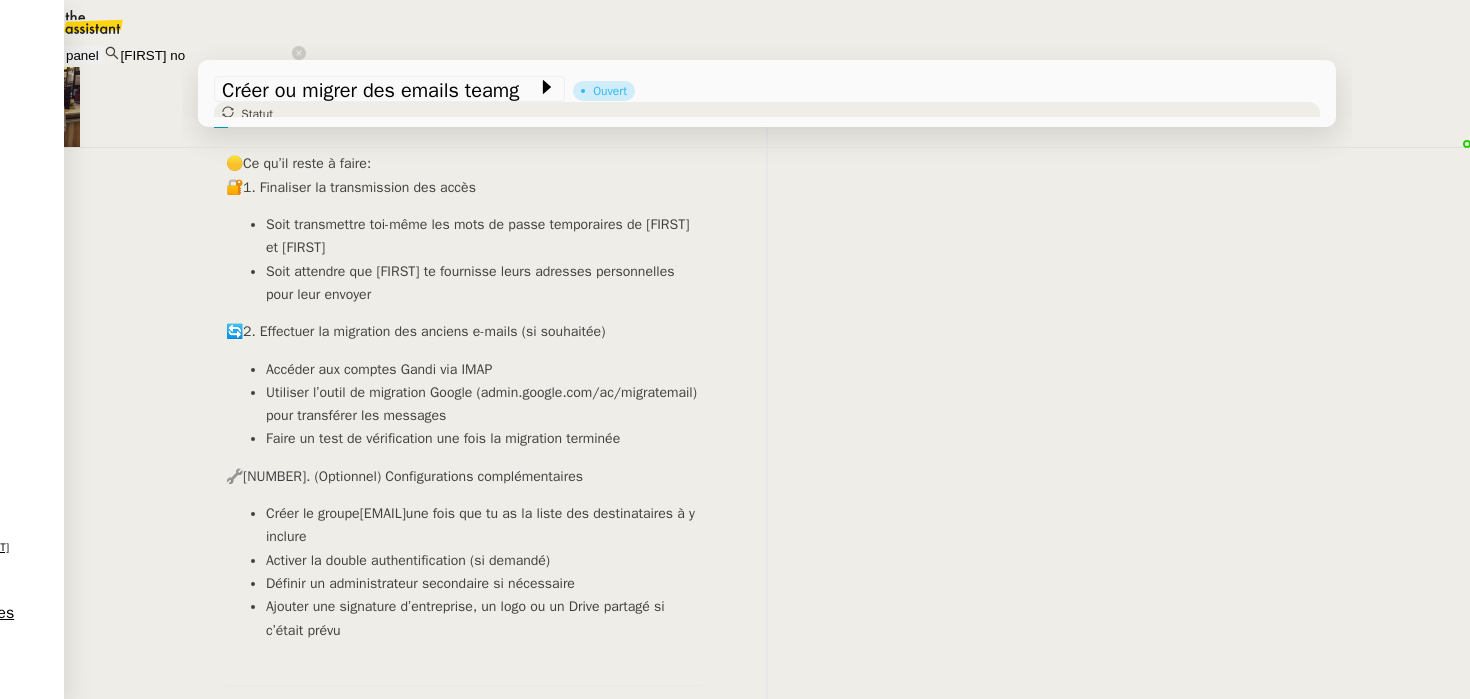 click on "Accès à votre nouvelle adresse e-mail teamg.ch" at bounding box center [656, 3040] 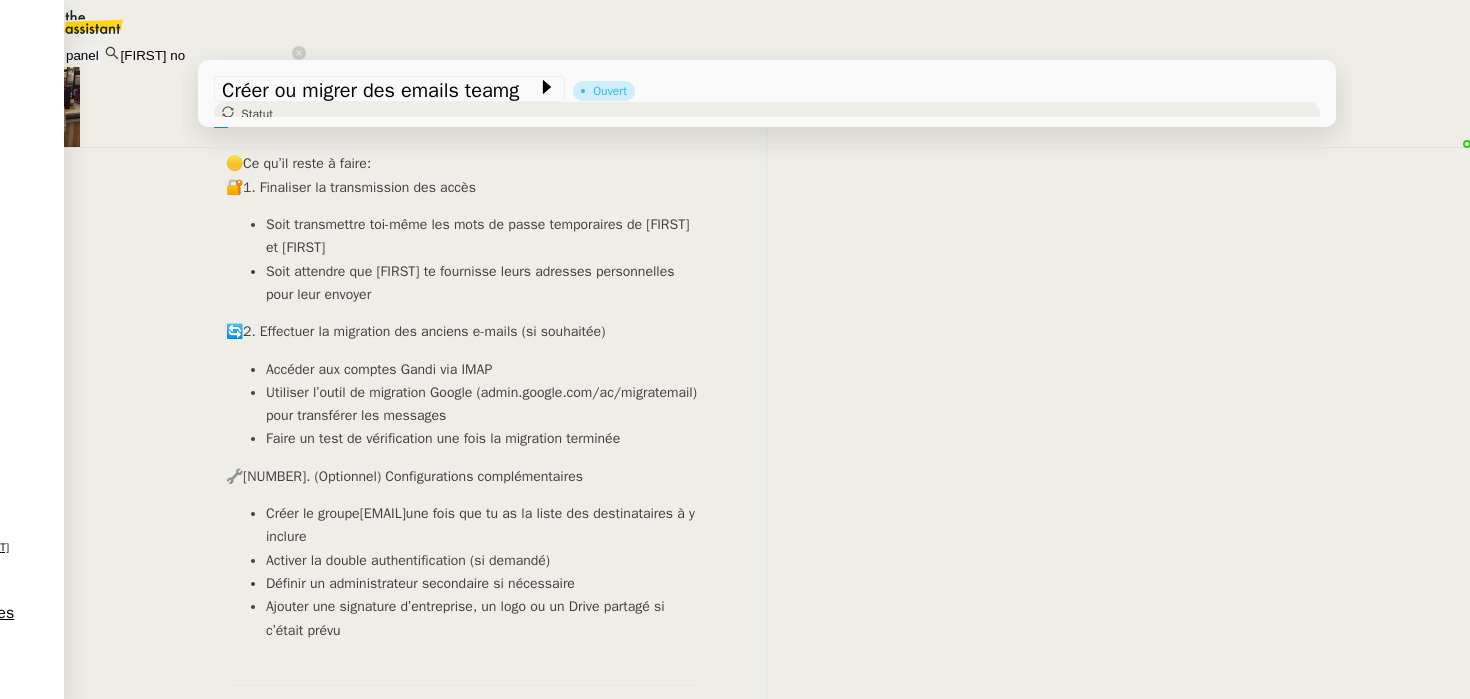 click on "Accès à votre nouvelle adresse e-mail teamg.ch" at bounding box center (656, 3040) 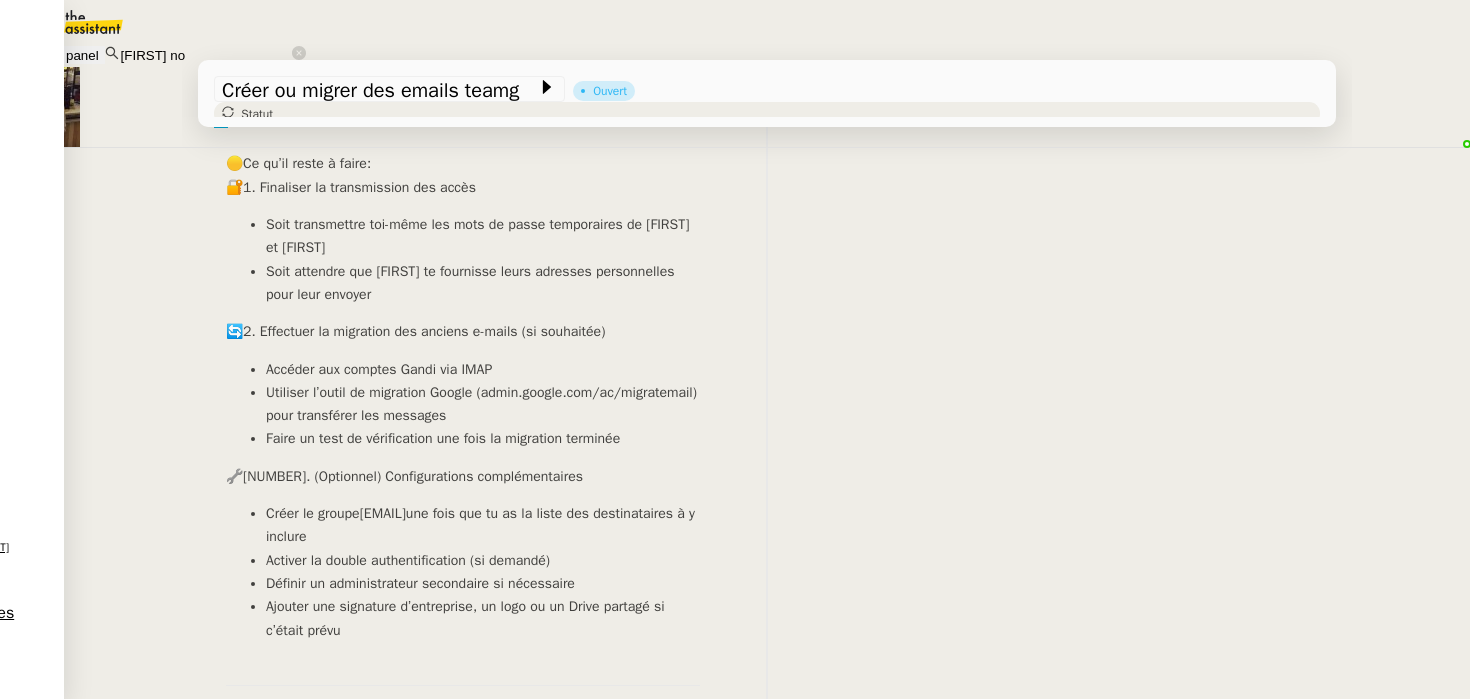 click on "Accès à votre nouvelle adresse e-mail teamg.ch" at bounding box center (656, 3040) 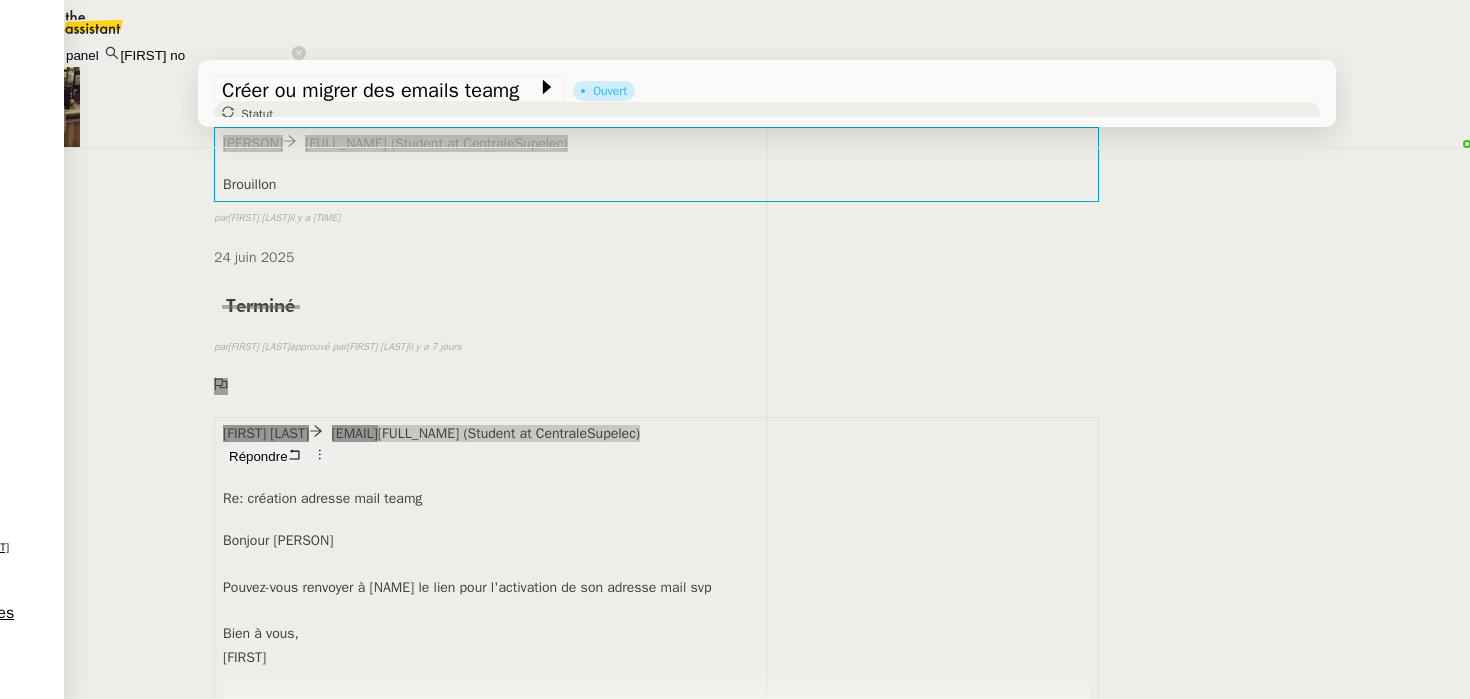 scroll, scrollTop: 0, scrollLeft: 0, axis: both 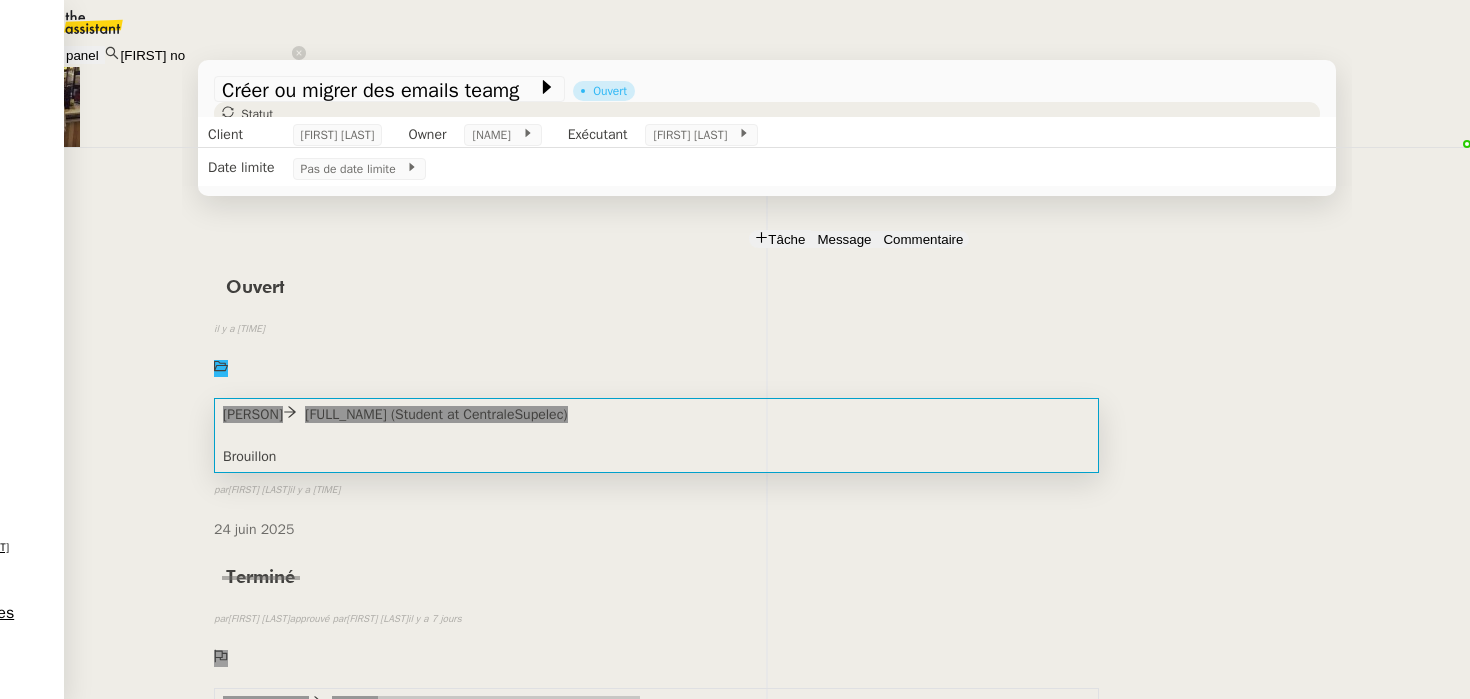 click on "Brouillon" at bounding box center (656, 456) 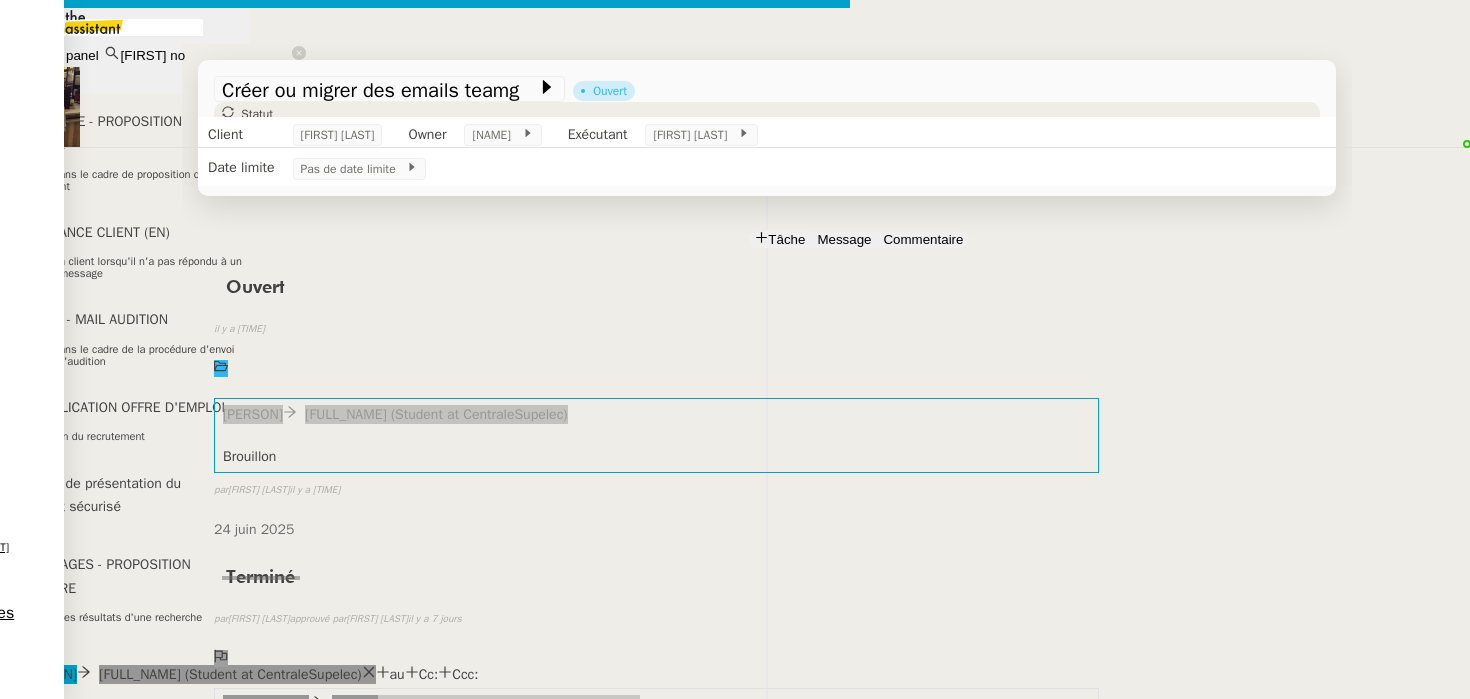 scroll, scrollTop: 0, scrollLeft: 42, axis: horizontal 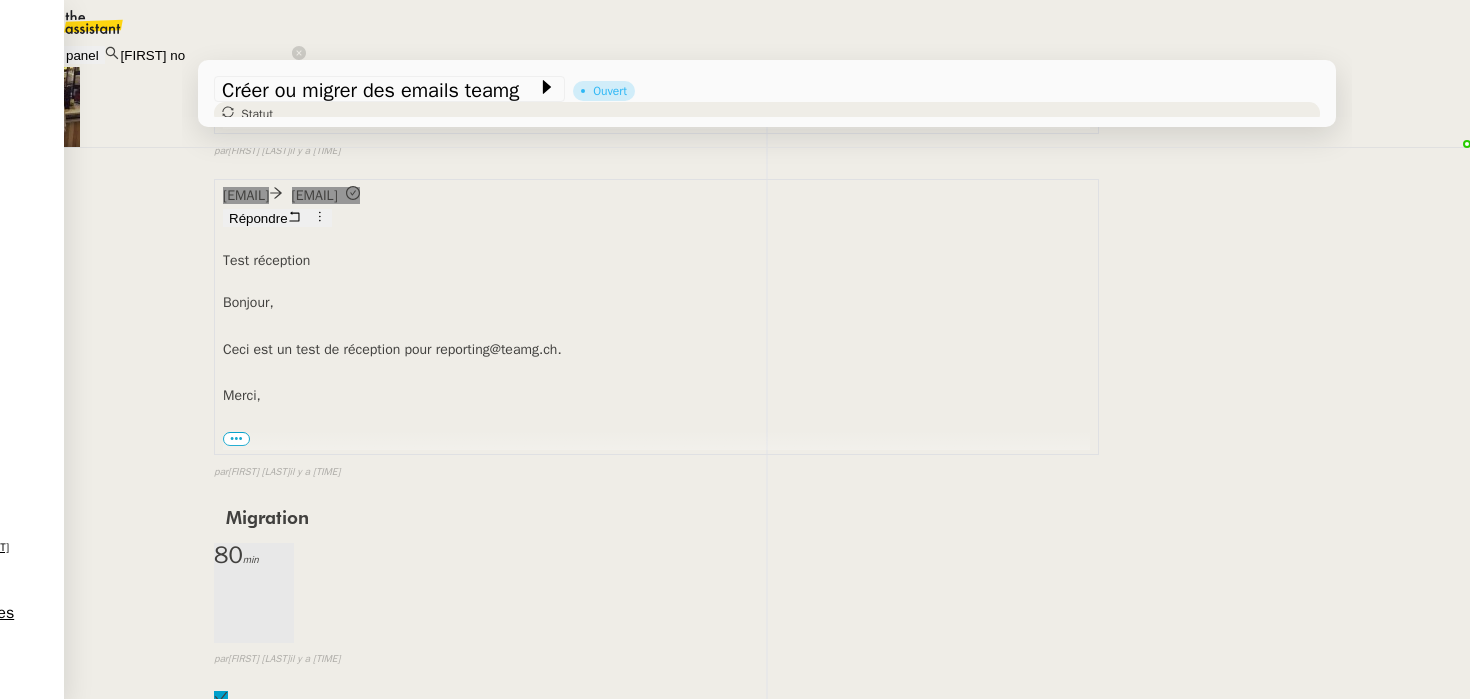 click at bounding box center [656, 2654] 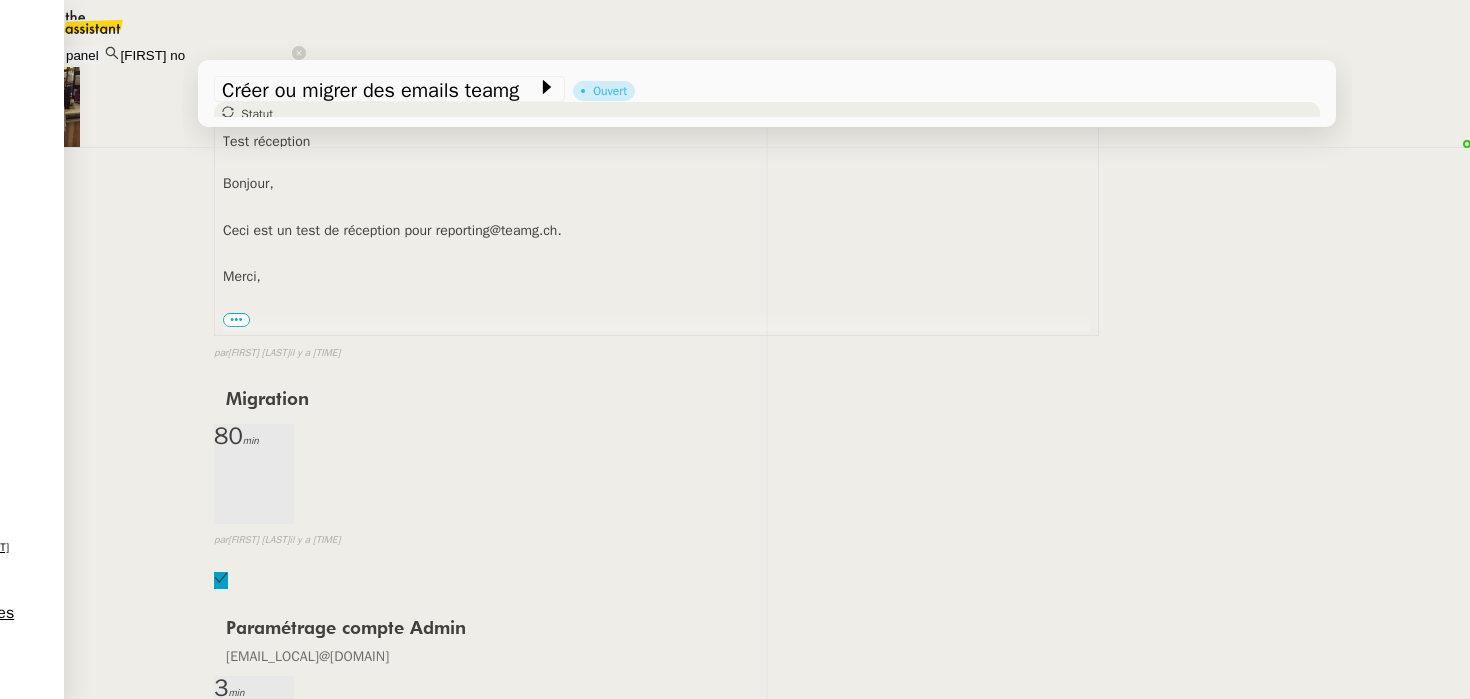 drag, startPoint x: 369, startPoint y: 286, endPoint x: 353, endPoint y: 248, distance: 41.231056 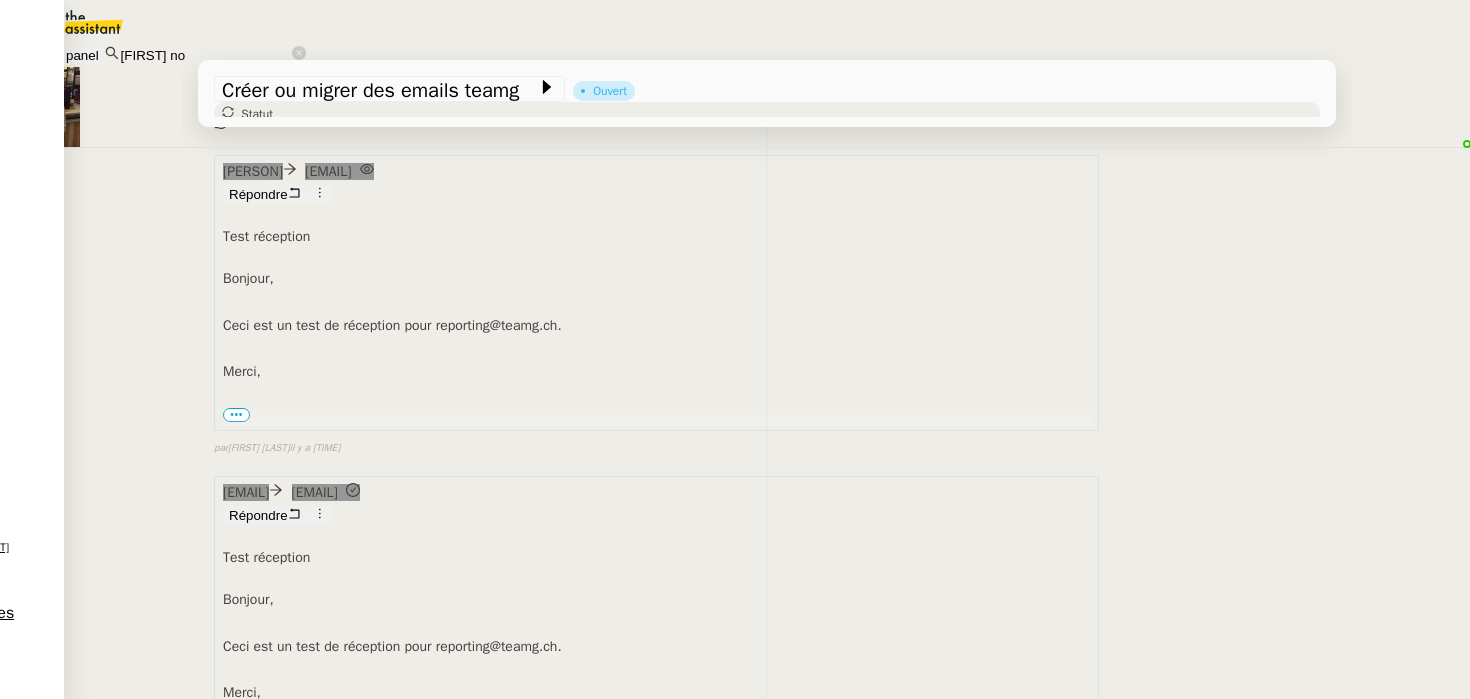 scroll, scrollTop: 14413, scrollLeft: 0, axis: vertical 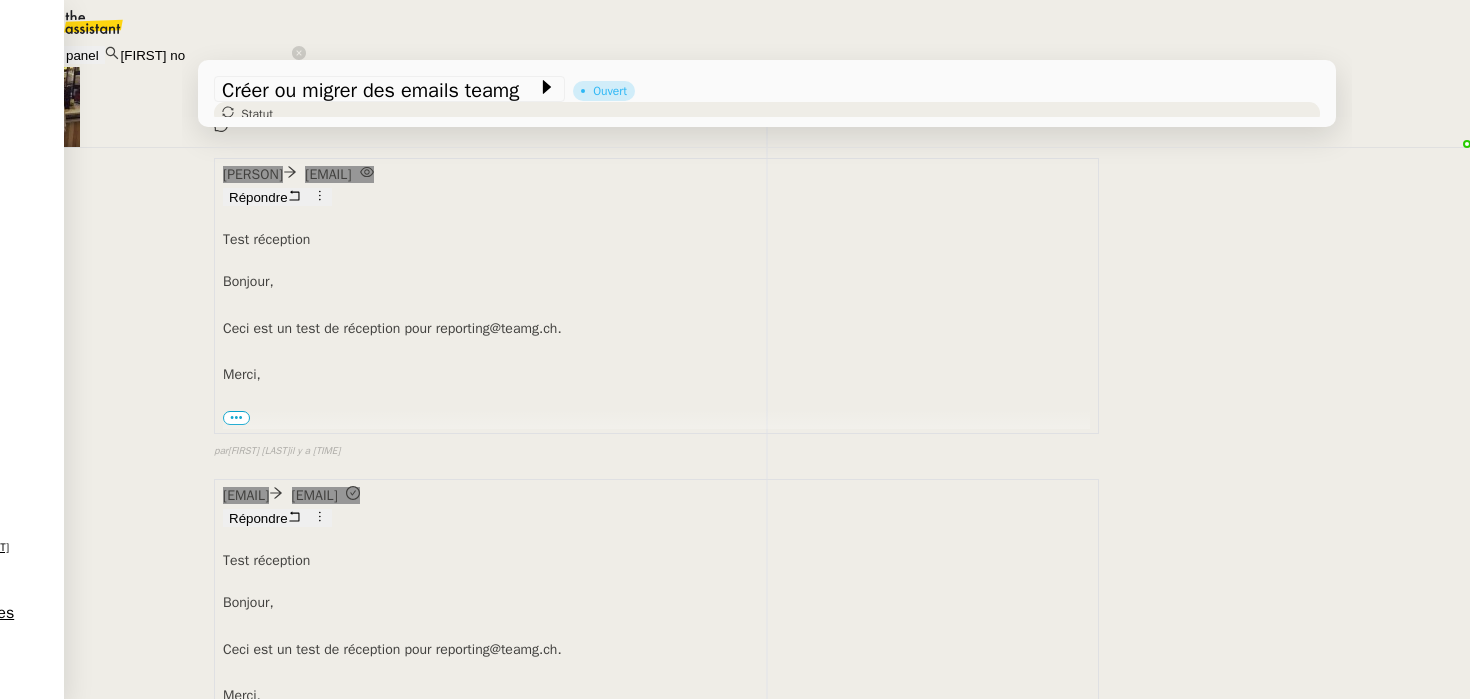 drag, startPoint x: 317, startPoint y: 267, endPoint x: 266, endPoint y: 260, distance: 51.47815 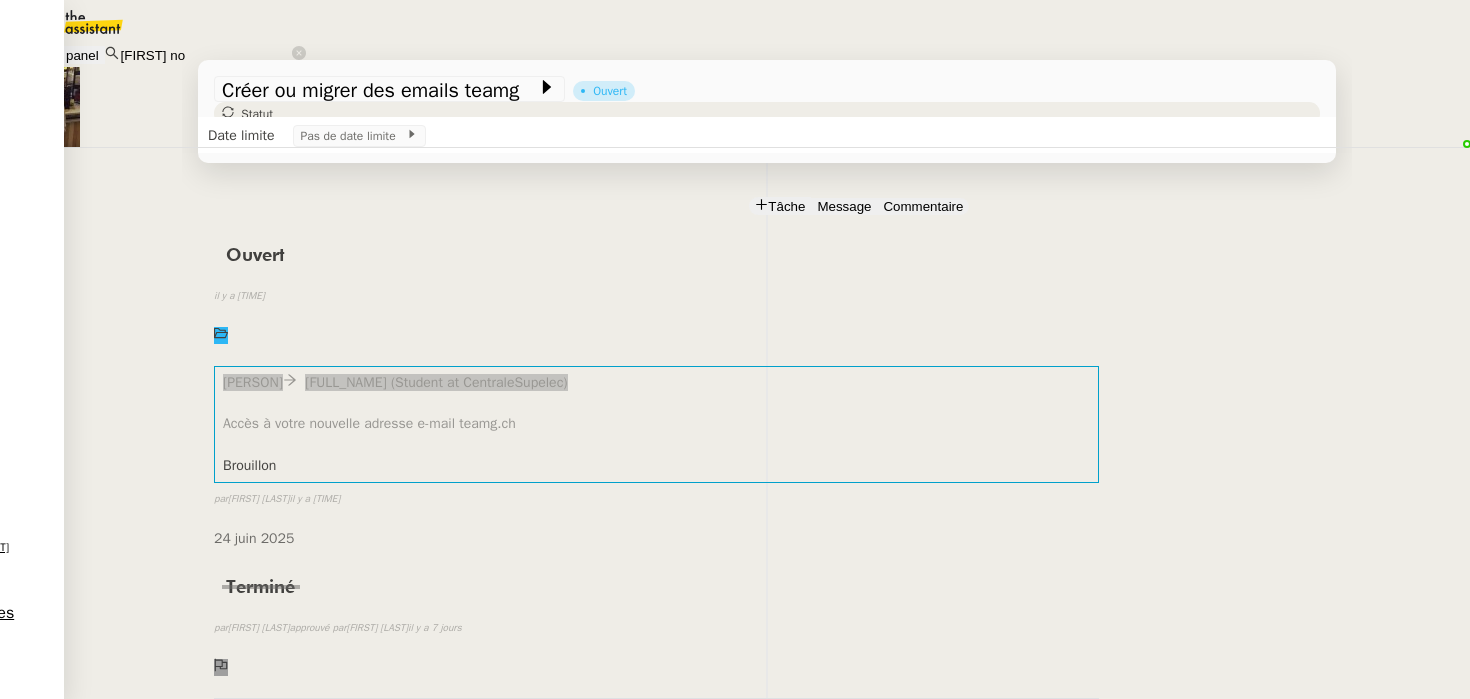 scroll, scrollTop: 0, scrollLeft: 0, axis: both 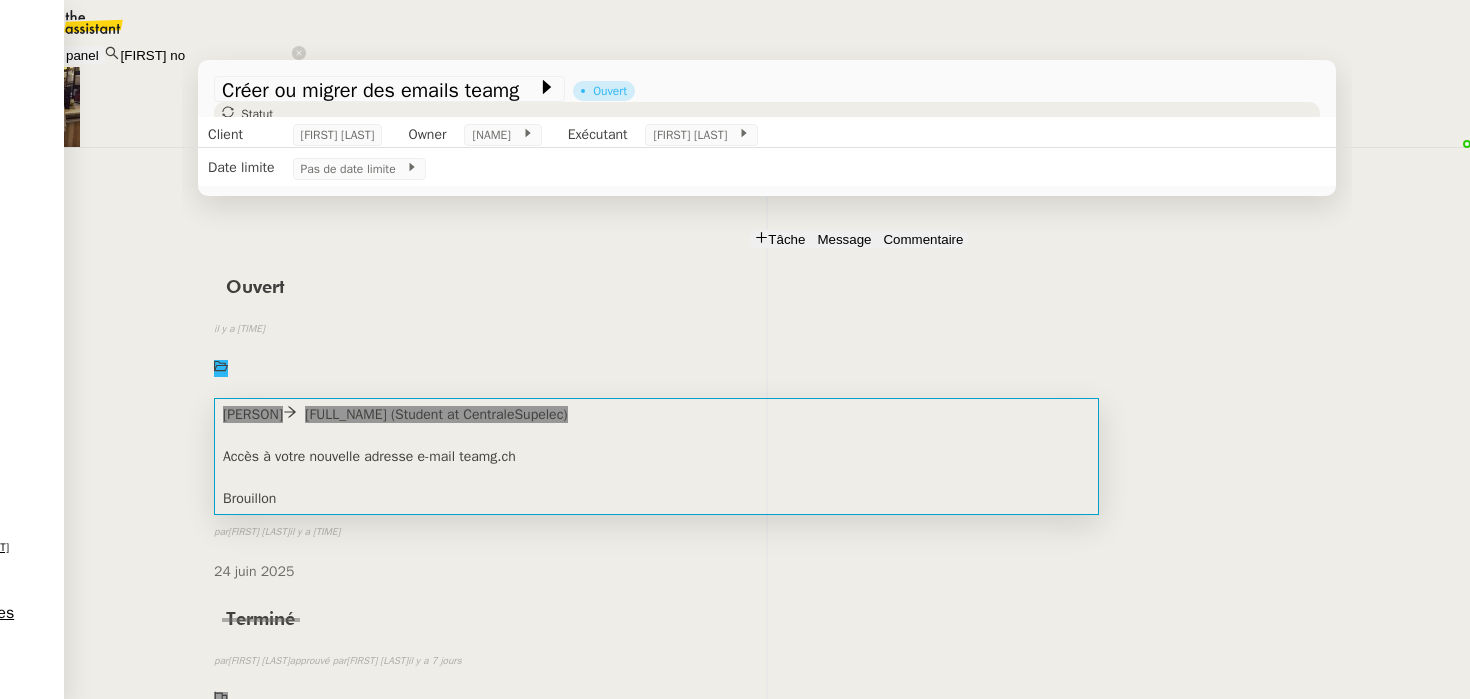 click on "Brouillon" at bounding box center (656, 498) 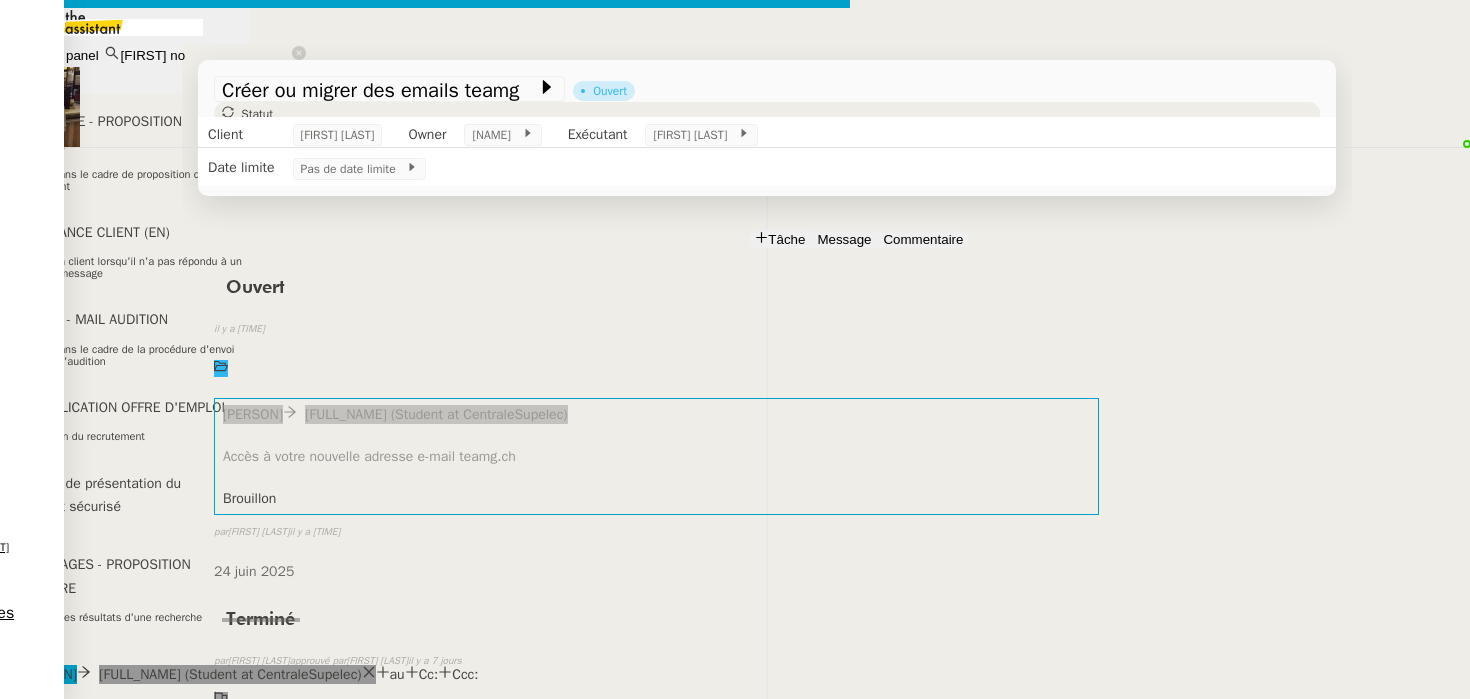 scroll, scrollTop: 0, scrollLeft: 42, axis: horizontal 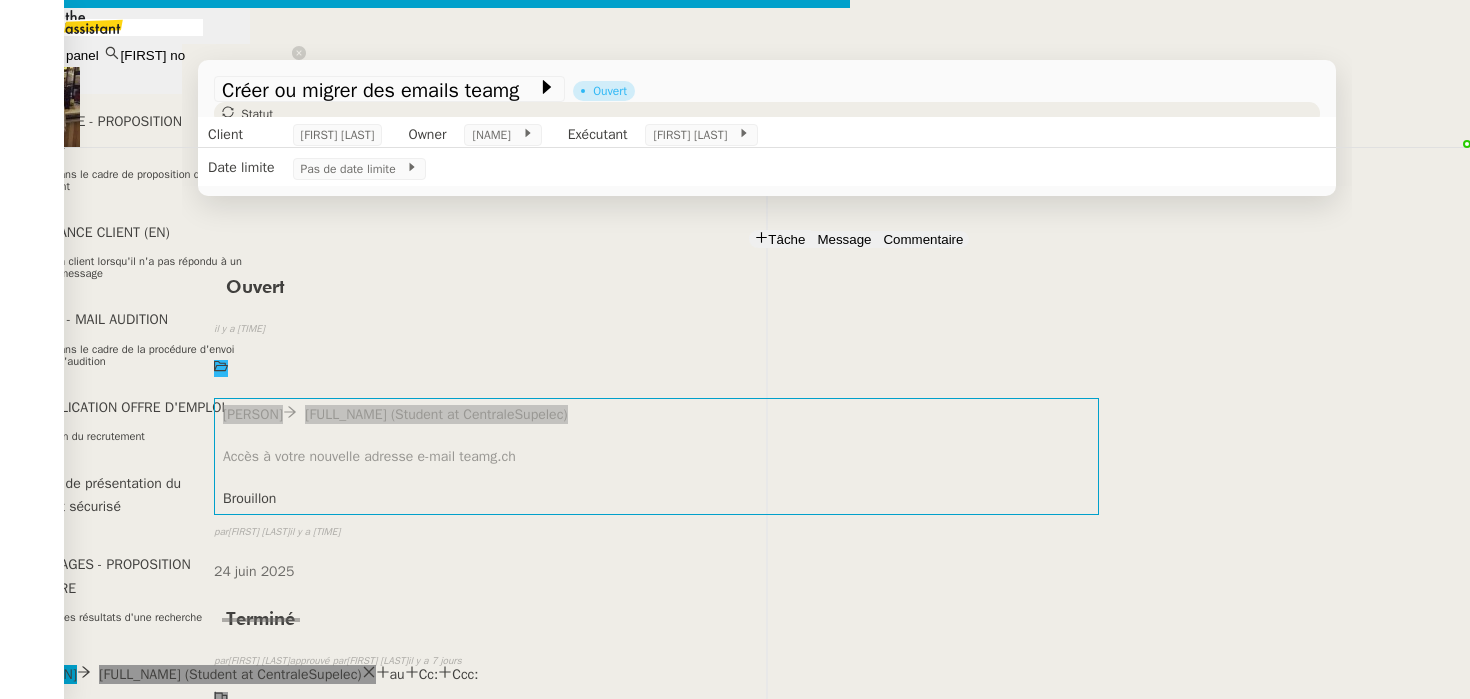 click at bounding box center [425, 835] 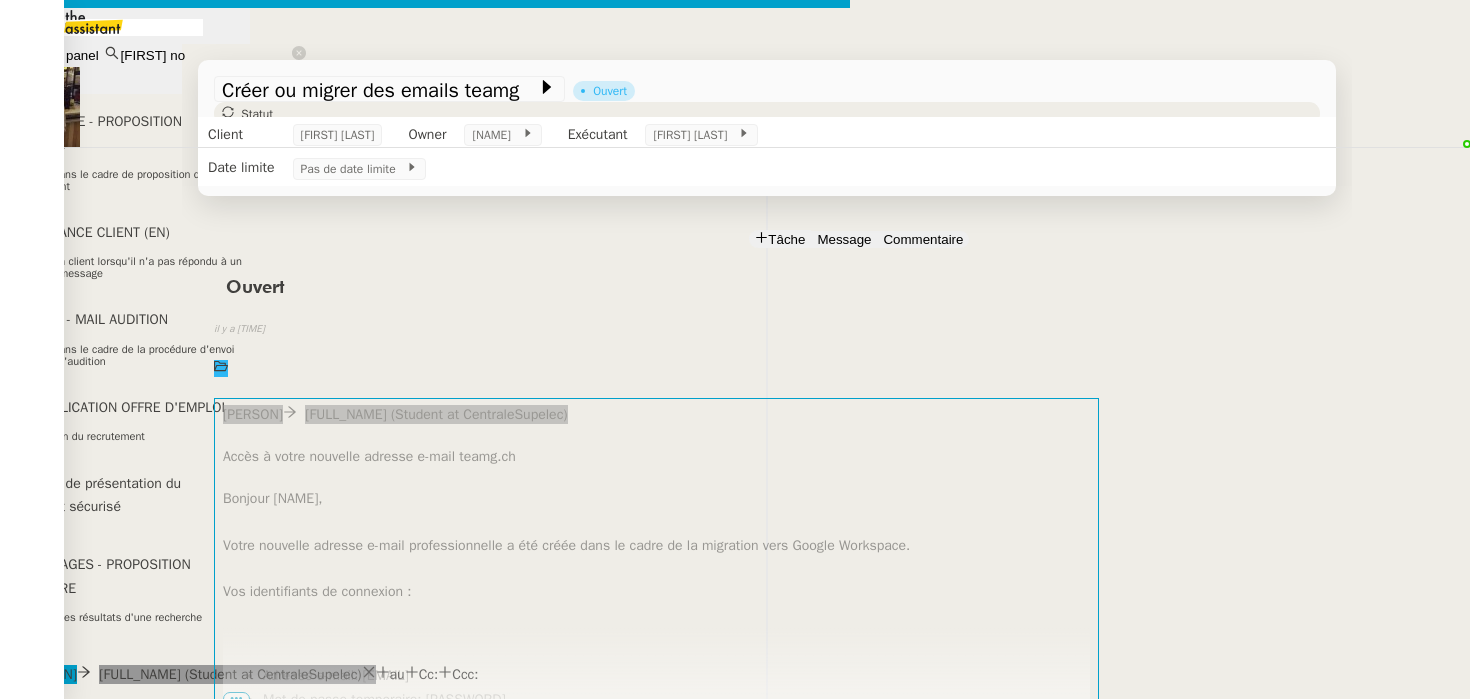 click on "[EMAIL]" at bounding box center (145, 1570) 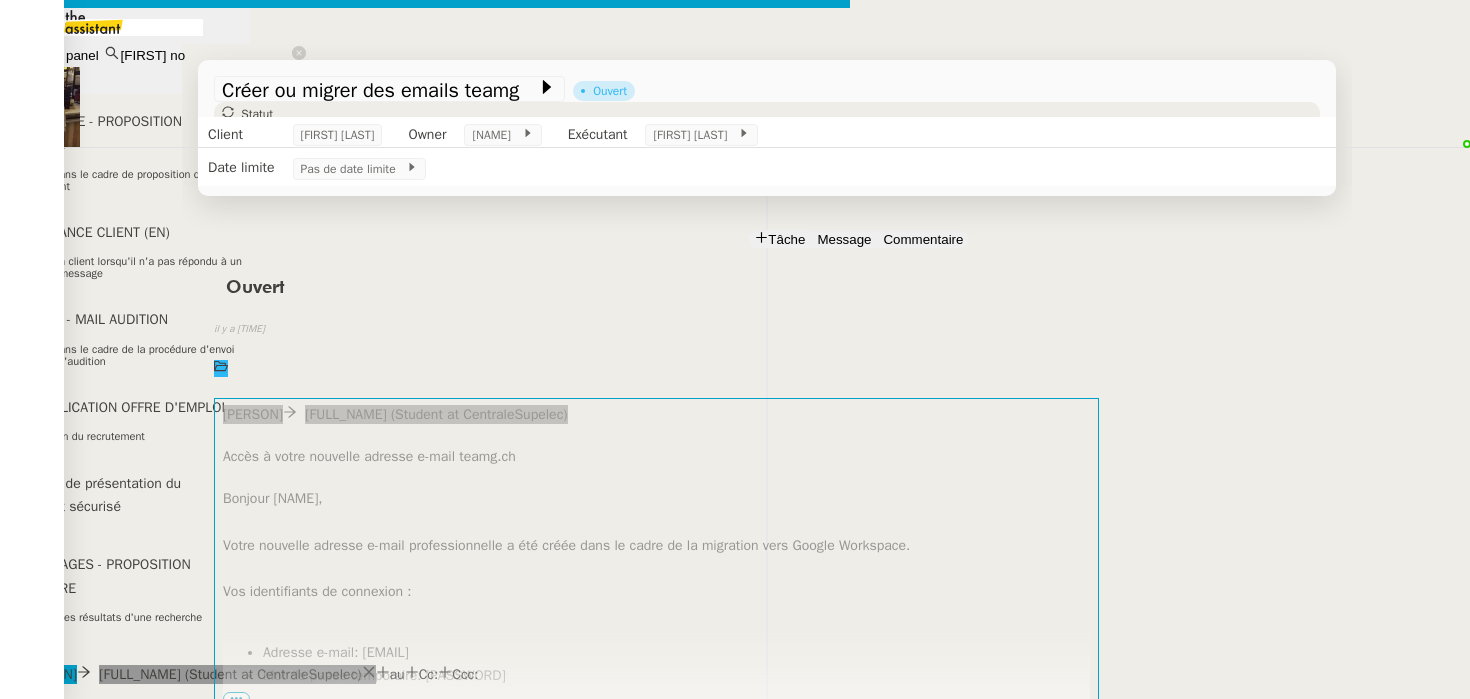 click on "Adresse e-mail  : alek@teamg.ch" at bounding box center [445, 991] 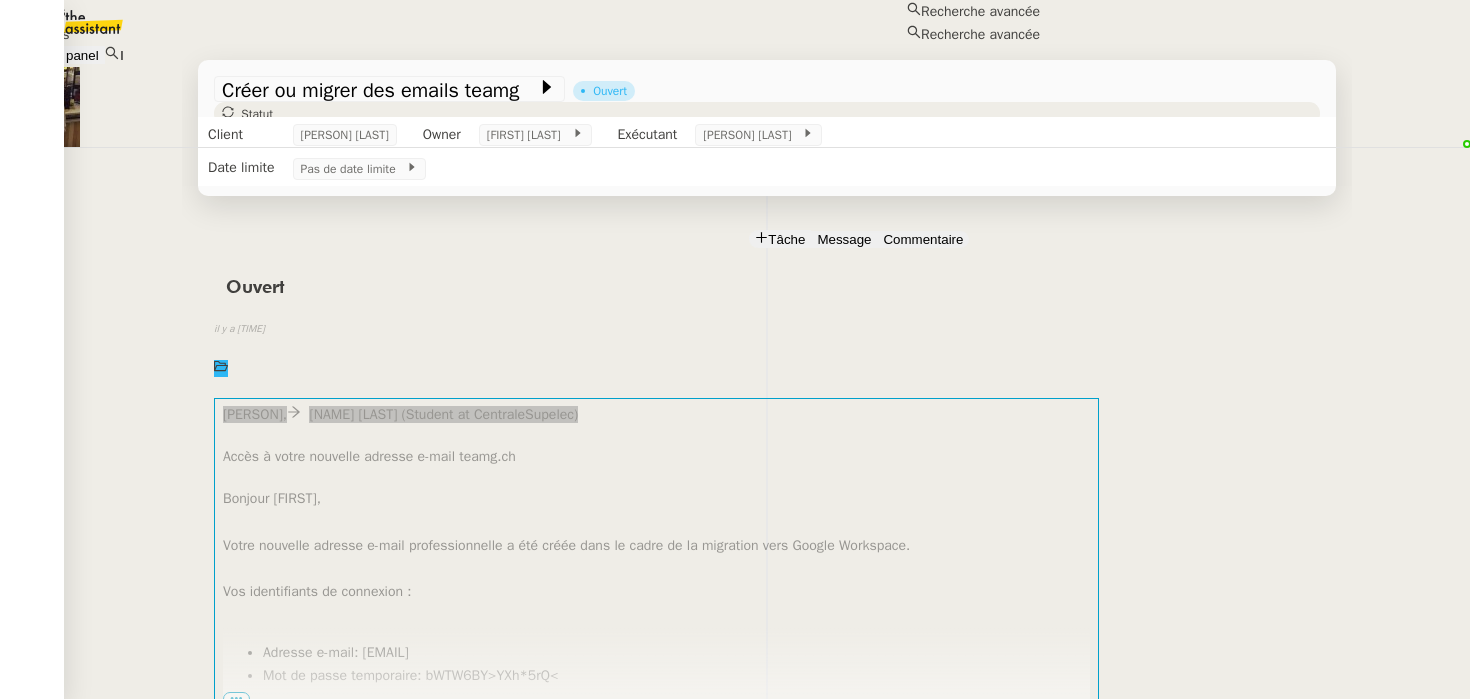 scroll, scrollTop: 0, scrollLeft: 0, axis: both 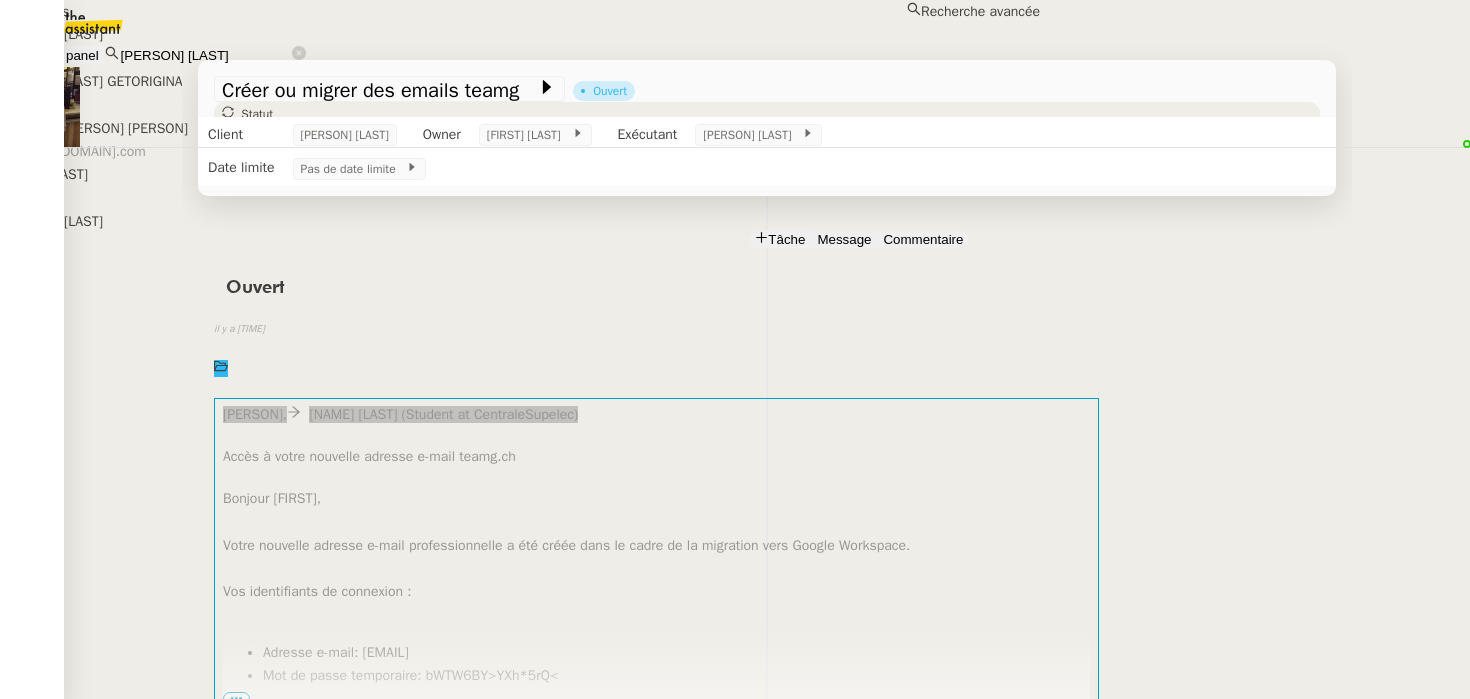 click on "[PERSON] [LAST]" at bounding box center [520, 34] 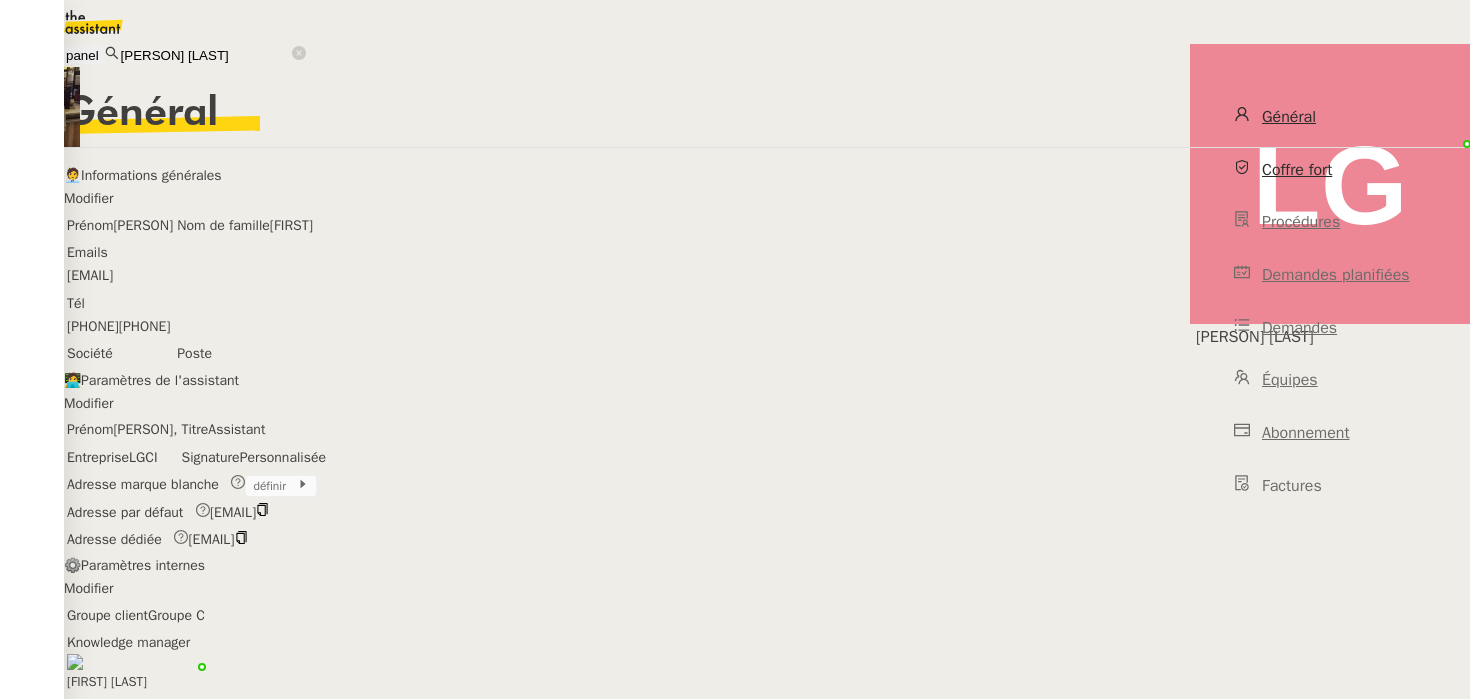 click on "Coffre fort" at bounding box center (1330, 170) 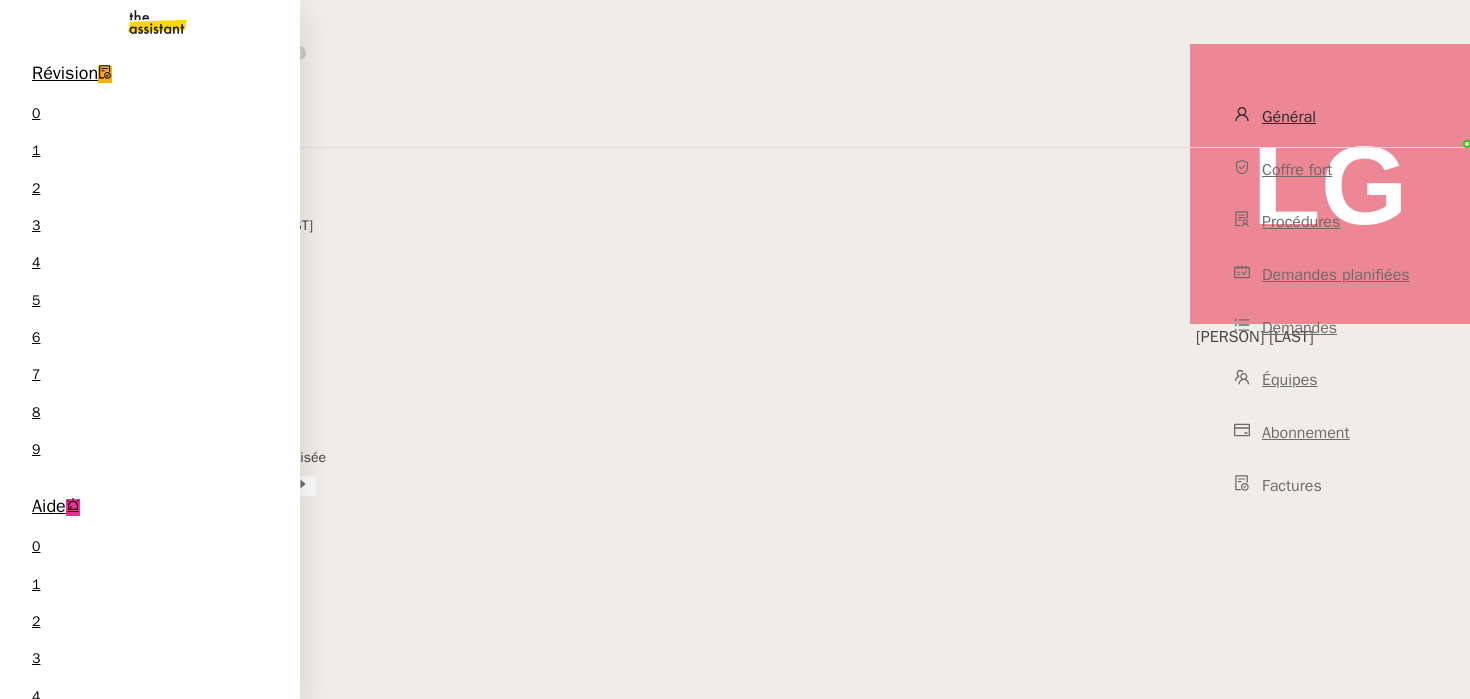 click on "[PERSON] [LAST]" at bounding box center (72, 1296) 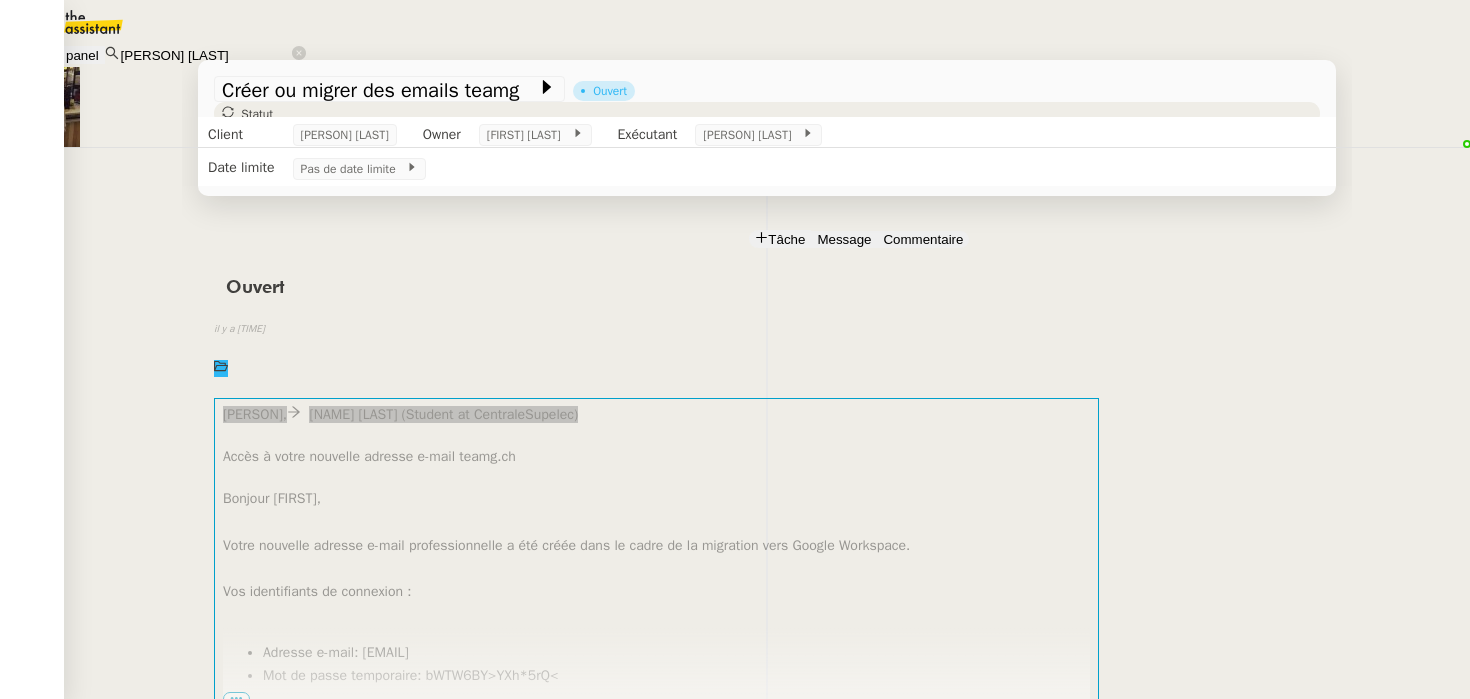 click on "laurene@[DOMAIN].ch" at bounding box center (138, 2512) 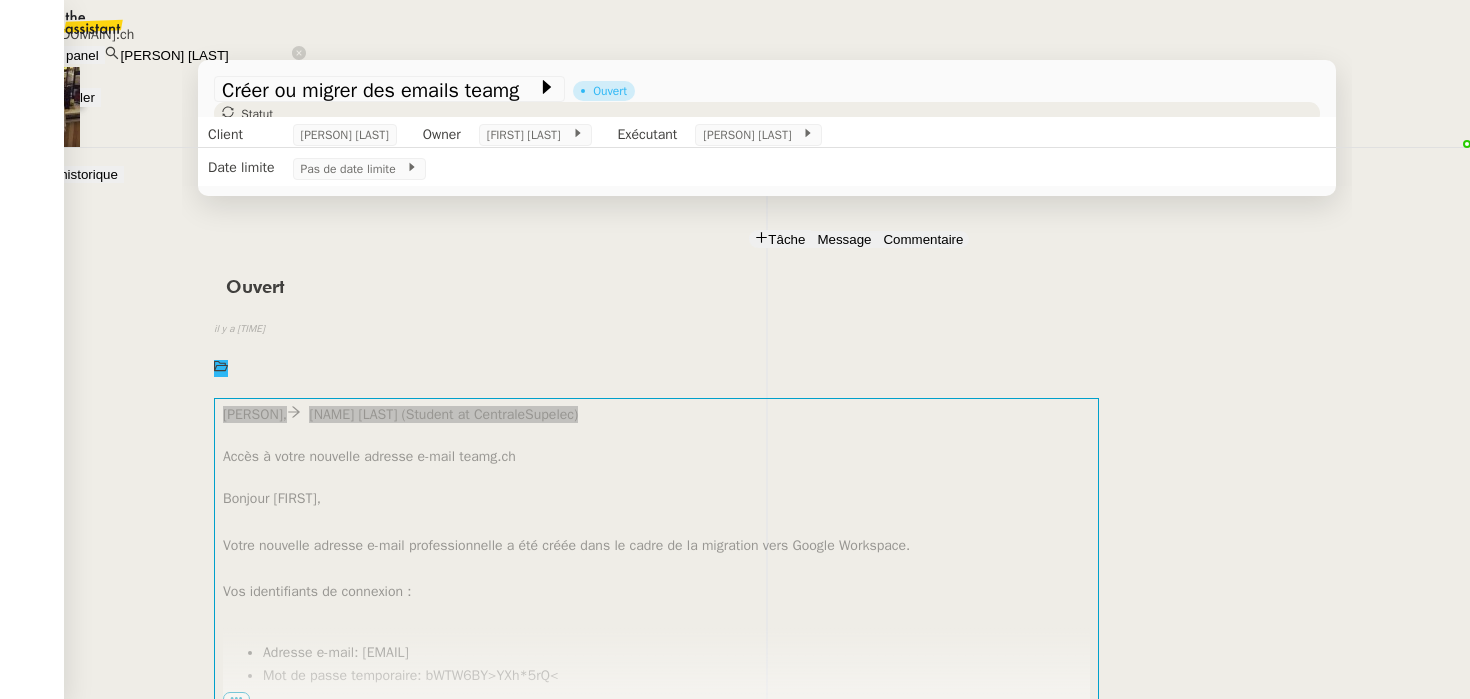 click on "[EMAIL] Déverrouiller Url    Identifiant Mot de passe Note Fichiers Upload Afficher l'historique Edit" at bounding box center (735, 105) 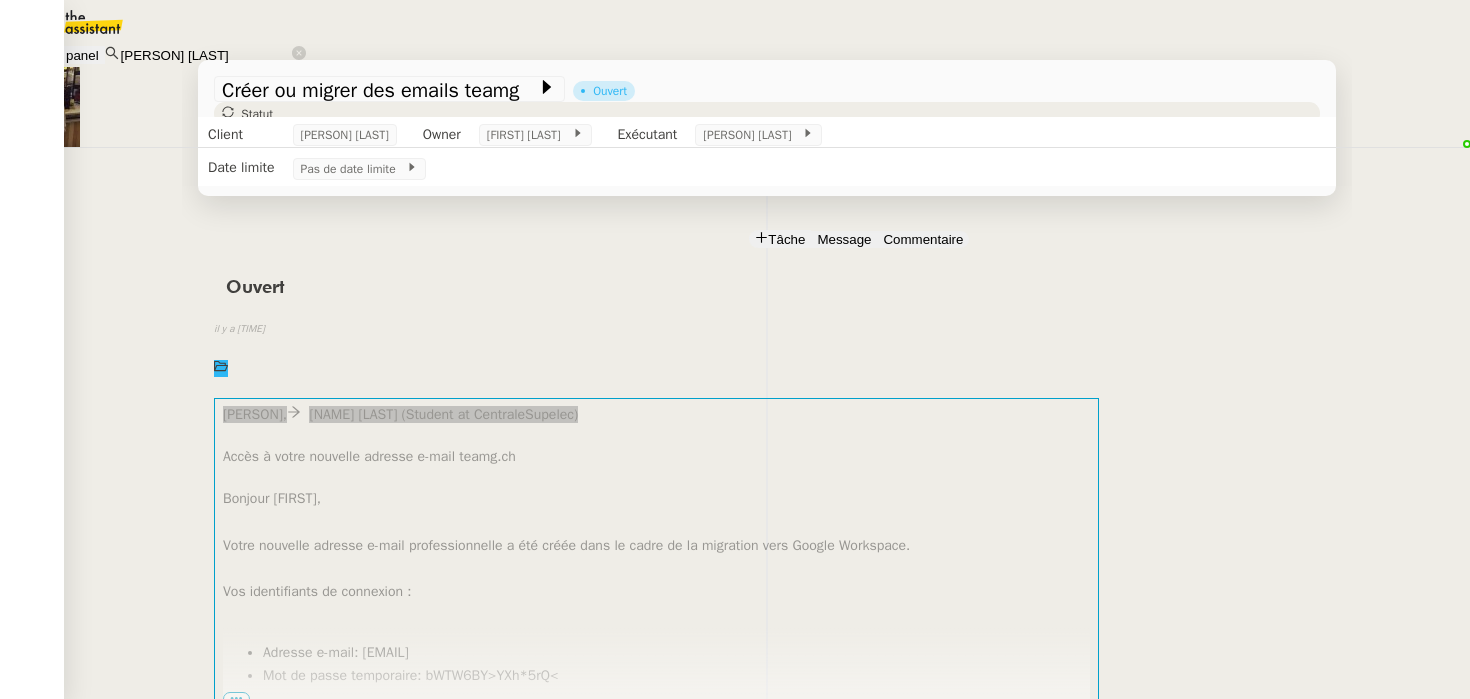 click on "Google Workspace TeamG" at bounding box center [138, 2512] 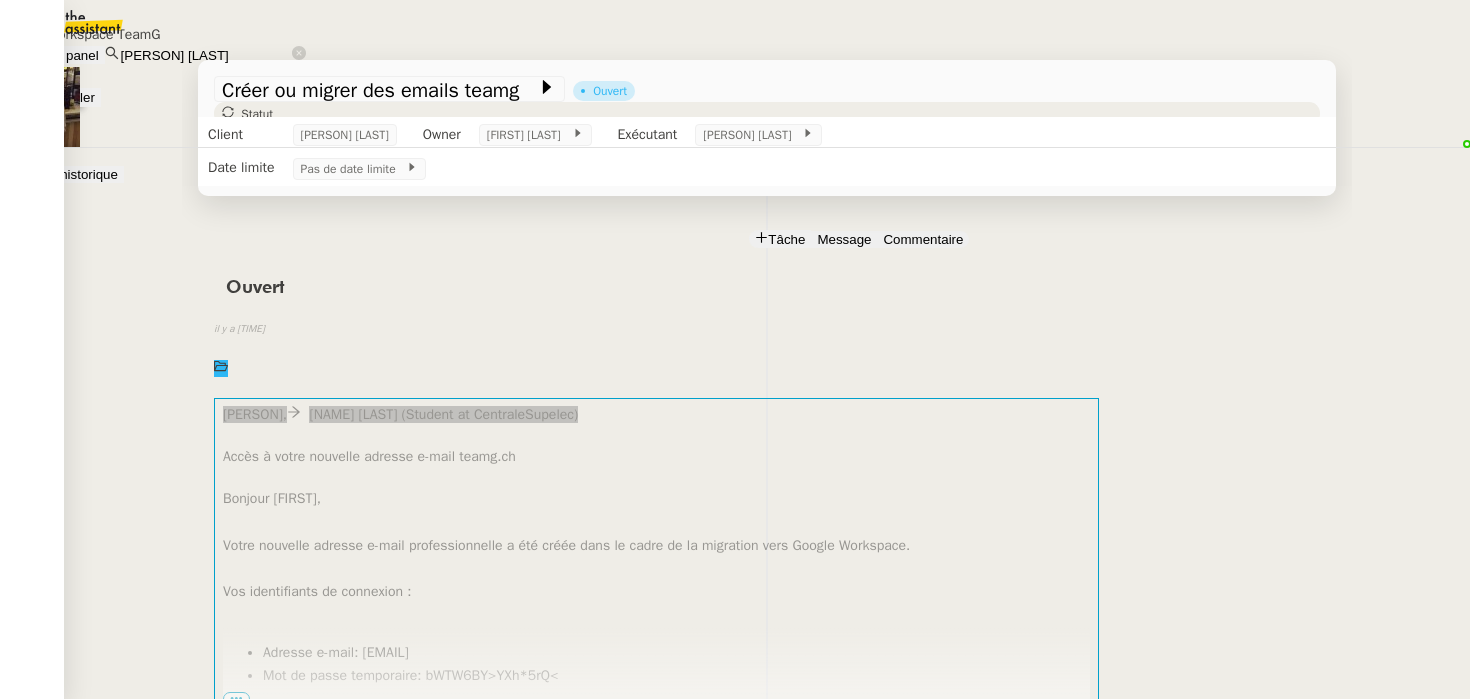 click on "Déverrouiller Url    Identifiant Mot de passe Note Fichiers Upload" at bounding box center (300, 105) 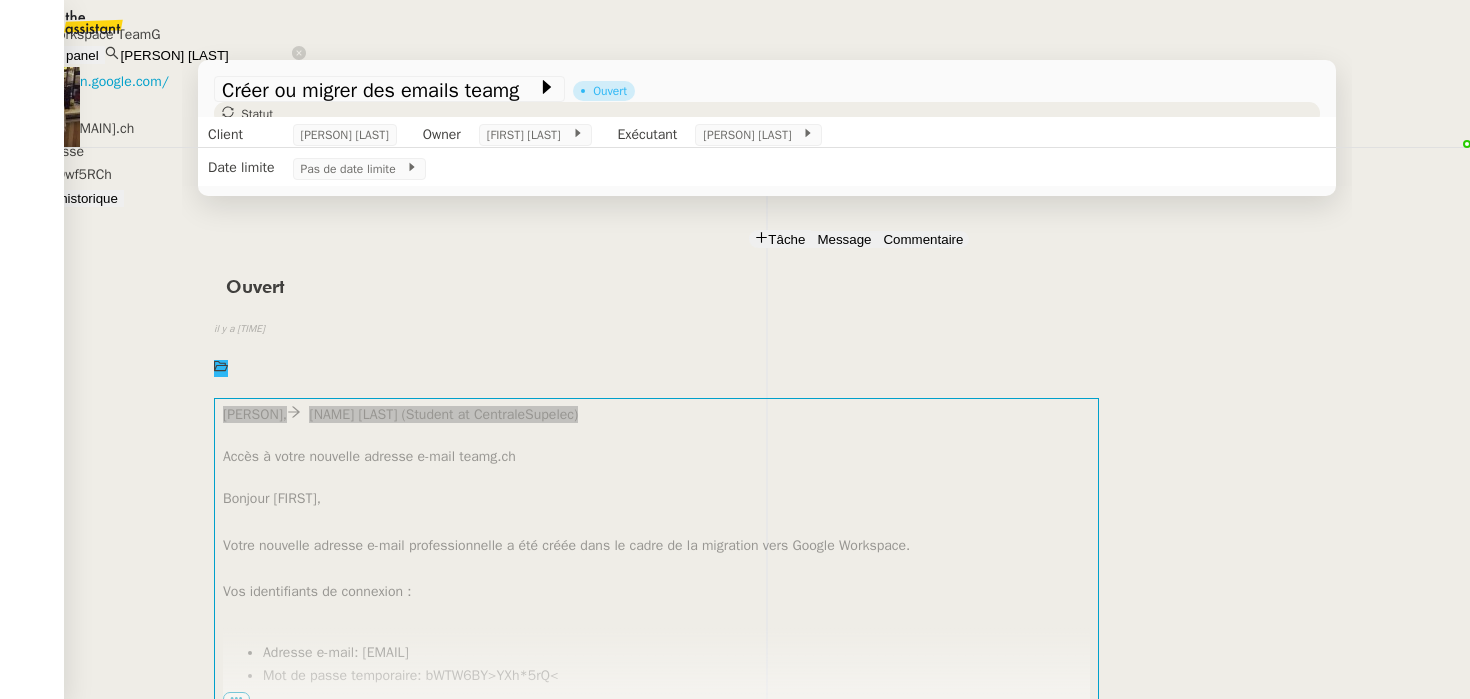 click on "laurene@[DOMAIN].ch" at bounding box center (67, 128) 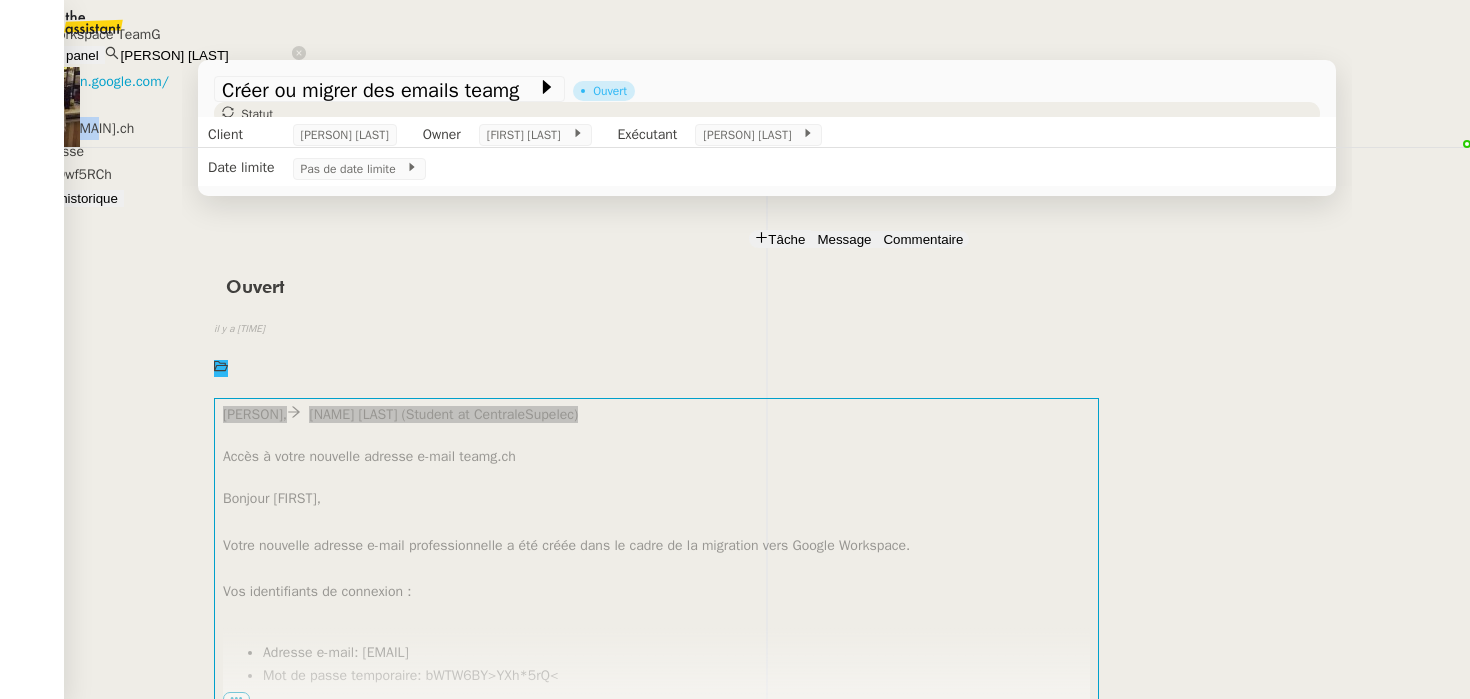 click on "laurene@[DOMAIN].ch" at bounding box center (67, 128) 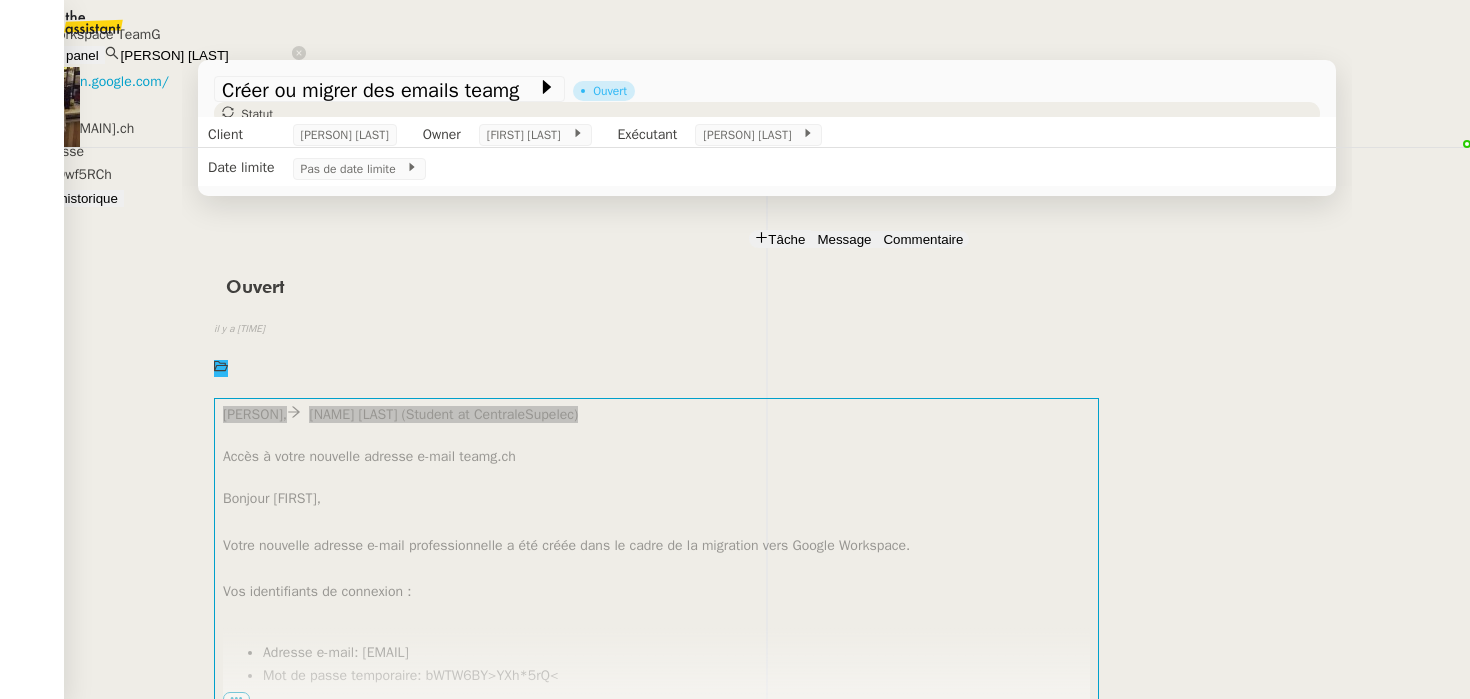 click on "JcQ3Areg0wf5RCh" at bounding box center (56, 174) 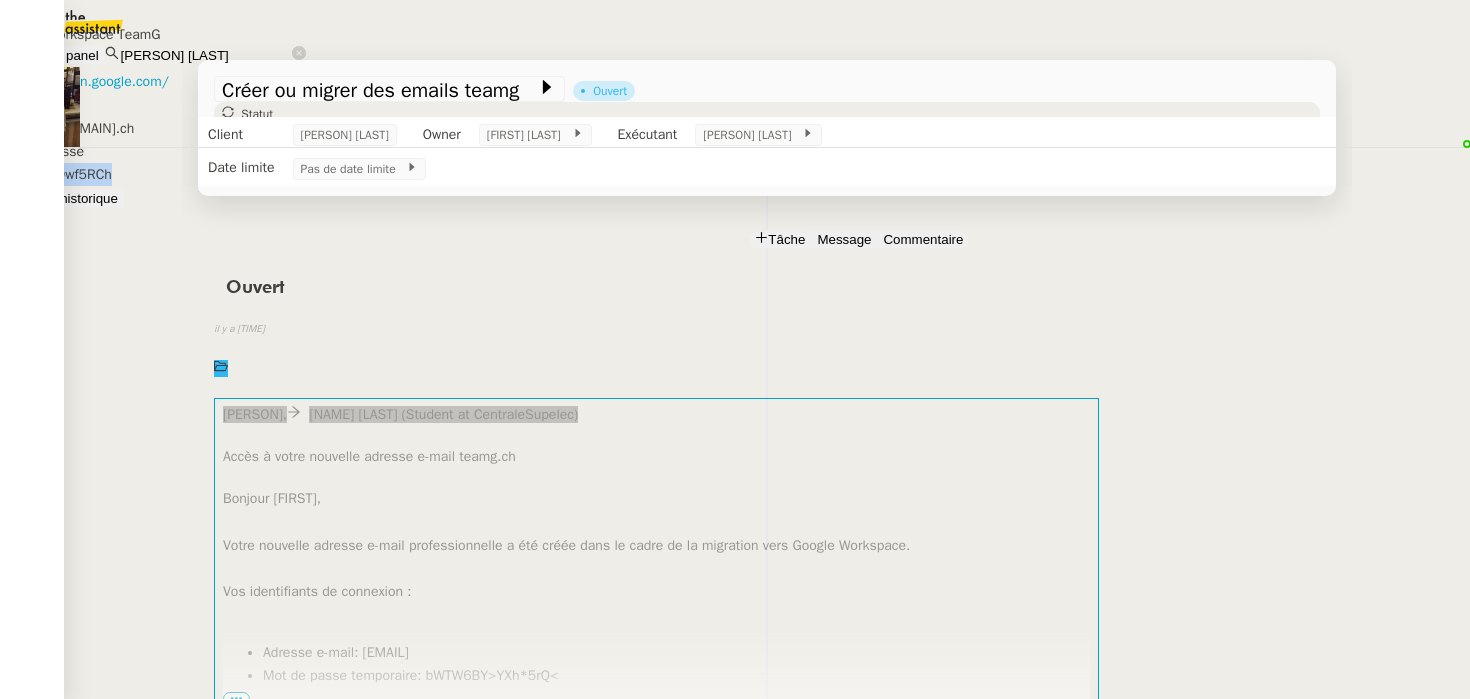 click on "JcQ3Areg0wf5RCh" at bounding box center [56, 174] 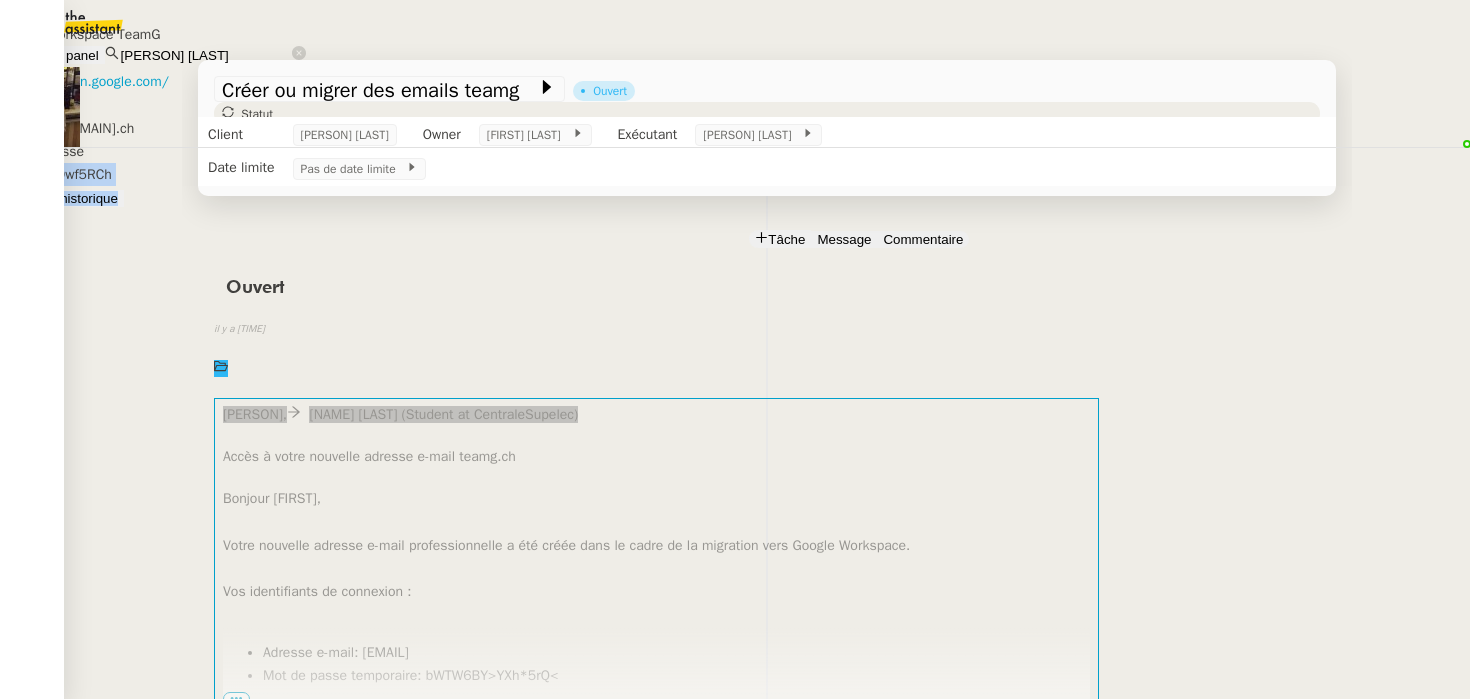 click on "JcQ3Areg0wf5RCh" at bounding box center (56, 174) 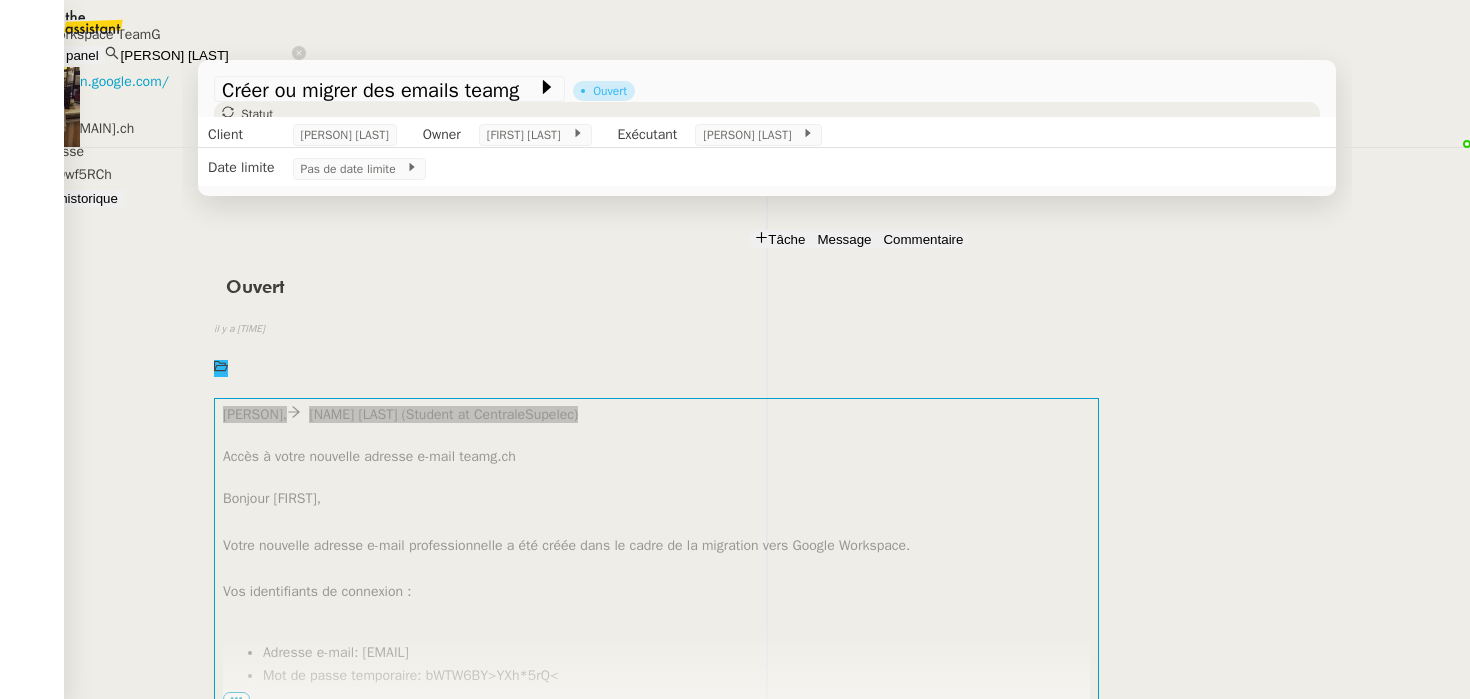 click on "Google Workspace TeamG Url https://admin.google.com/    Identifiant laurene@[DOMAIN].ch Mot de passe [PASSWORD] Afficher l'historique Edit" at bounding box center (735, 116) 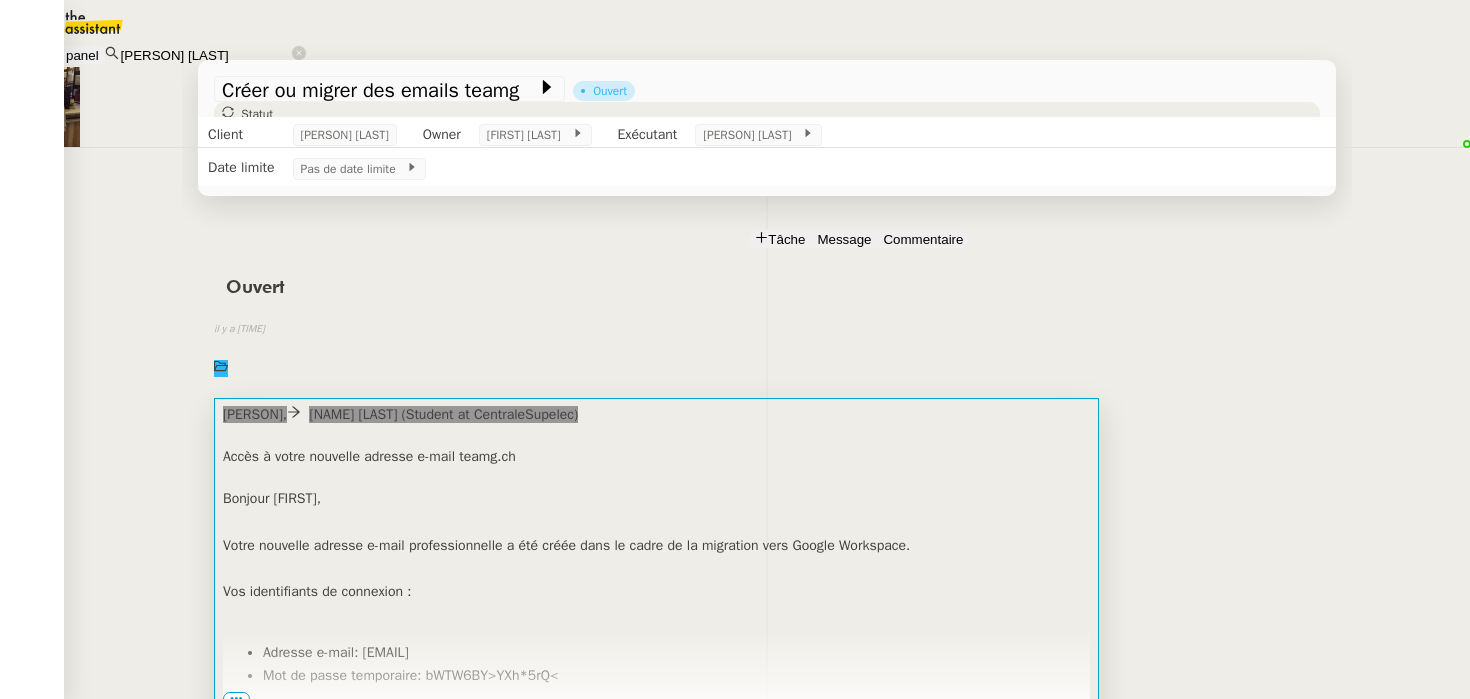 click on "Adresse e-mail : [EMAIL]" at bounding box center (676, 652) 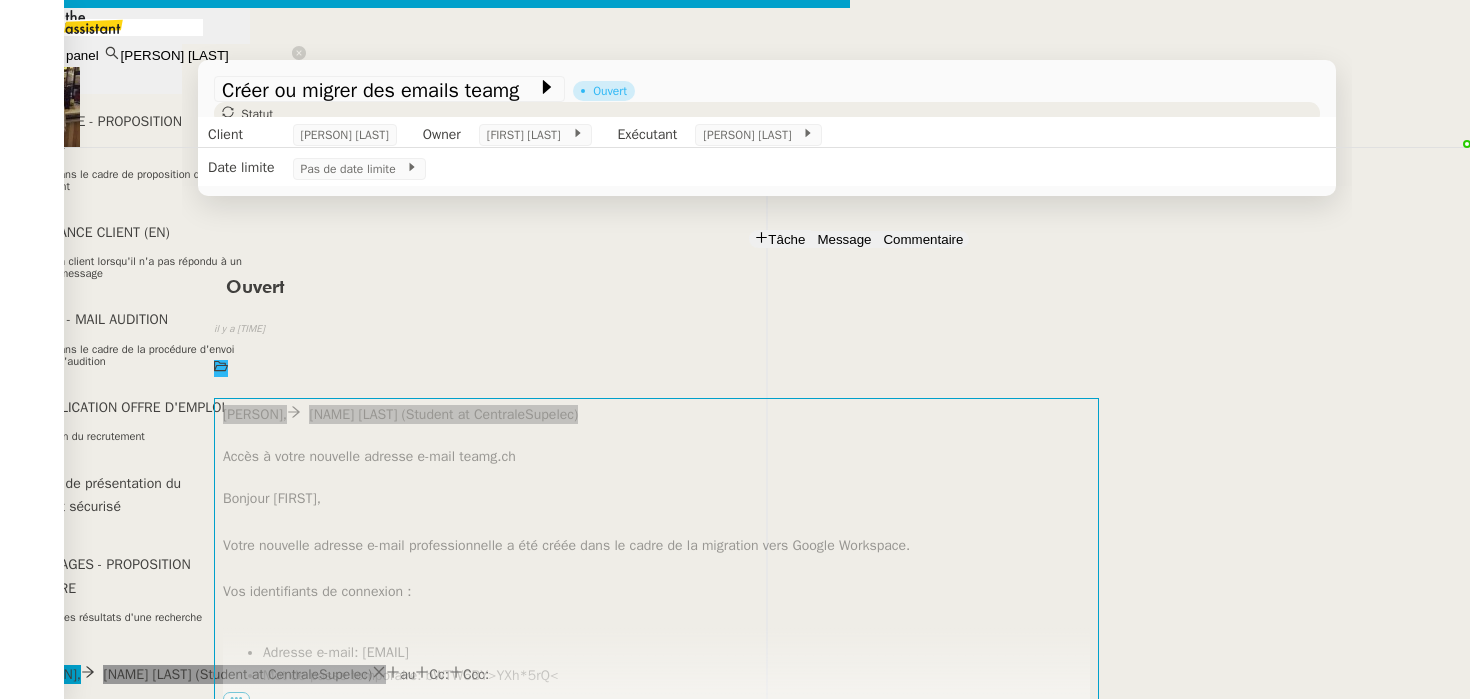 scroll, scrollTop: 0, scrollLeft: 42, axis: horizontal 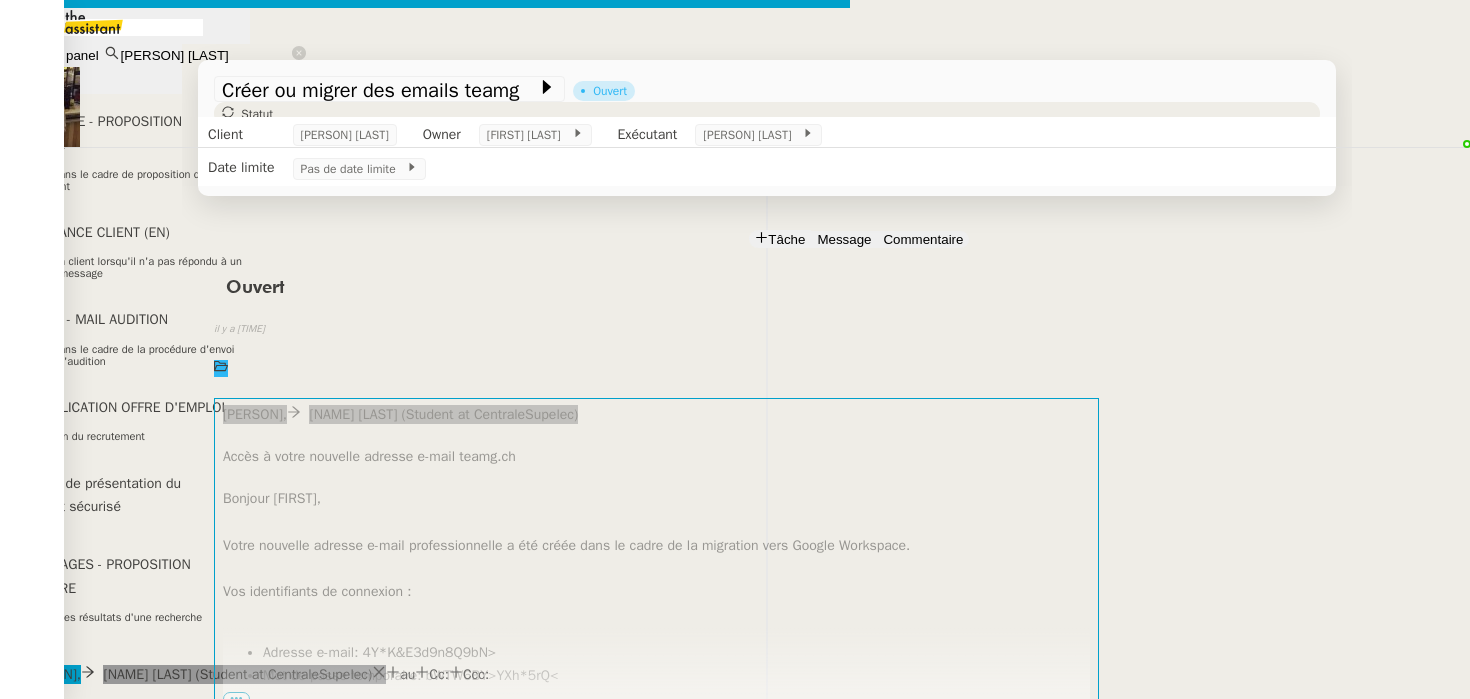 click on "Mot de passe temporaire : bWTW6BY>YXh*5rQ<" at bounding box center (445, 1014) 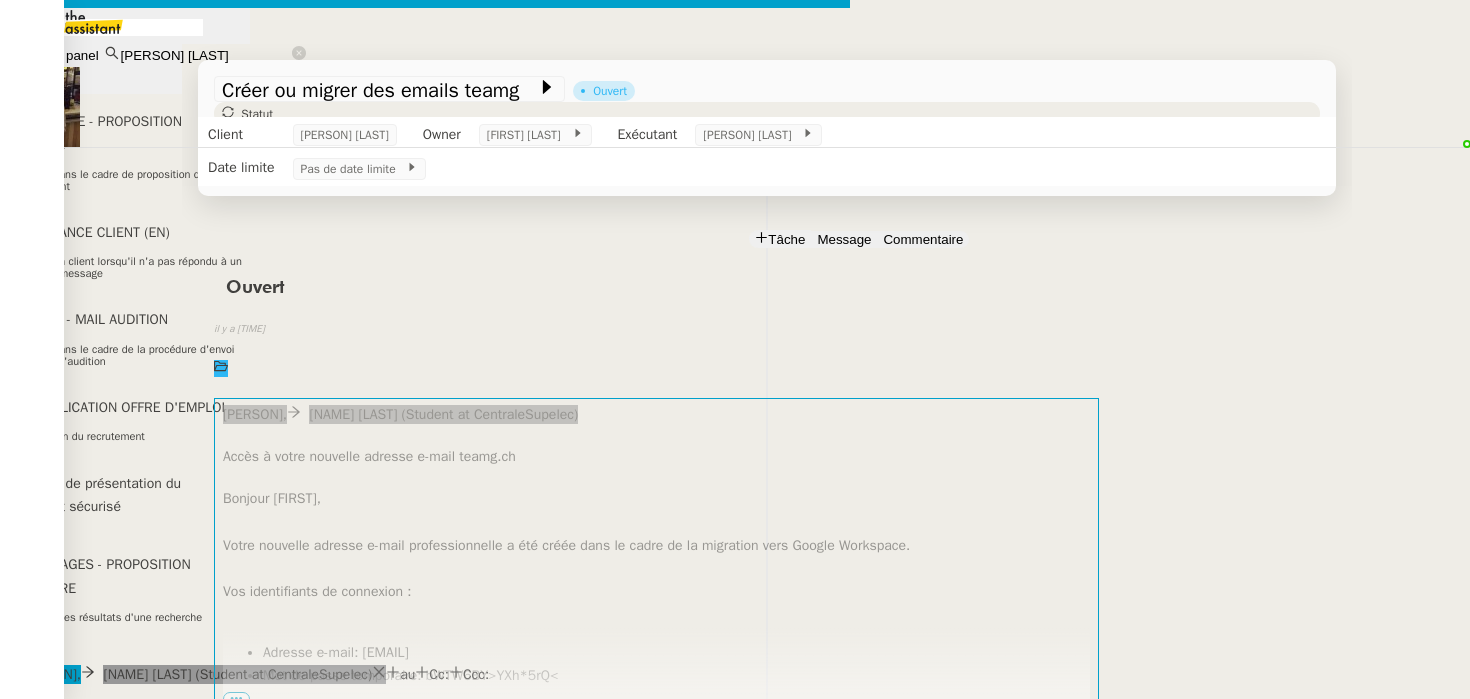 click on "Mot de passe temporaire : bWTW6BY>YXh*5rQ<" at bounding box center [445, 1014] 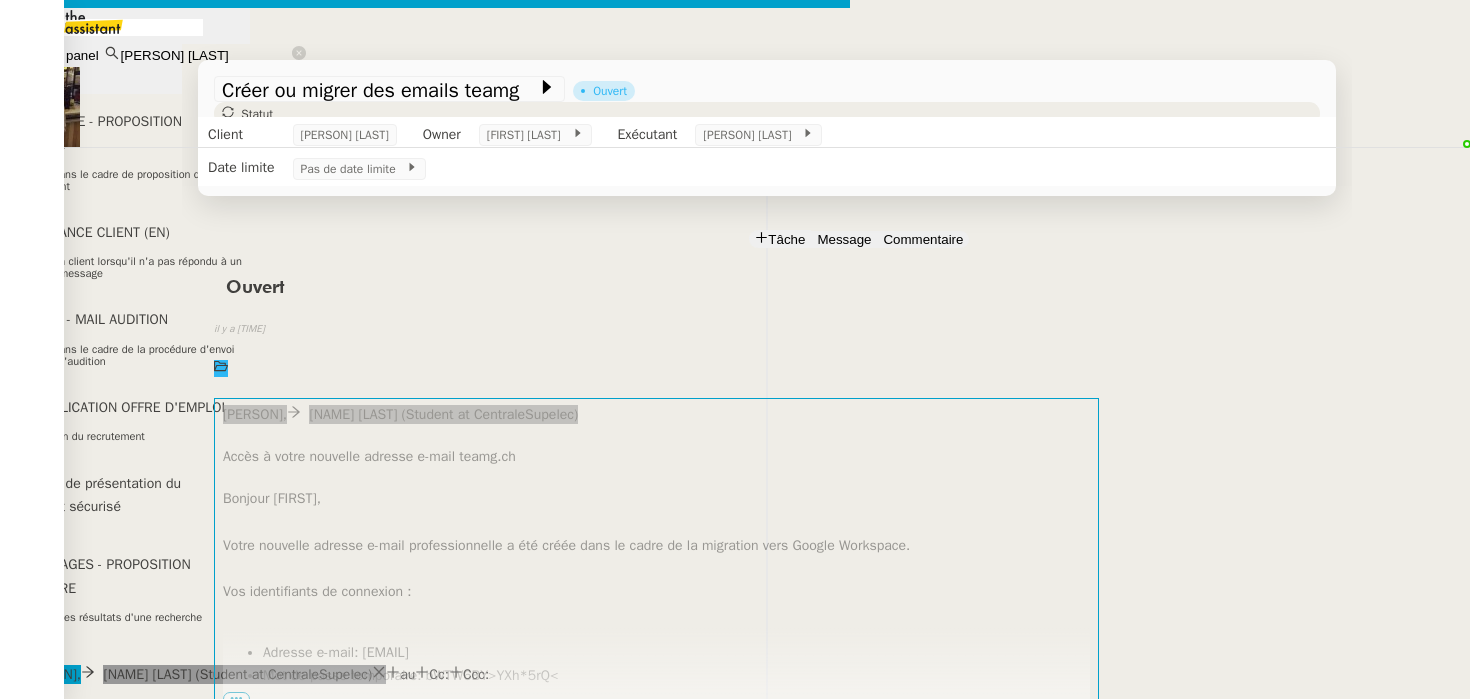 scroll, scrollTop: 0, scrollLeft: 0, axis: both 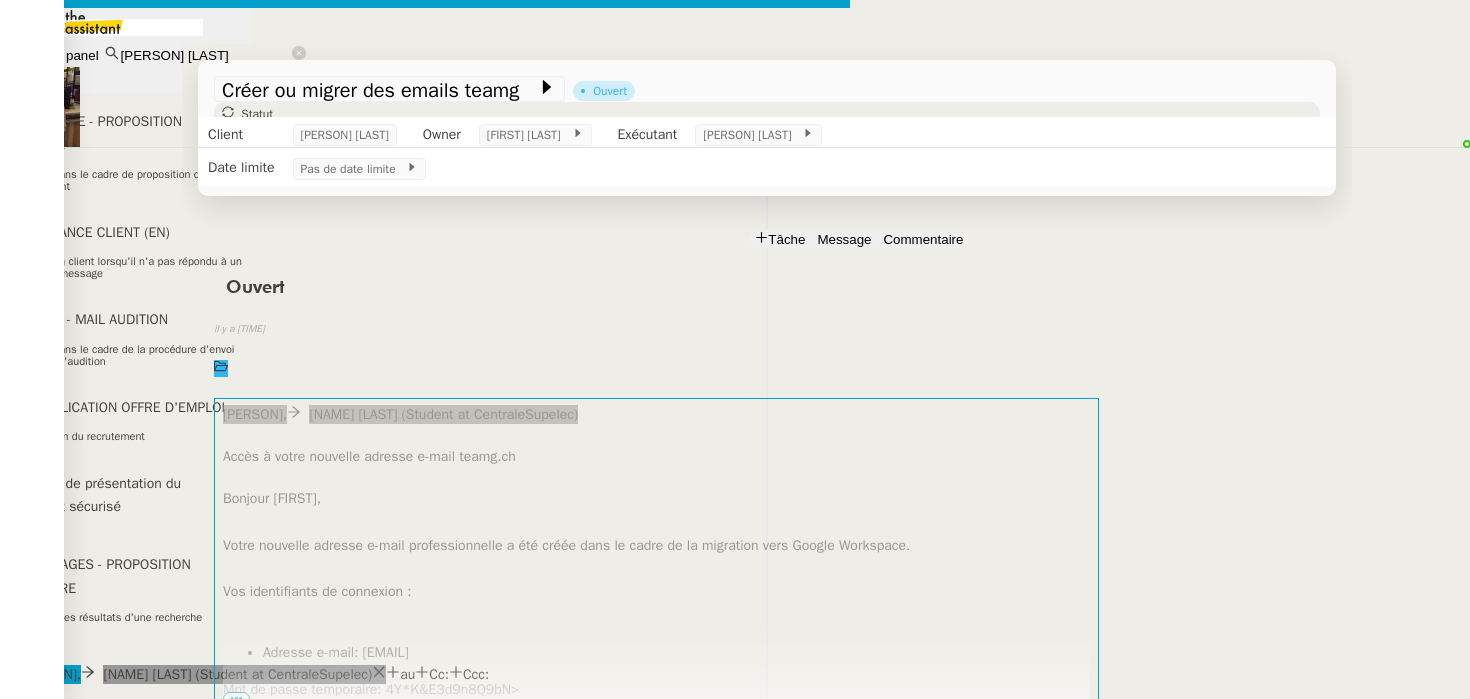 click on "Mot de passe temporaire" at bounding box center (78, 1028) 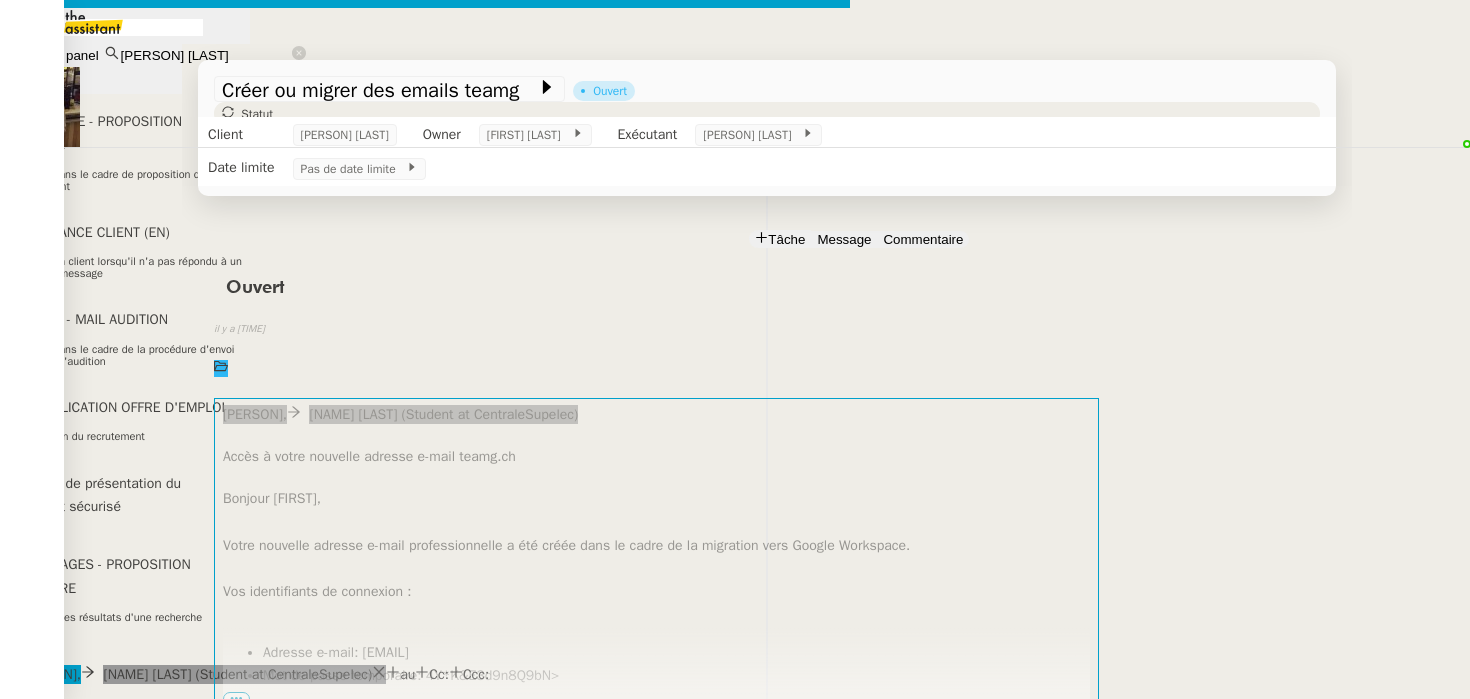click on "Mot de passe temporaire  : 4Y*K&E3d9n8Q9bN>" at bounding box center [445, 1014] 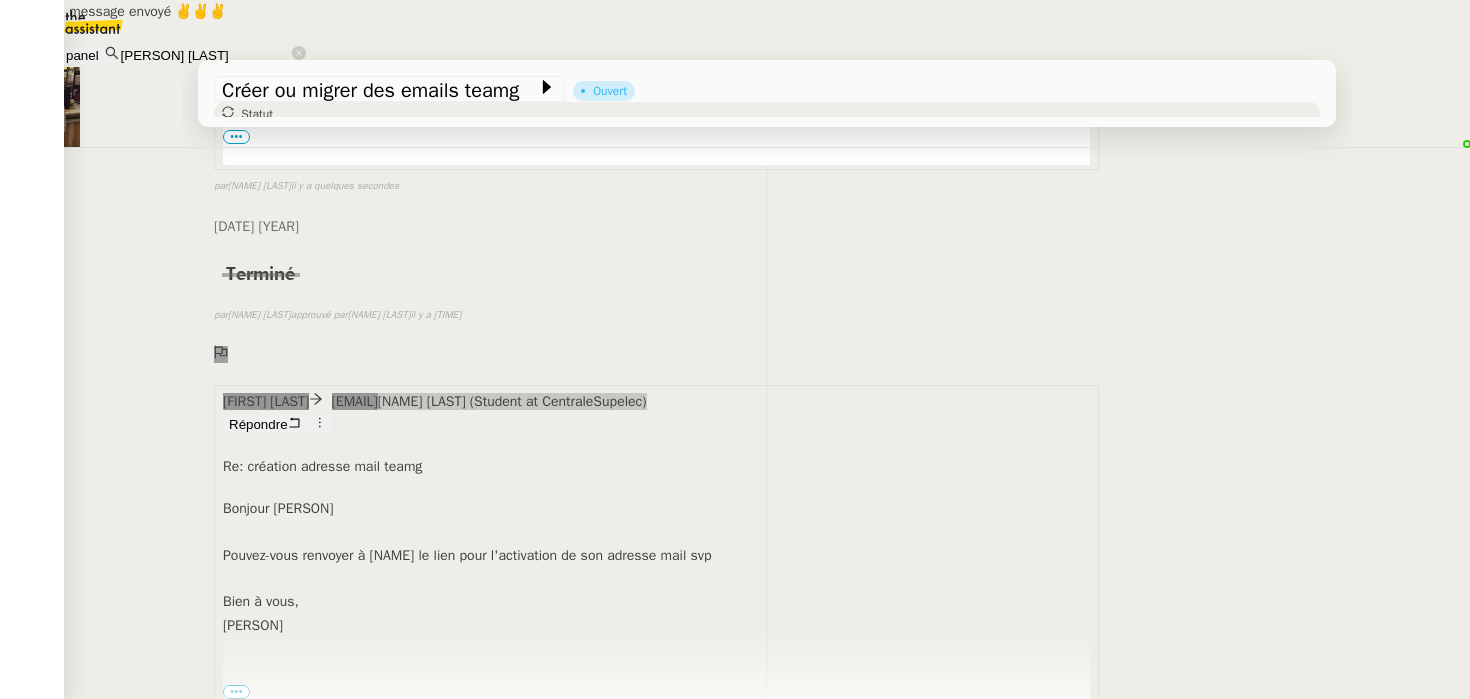 scroll, scrollTop: 584, scrollLeft: 0, axis: vertical 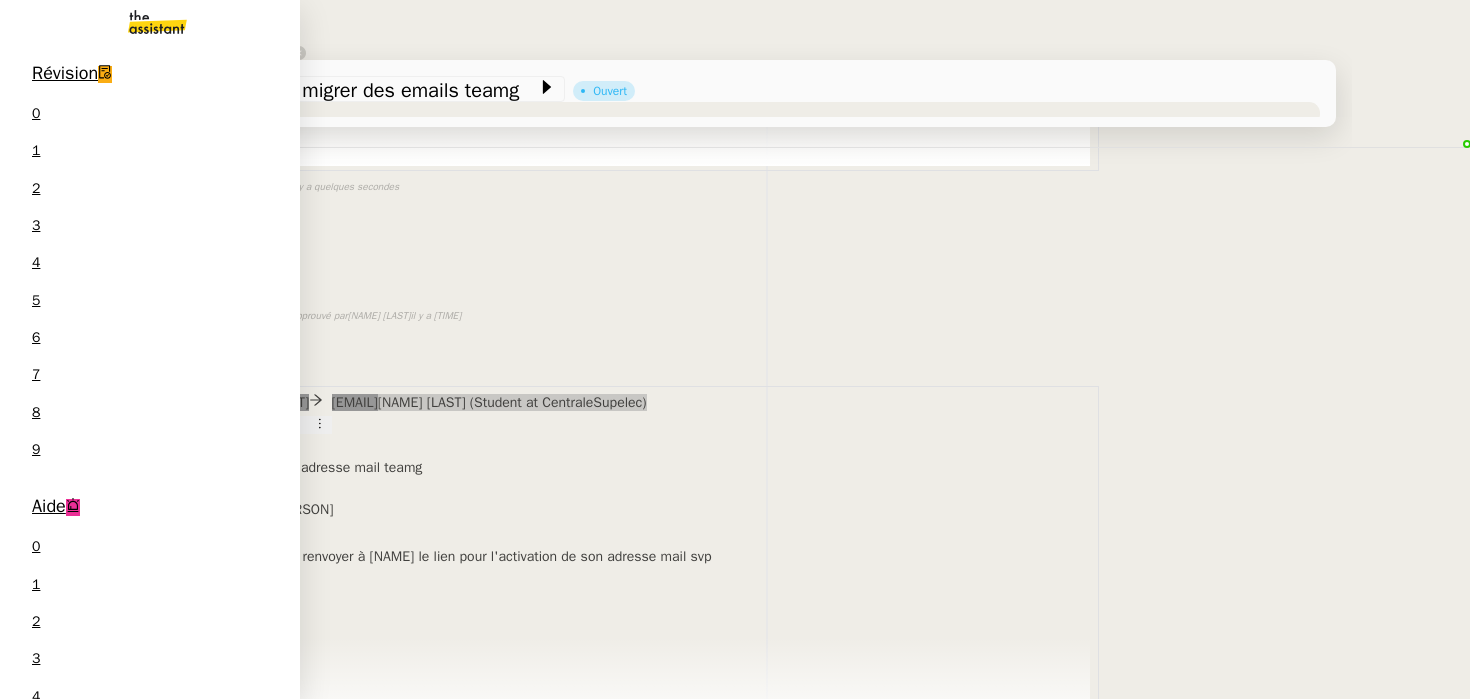 click on "[PERSON] [LAST]" at bounding box center (217, 1138) 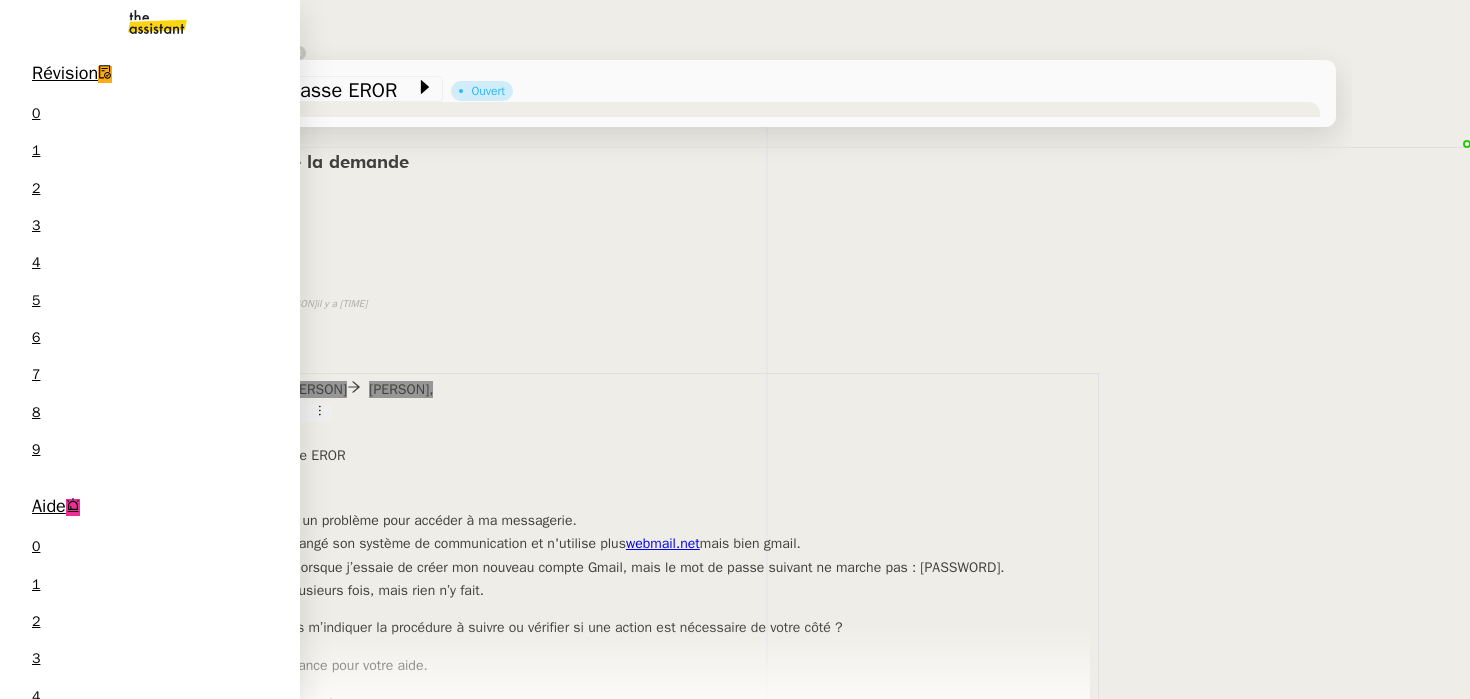 scroll, scrollTop: 446, scrollLeft: 0, axis: vertical 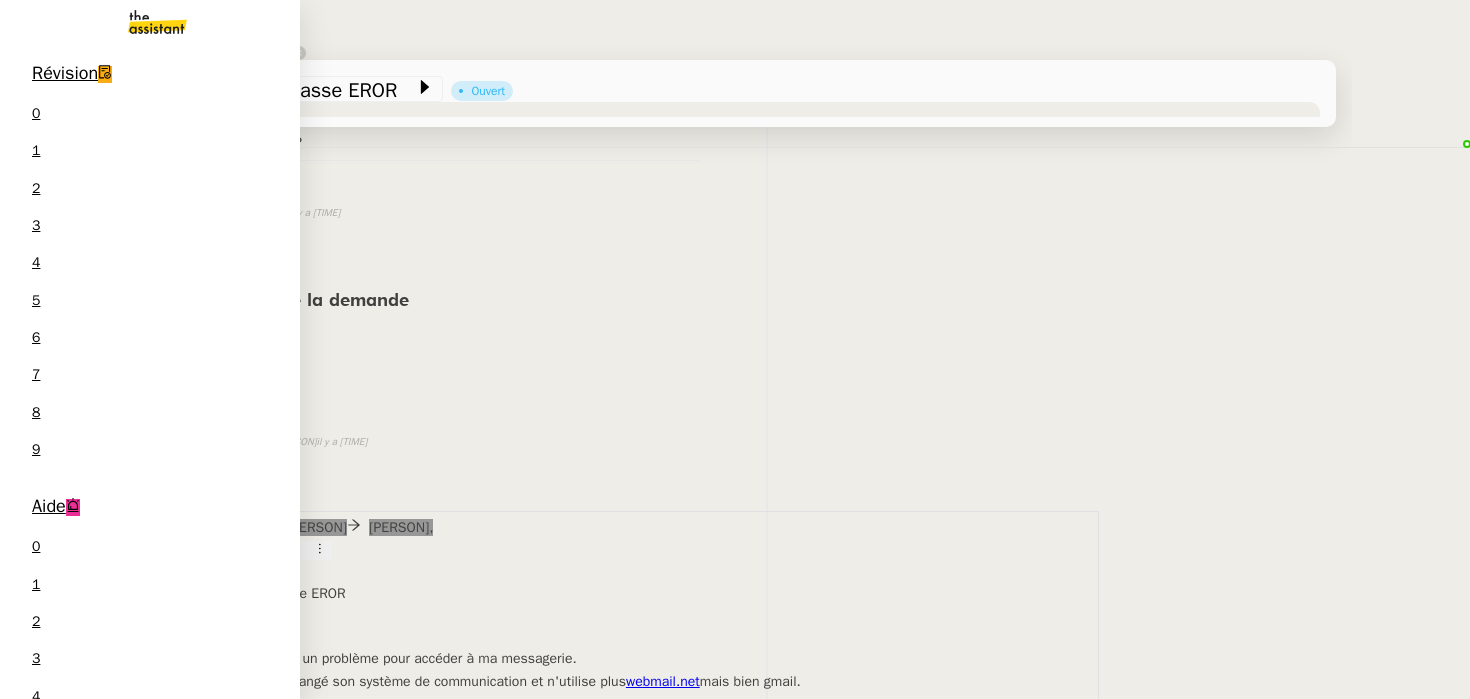 click on "[PERSON] [LAST]" at bounding box center [72, 1296] 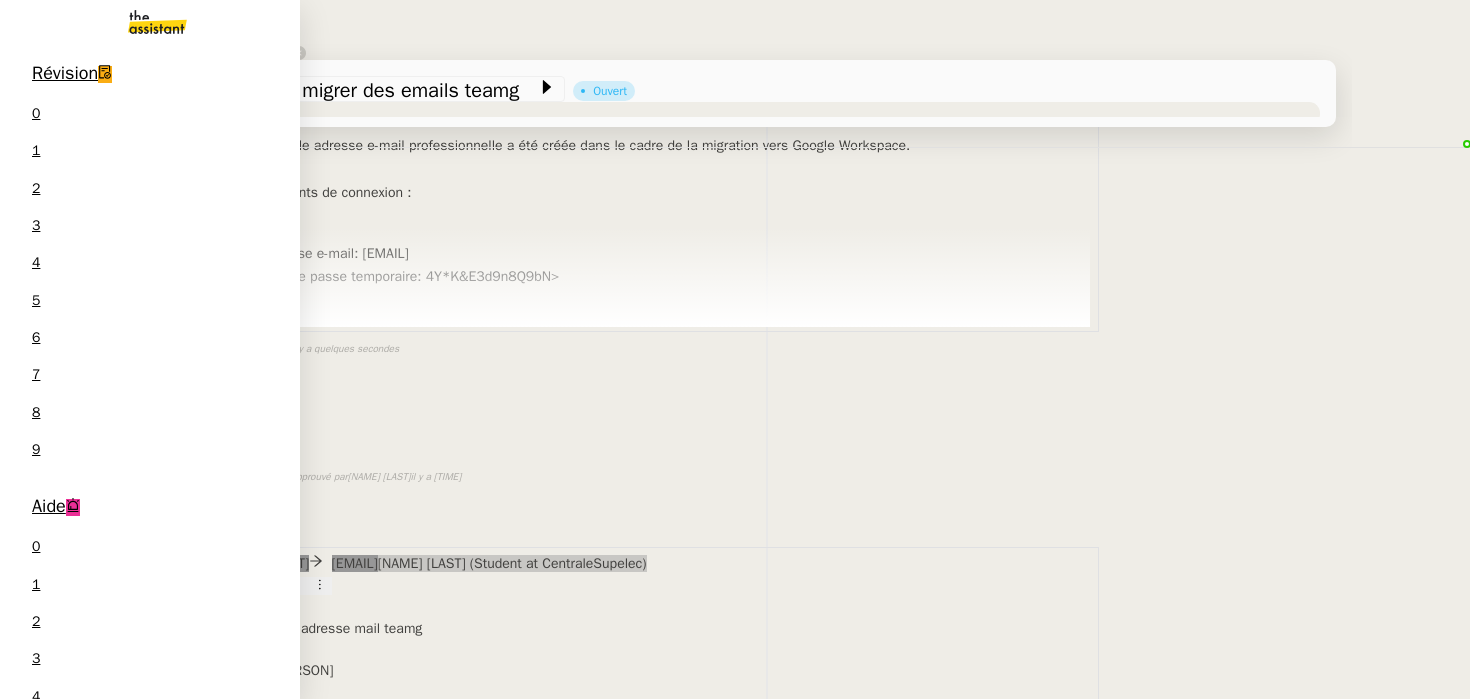 scroll, scrollTop: 584, scrollLeft: 0, axis: vertical 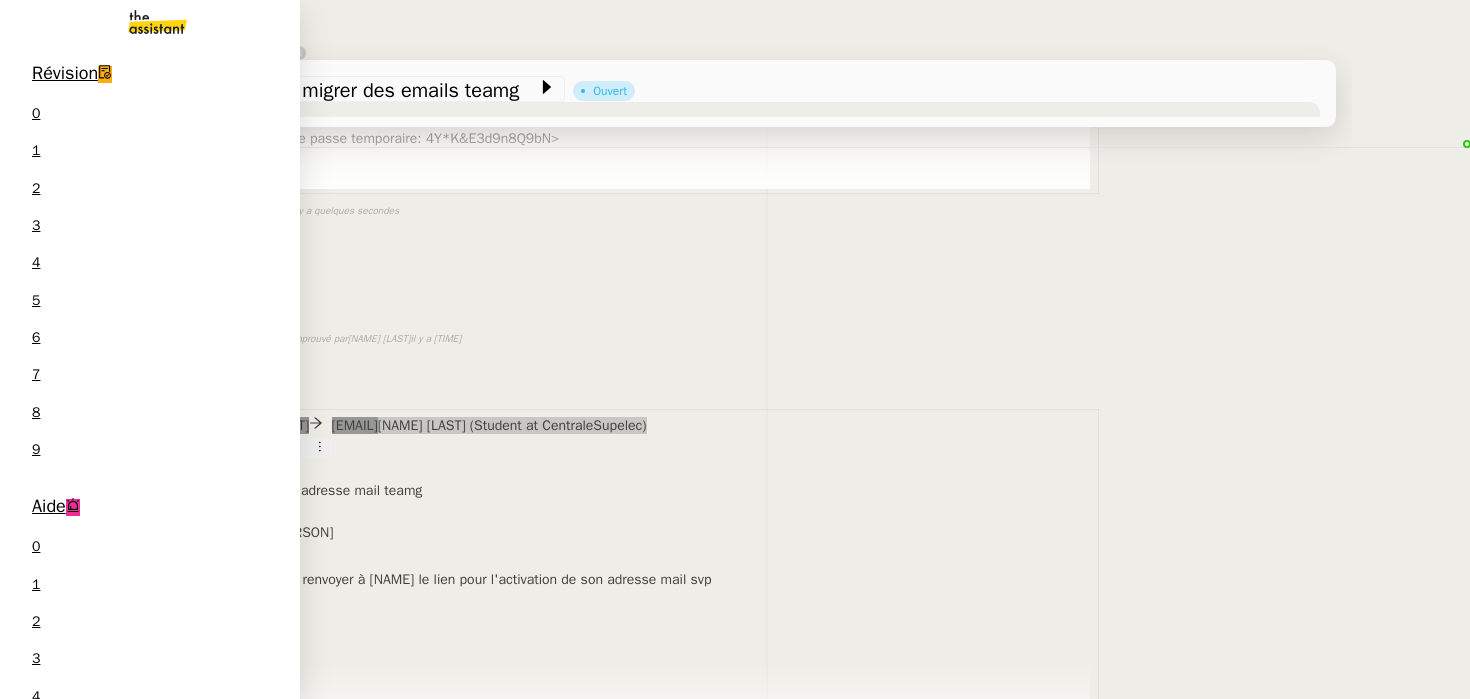 click on "Mot de passe EROR" at bounding box center [102, 1137] 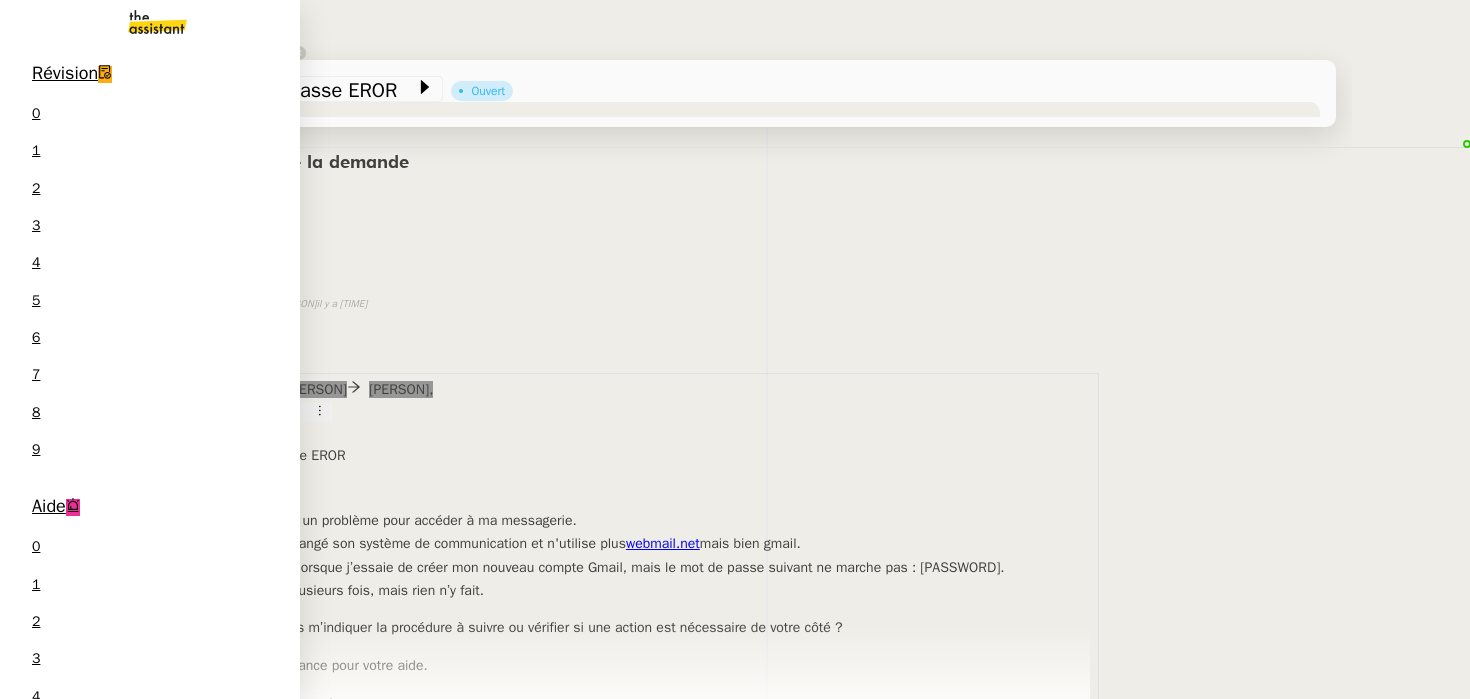 scroll, scrollTop: 446, scrollLeft: 0, axis: vertical 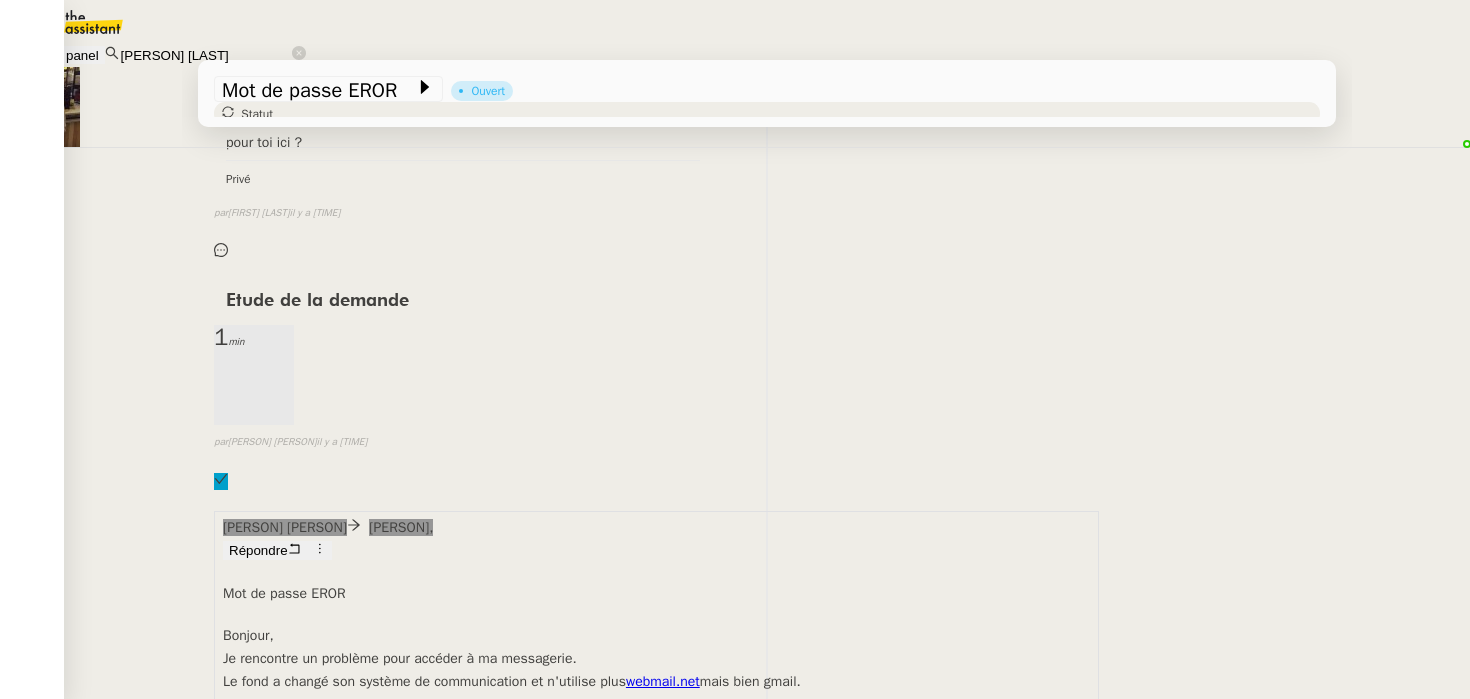 click on "Répondre" at bounding box center (258, 551) 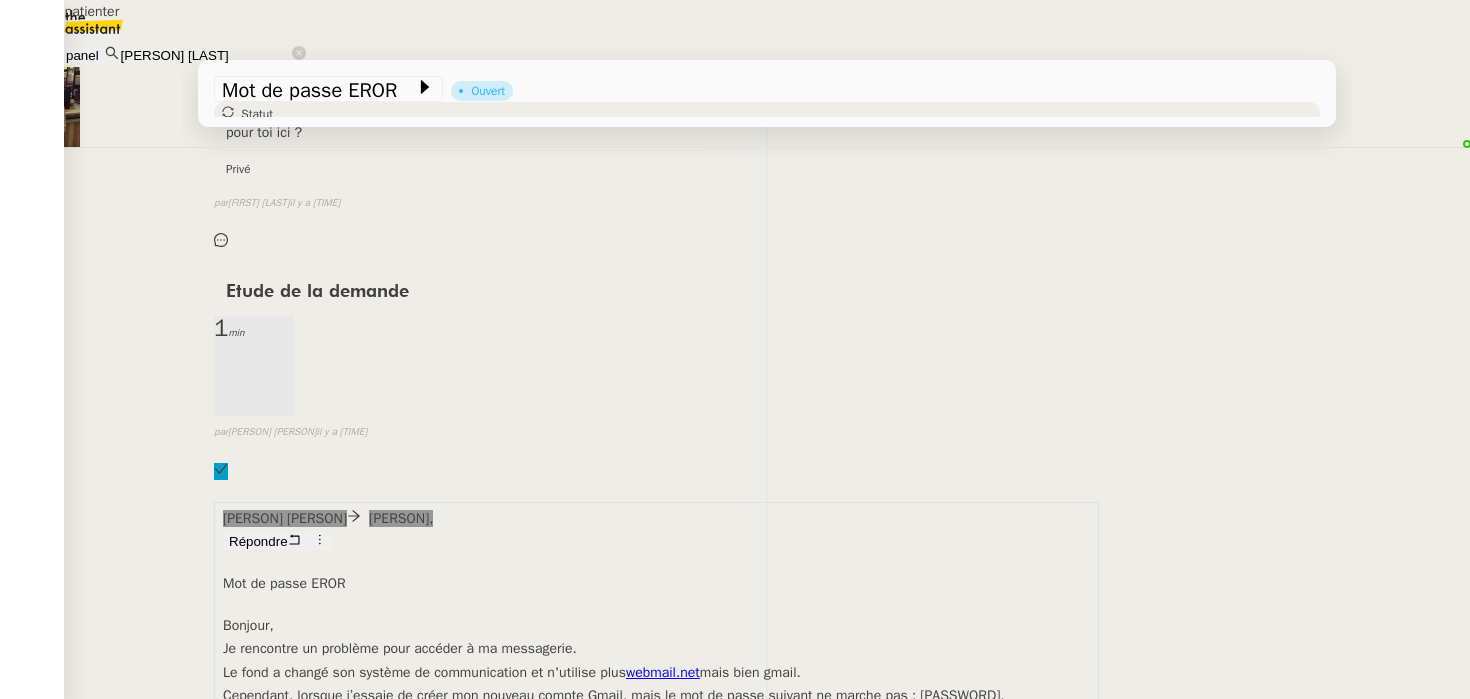 scroll, scrollTop: 649, scrollLeft: 0, axis: vertical 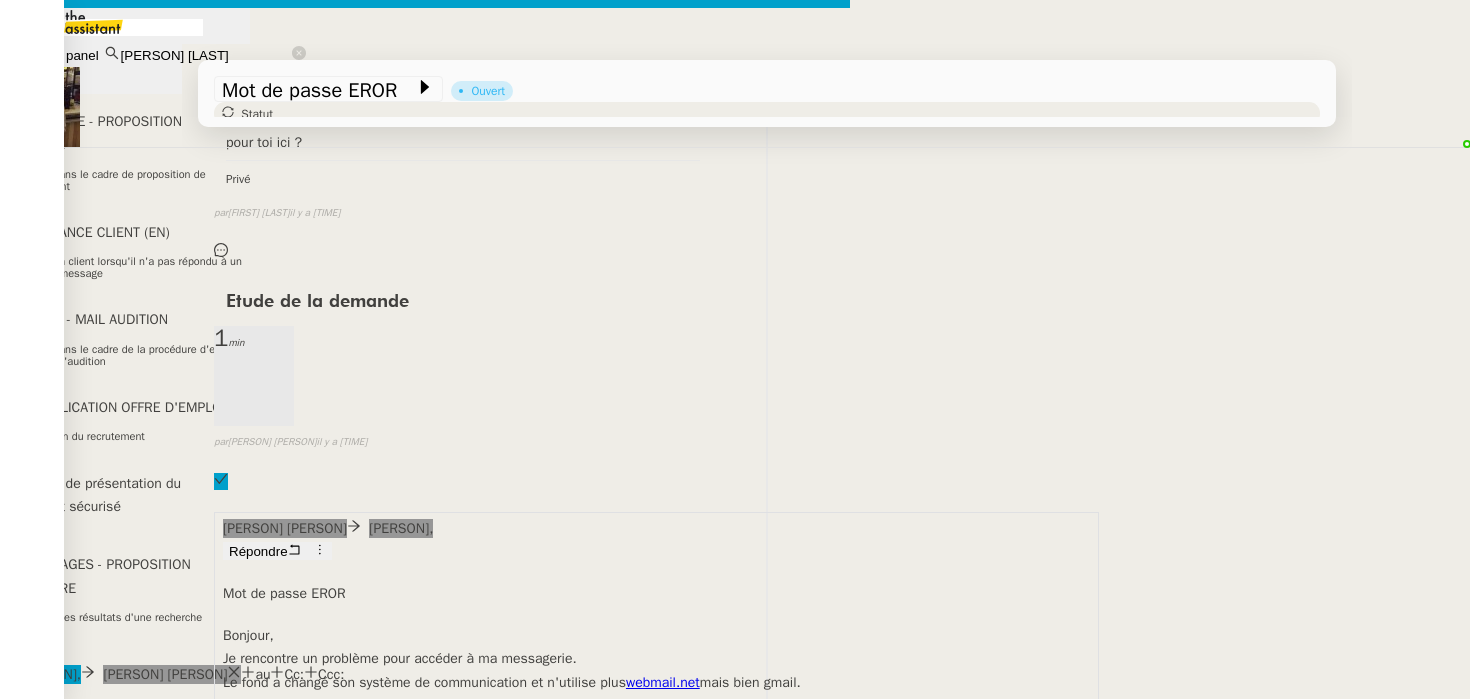 click at bounding box center (425, 837) 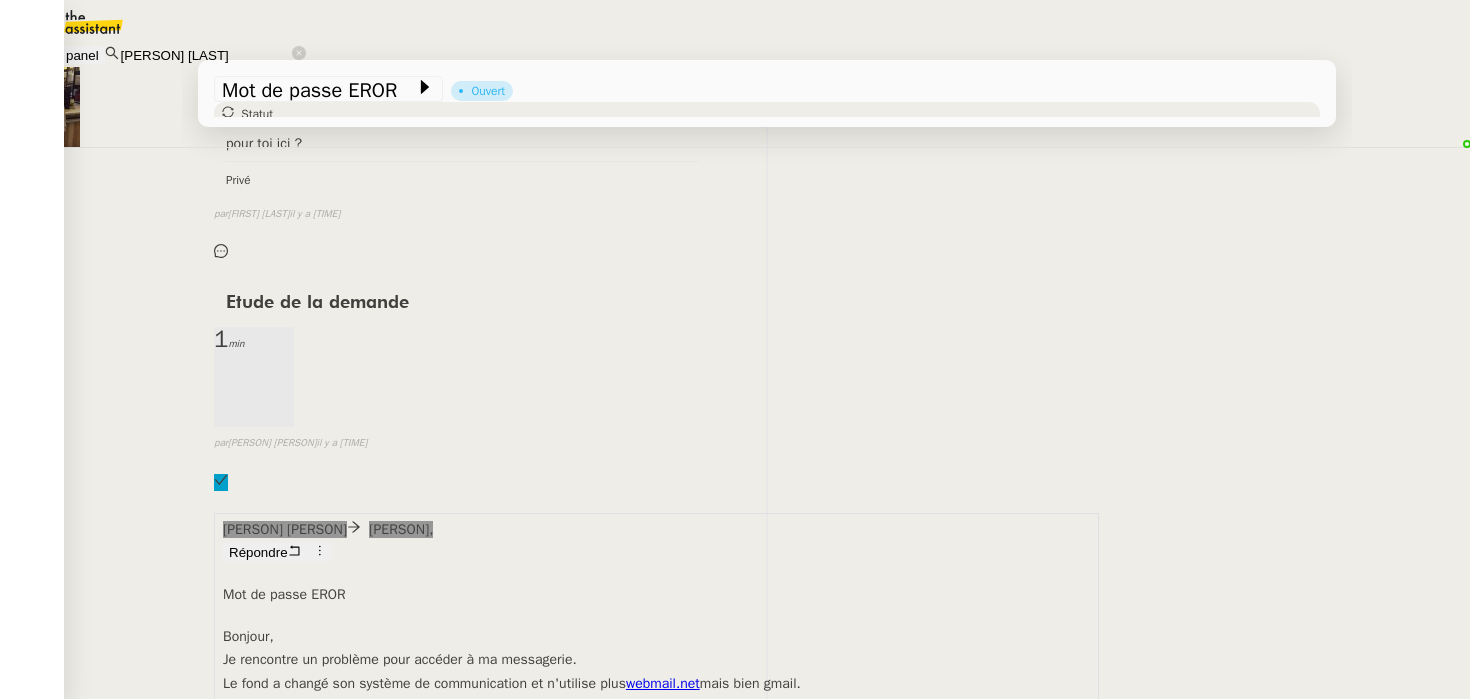 scroll, scrollTop: 647, scrollLeft: 0, axis: vertical 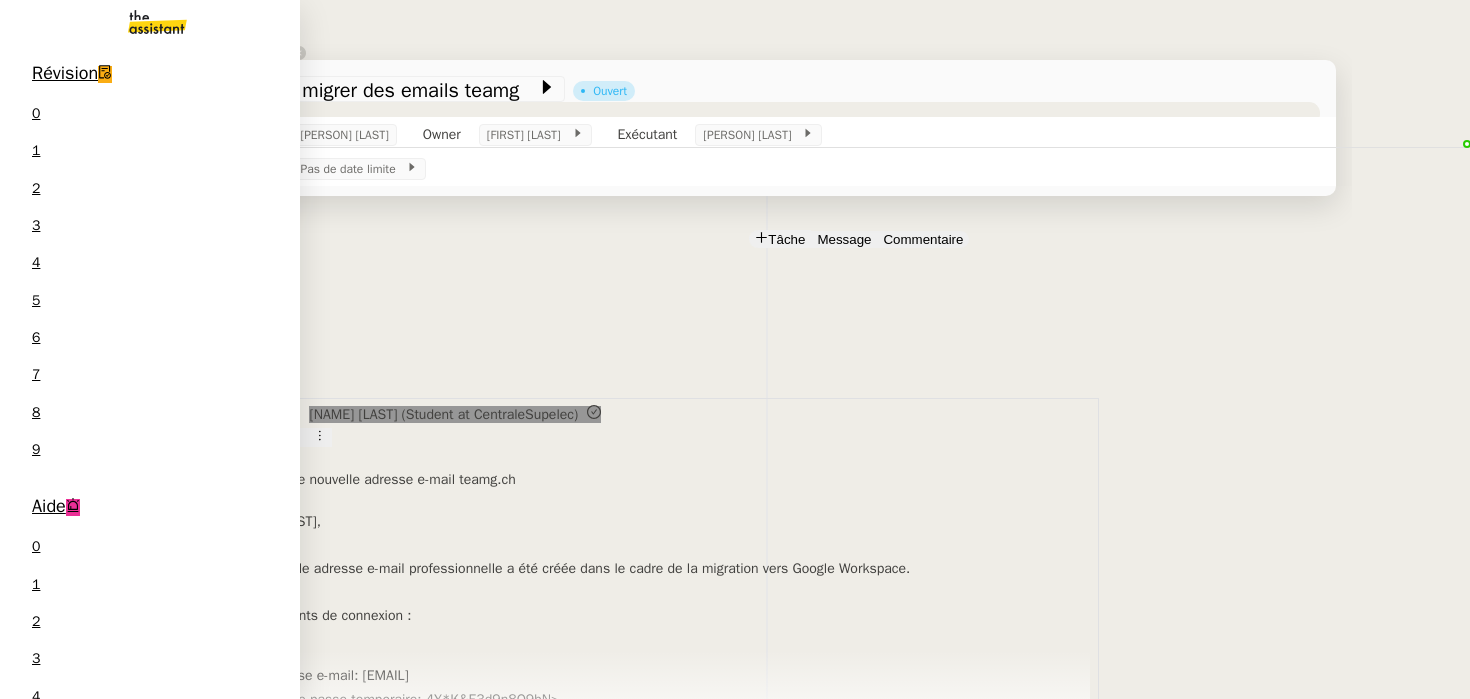 click on "Mot de passe EROR" at bounding box center [102, 1137] 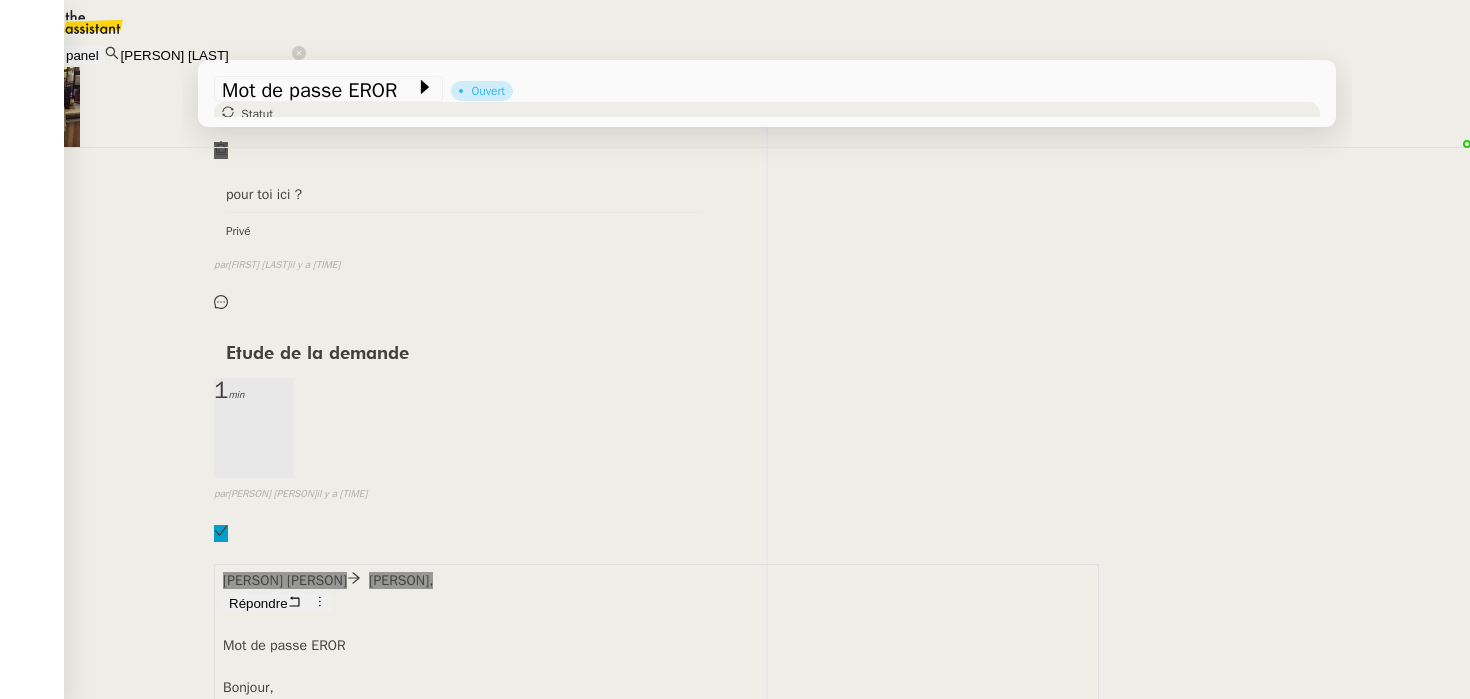 scroll, scrollTop: 53, scrollLeft: 0, axis: vertical 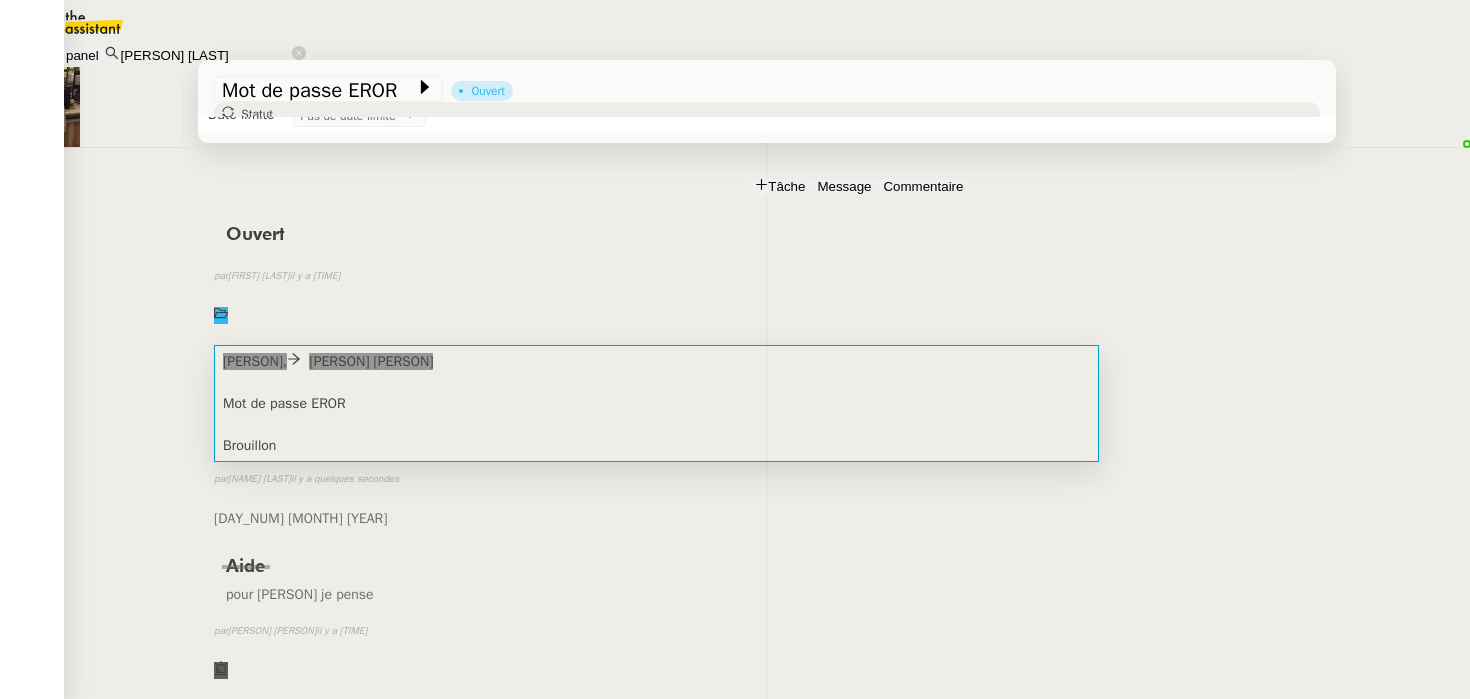 click on "Mot de passe EROR" at bounding box center [656, 403] 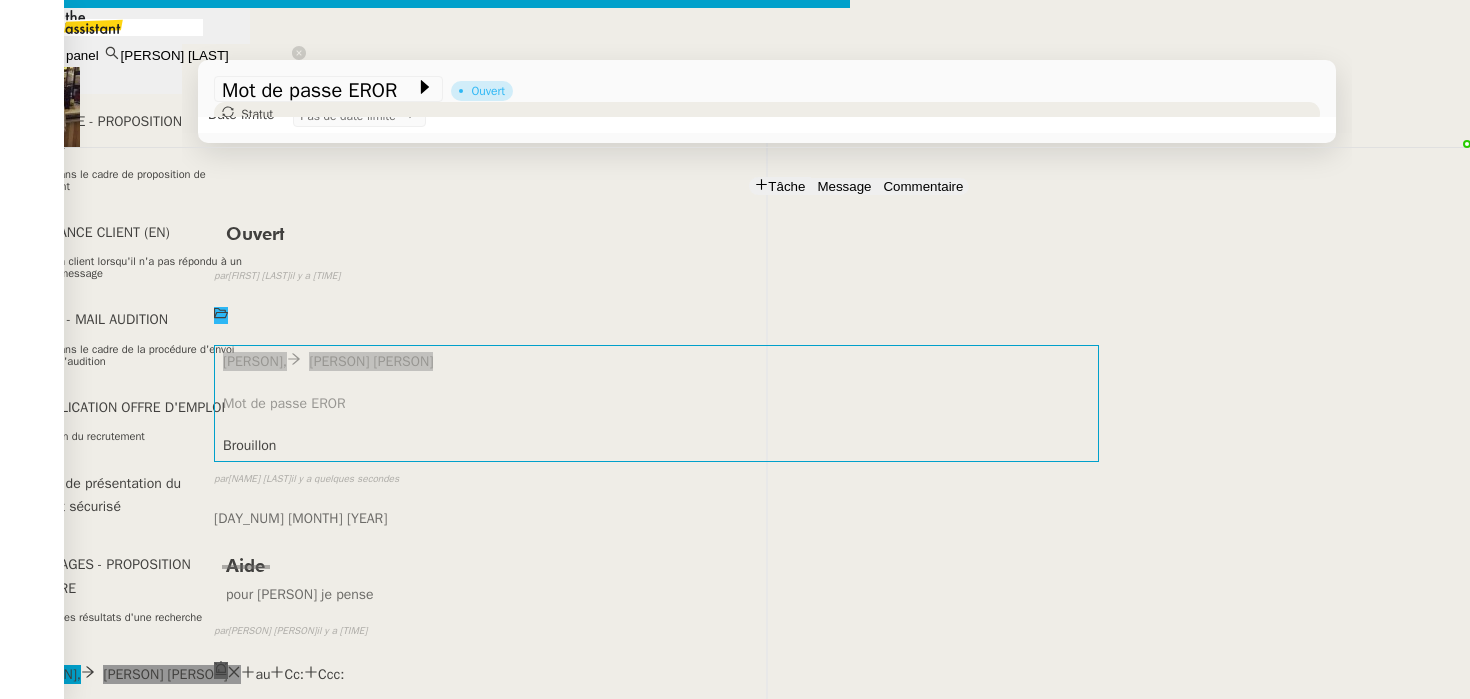 click on "Supprimer" at bounding box center [45, 969] 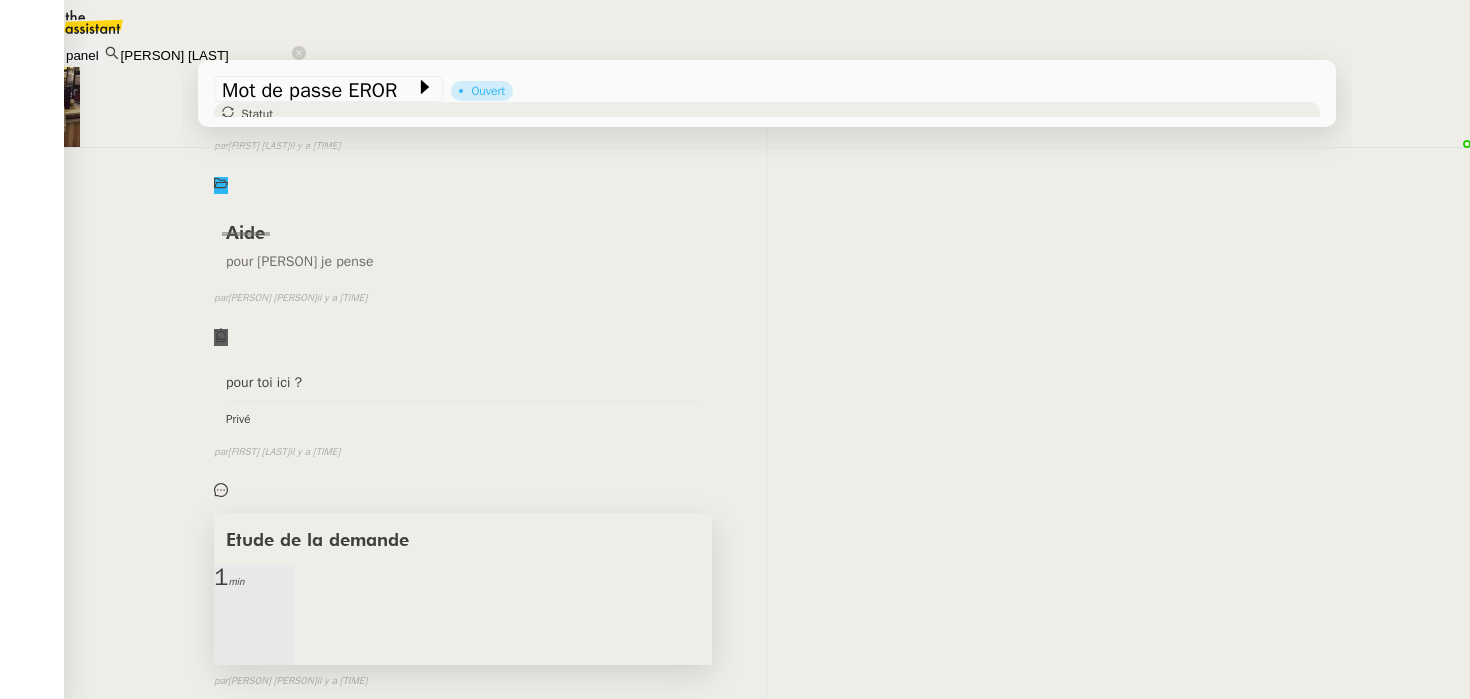 scroll, scrollTop: 205, scrollLeft: 0, axis: vertical 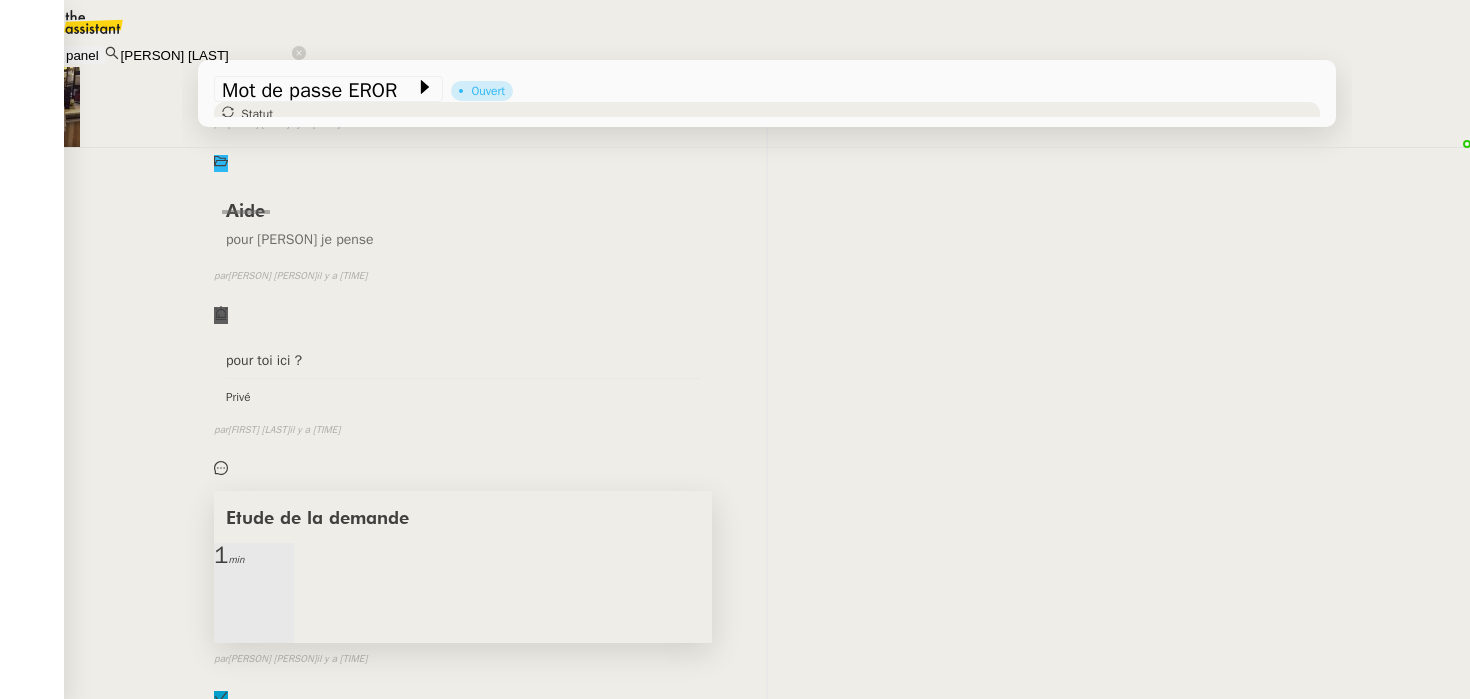 click on "Etude de la demande" at bounding box center (317, 519) 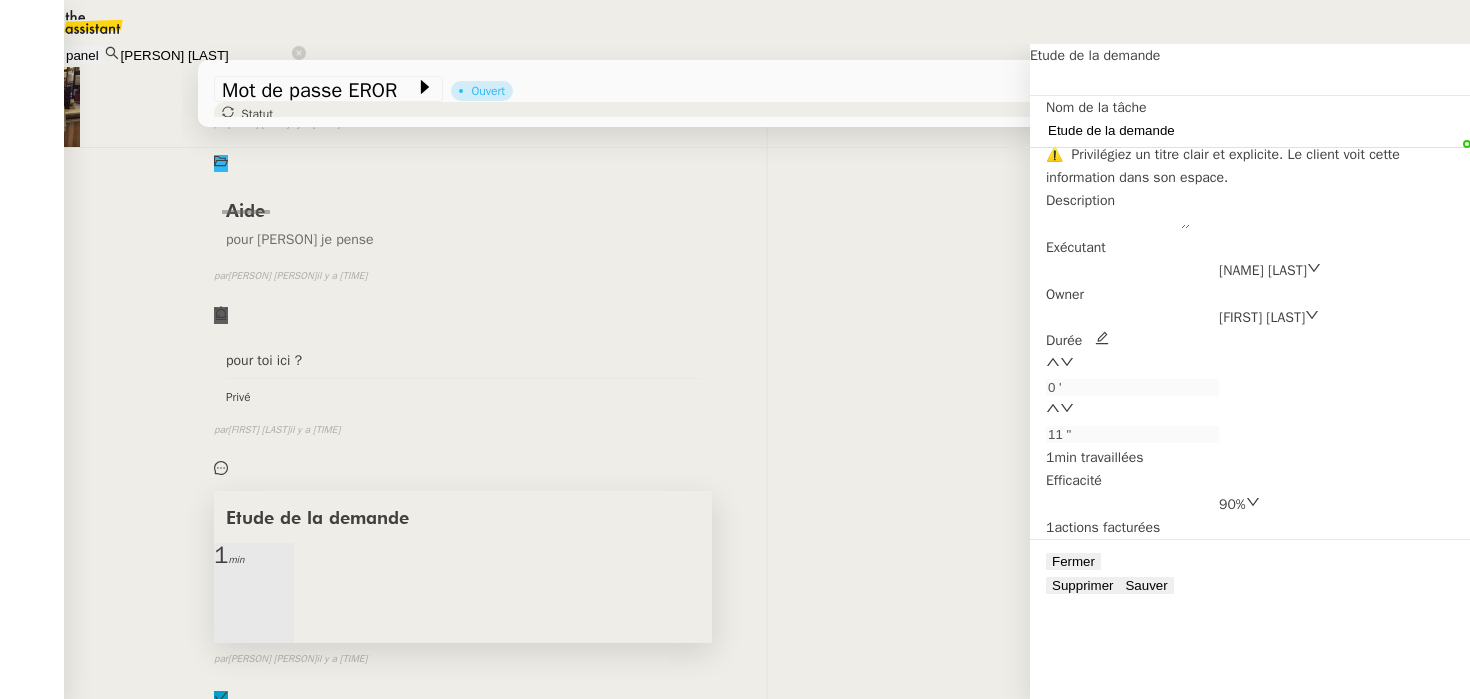 click on "Fermer Supprimer Sauver" at bounding box center (1250, 573) 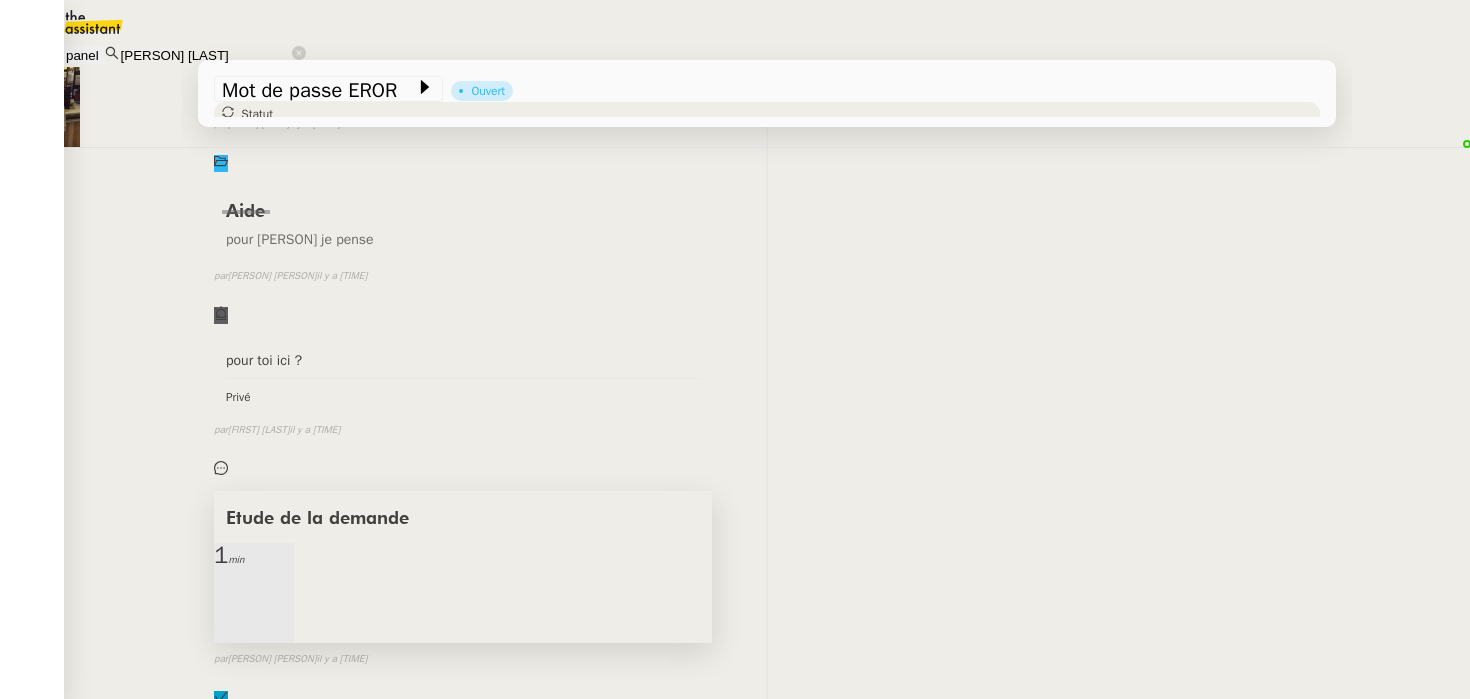 click on "Etude de la demande" at bounding box center [463, 517] 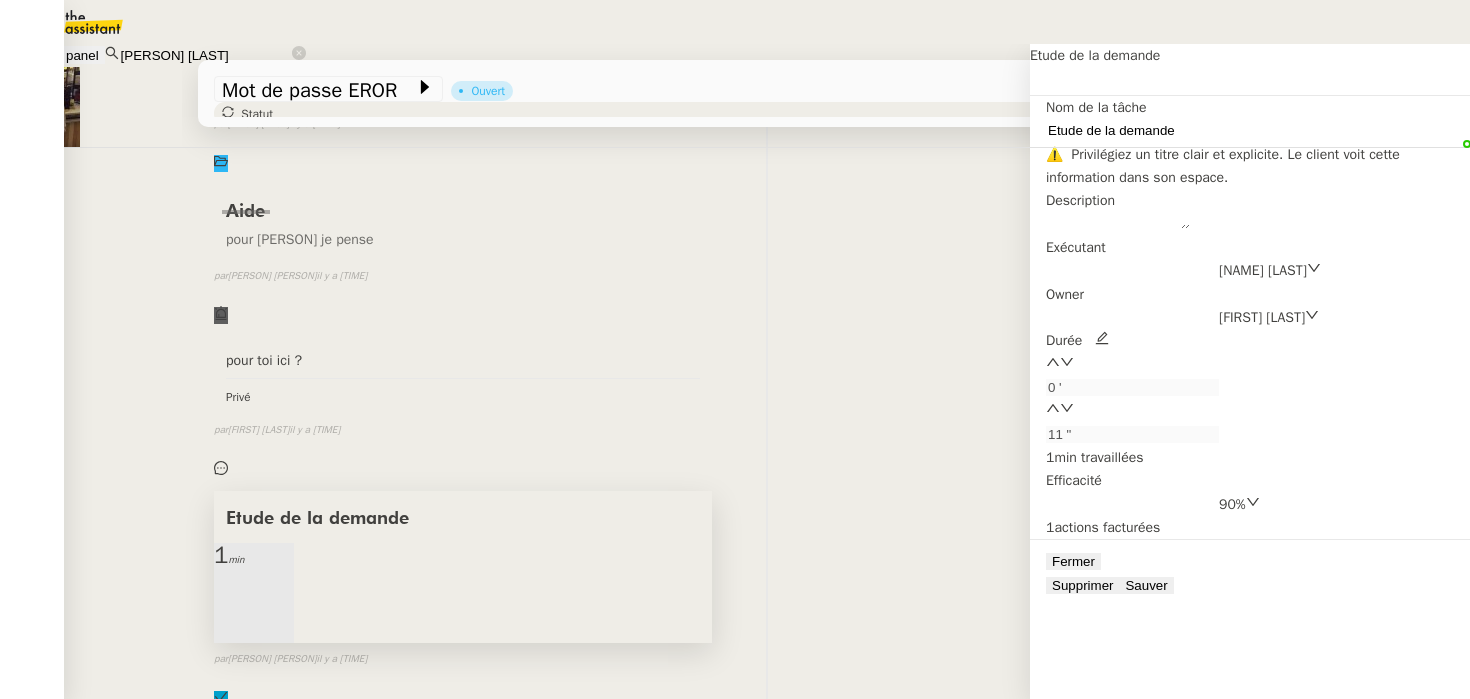 click on "Supprimer" at bounding box center (1082, 585) 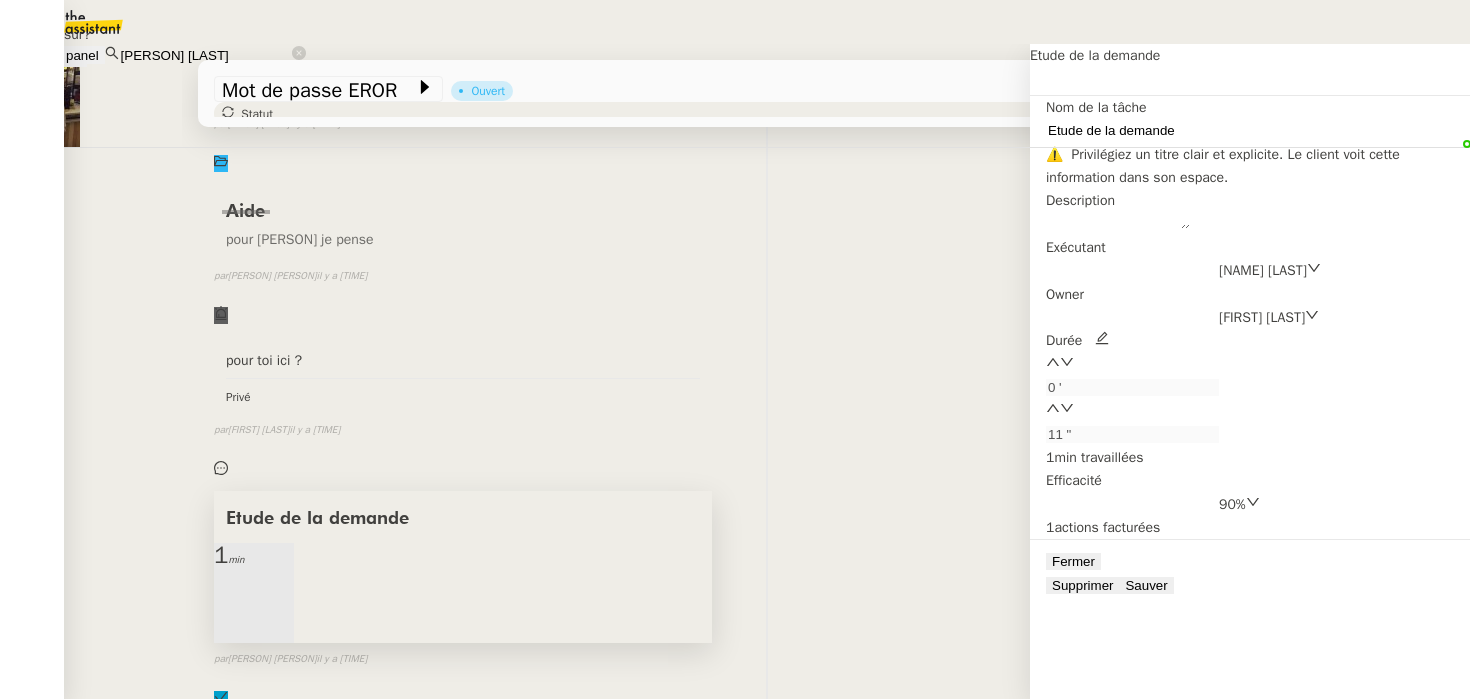 click on "Ok" at bounding box center (72, 58) 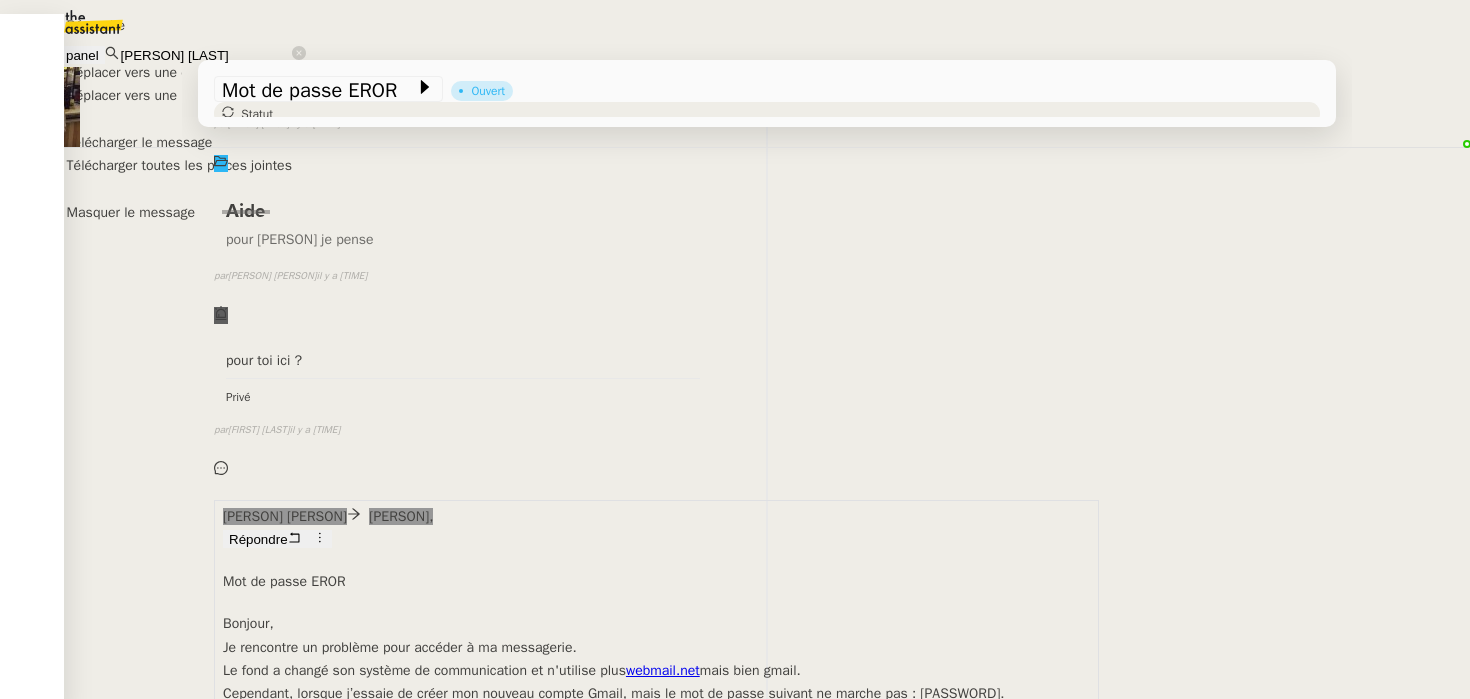click on "Déplacer vers une demande existante" at bounding box center (96, 25) 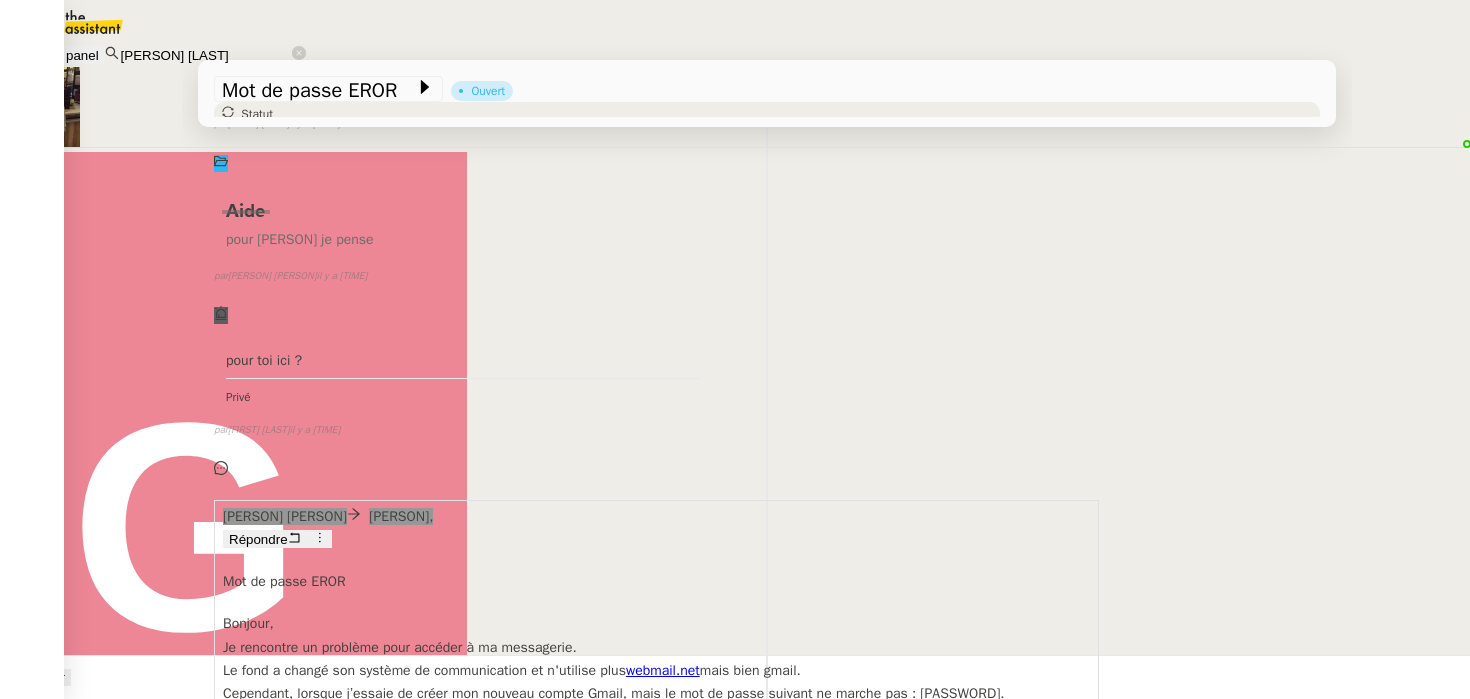 click on "[PERSON] [LAST]" at bounding box center [39, 2036] 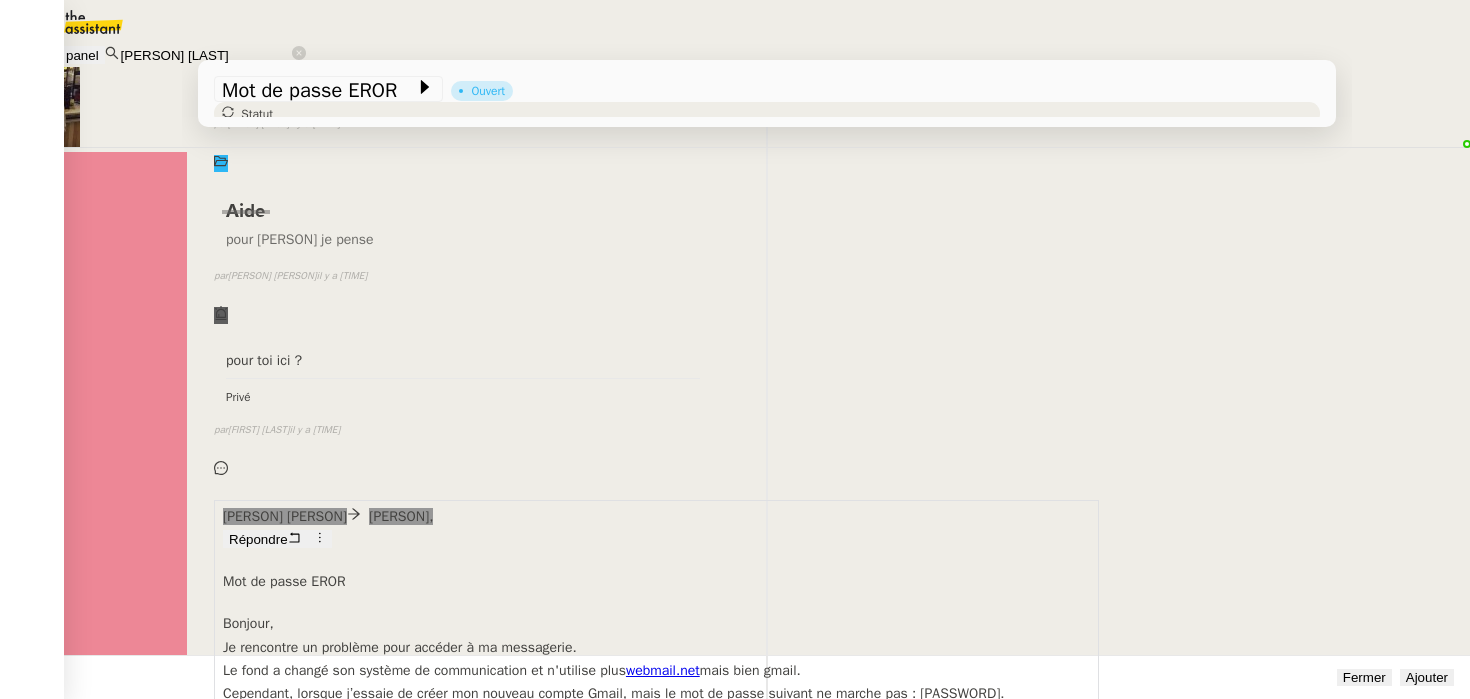 click on "Fermer Ajouter" at bounding box center [735, 677] 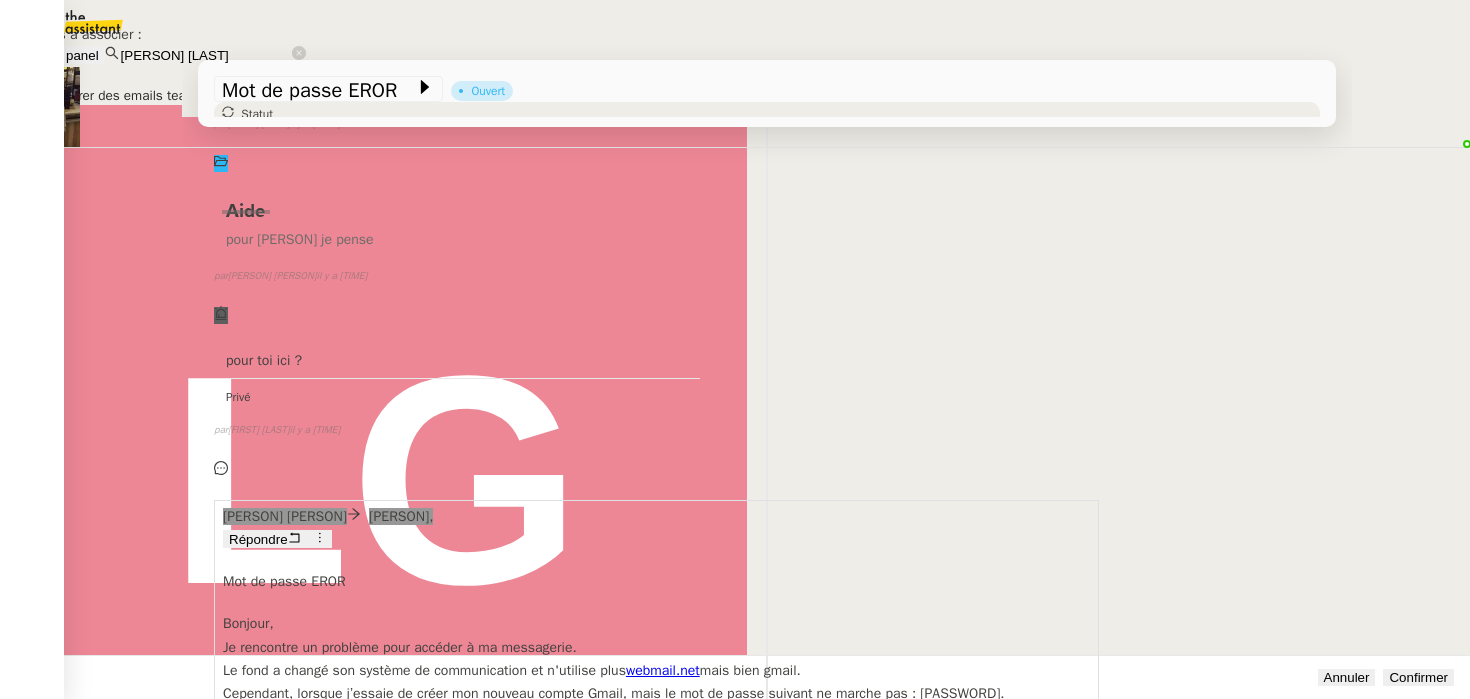 click on "Confirmer" at bounding box center [1418, 677] 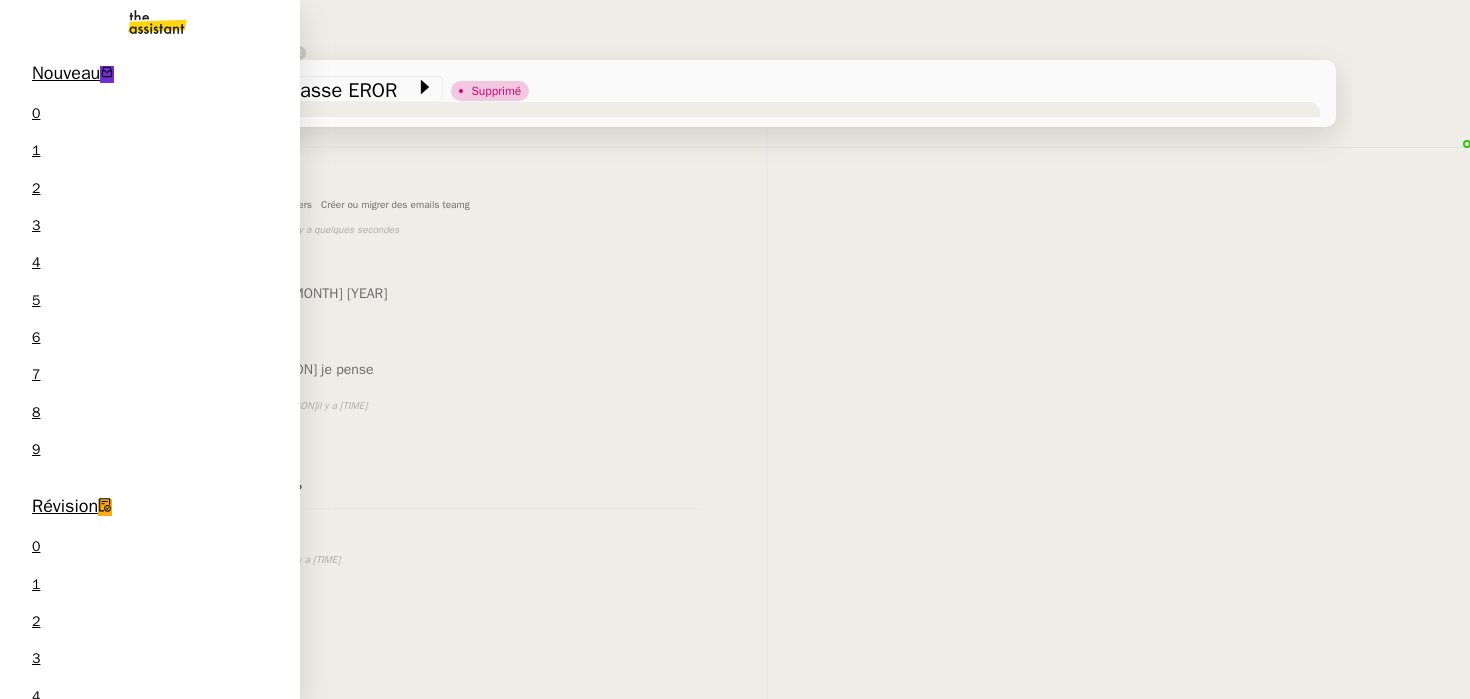 click on "Créer ou migrer des emails teamg" at bounding box center [151, 1637] 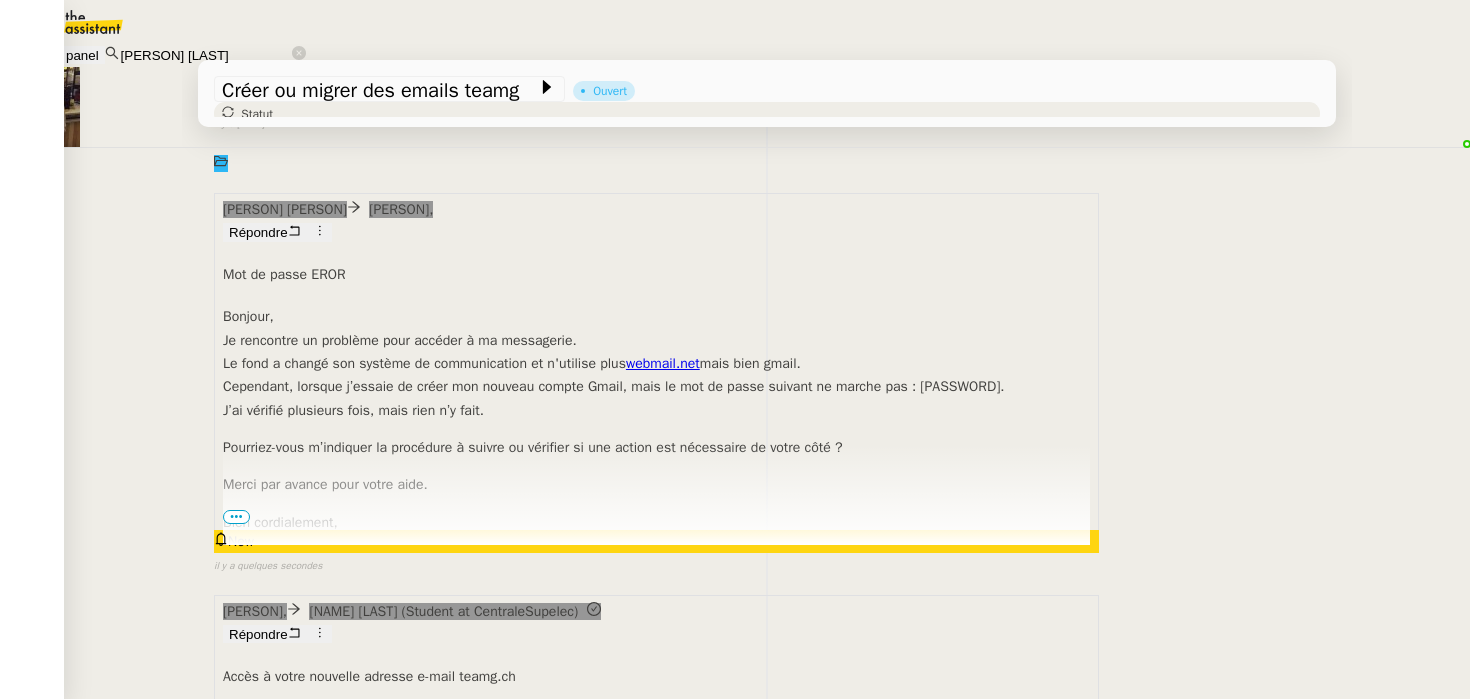 scroll, scrollTop: 294, scrollLeft: 0, axis: vertical 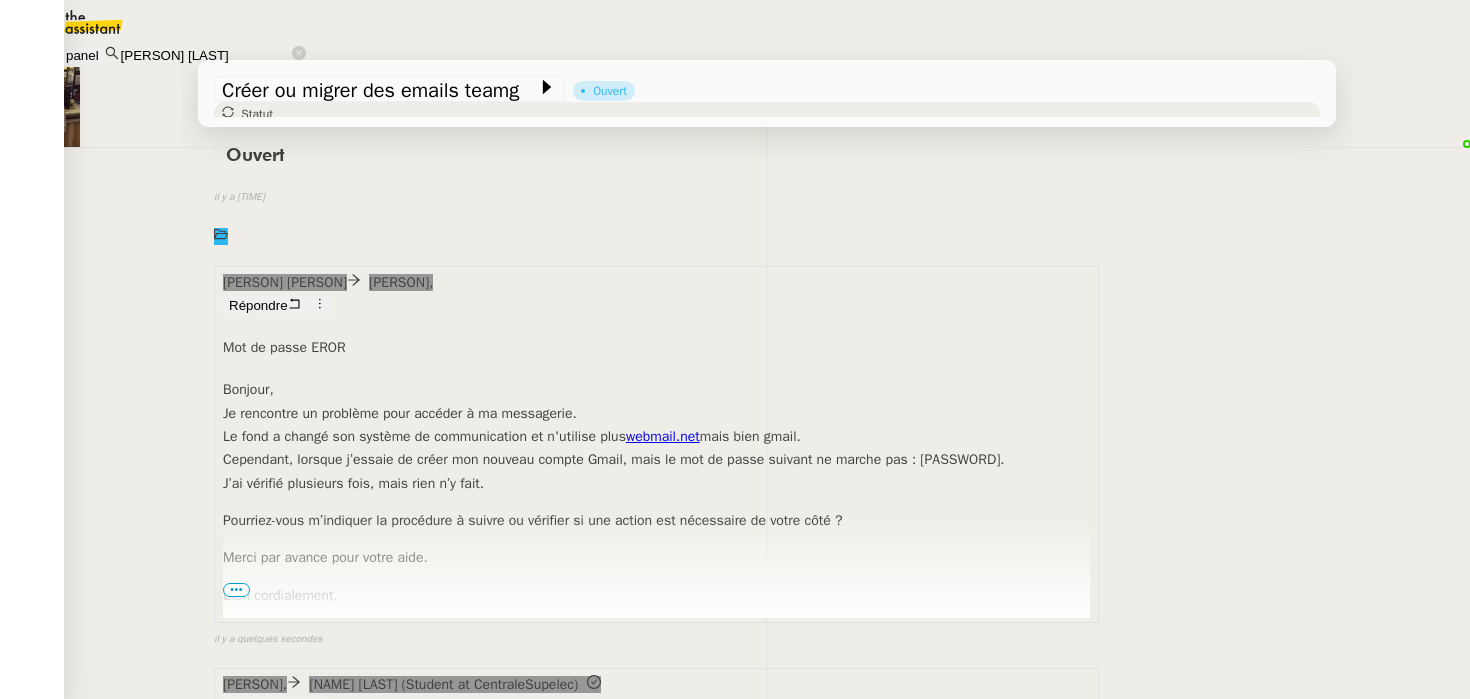 click on "Accès à votre nouvelle adresse e-mail teamg.ch" at bounding box center [656, 749] 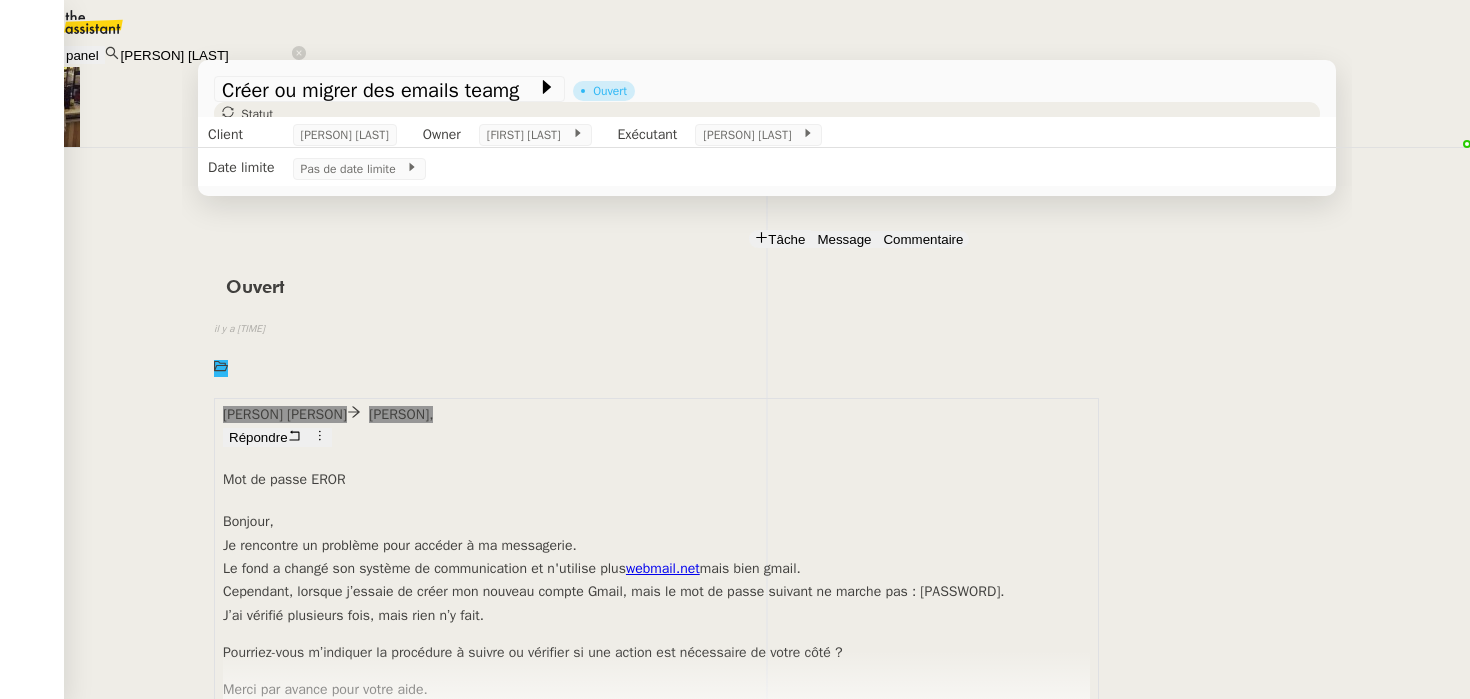 scroll, scrollTop: 3, scrollLeft: 0, axis: vertical 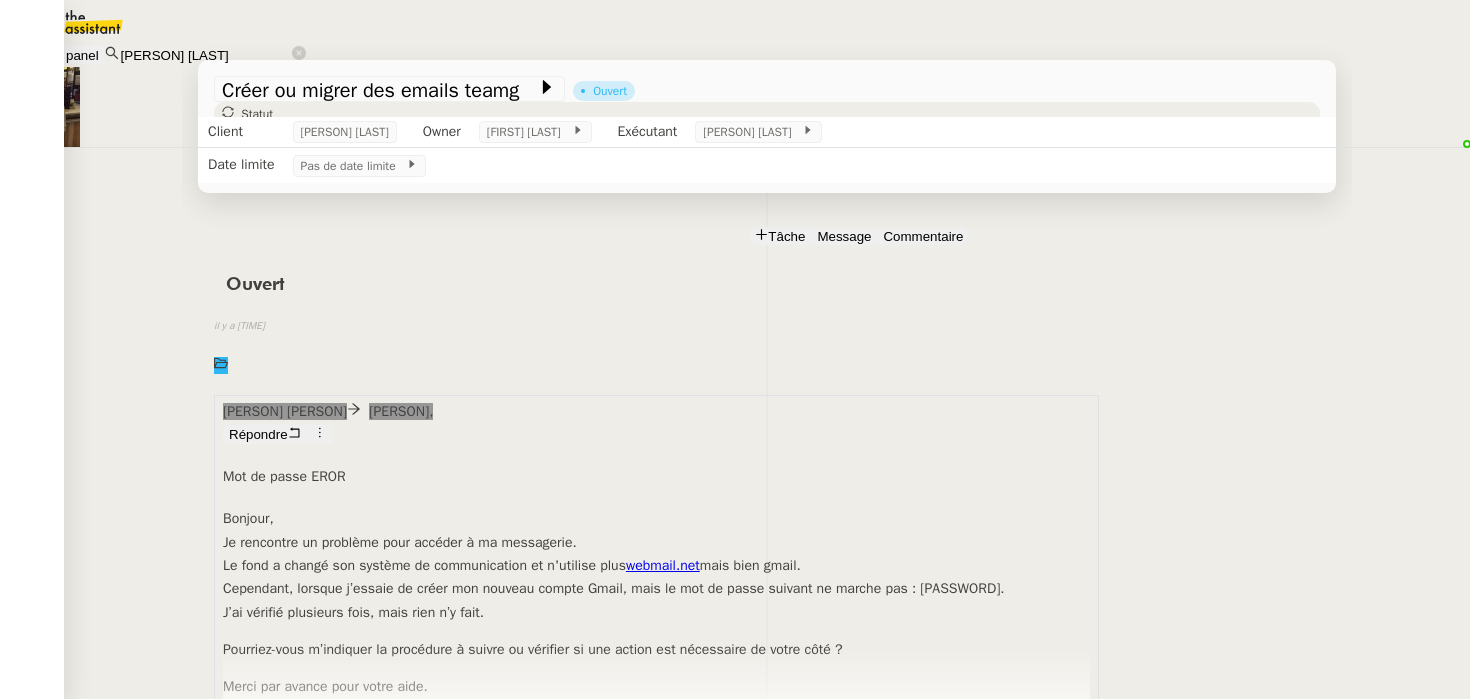 click on "Message" at bounding box center (844, 236) 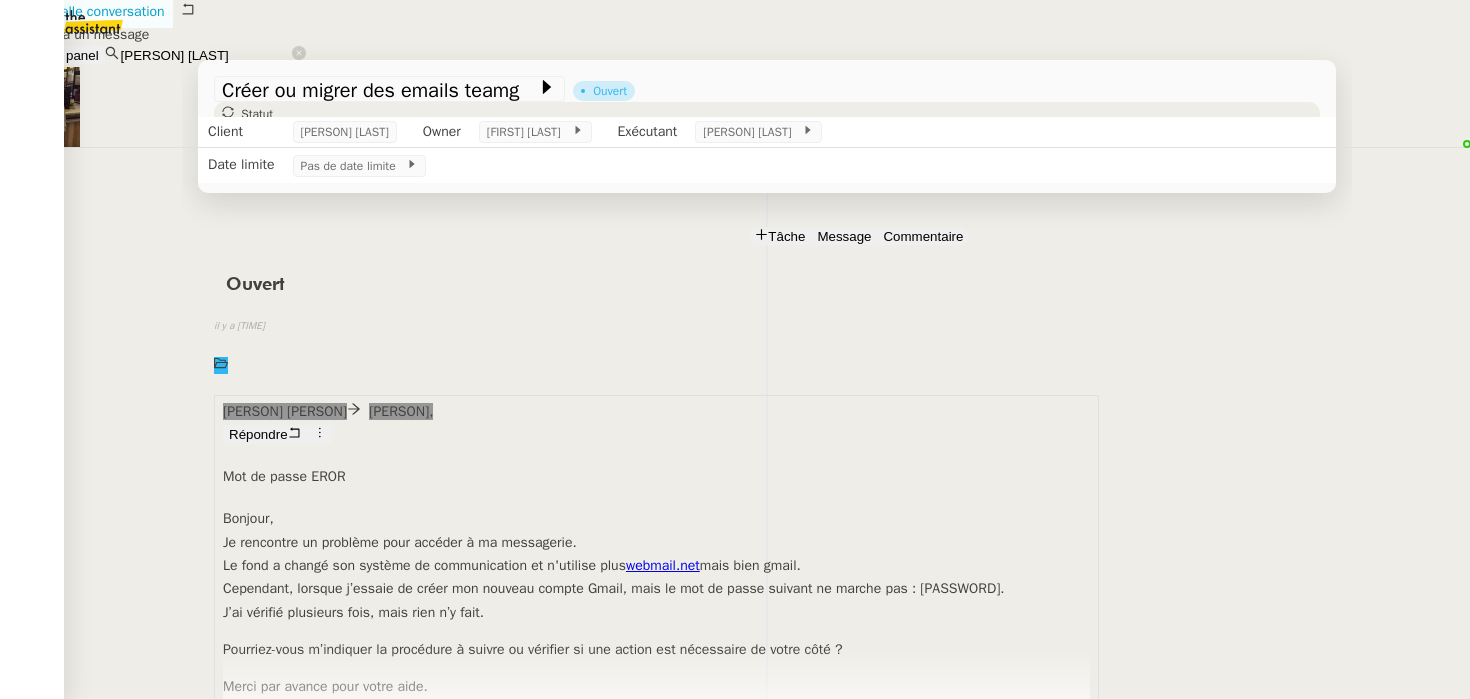 click on "Nouvelle conversation" at bounding box center [97, 11] 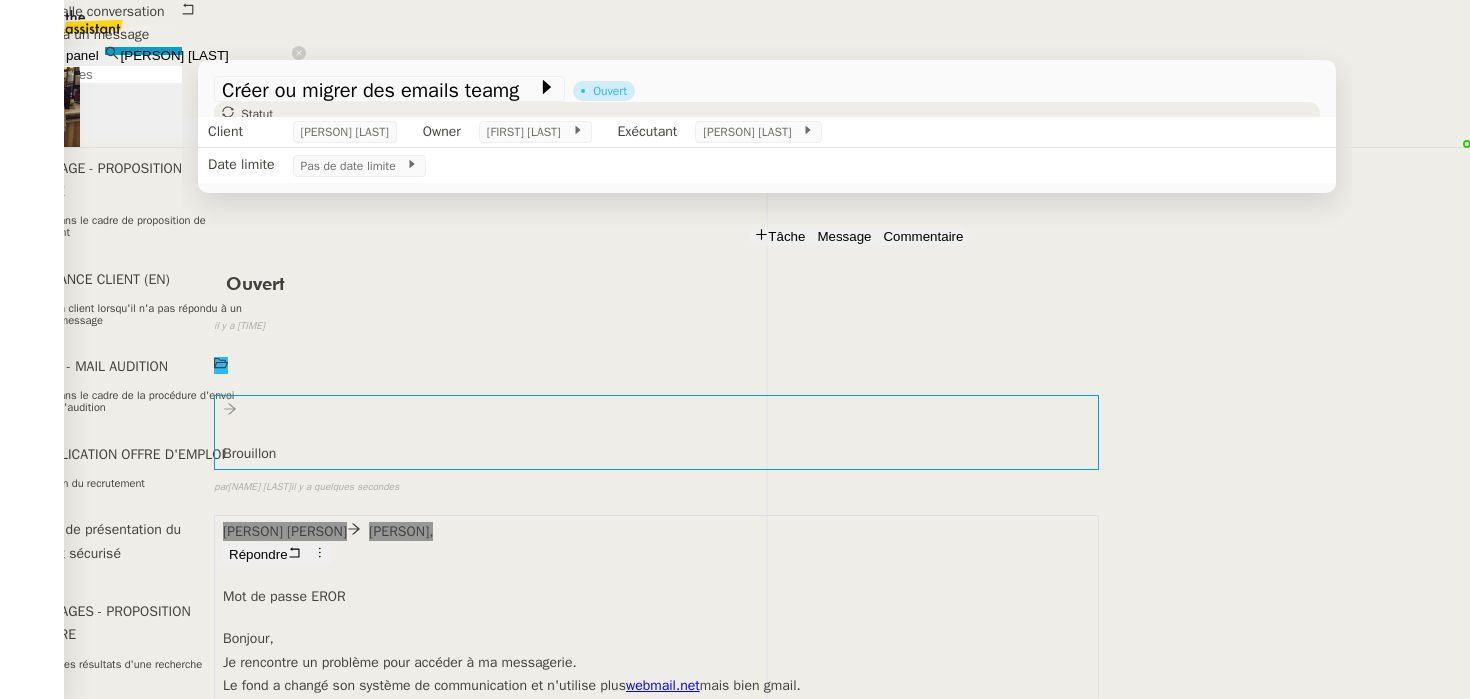 click at bounding box center [425, 765] 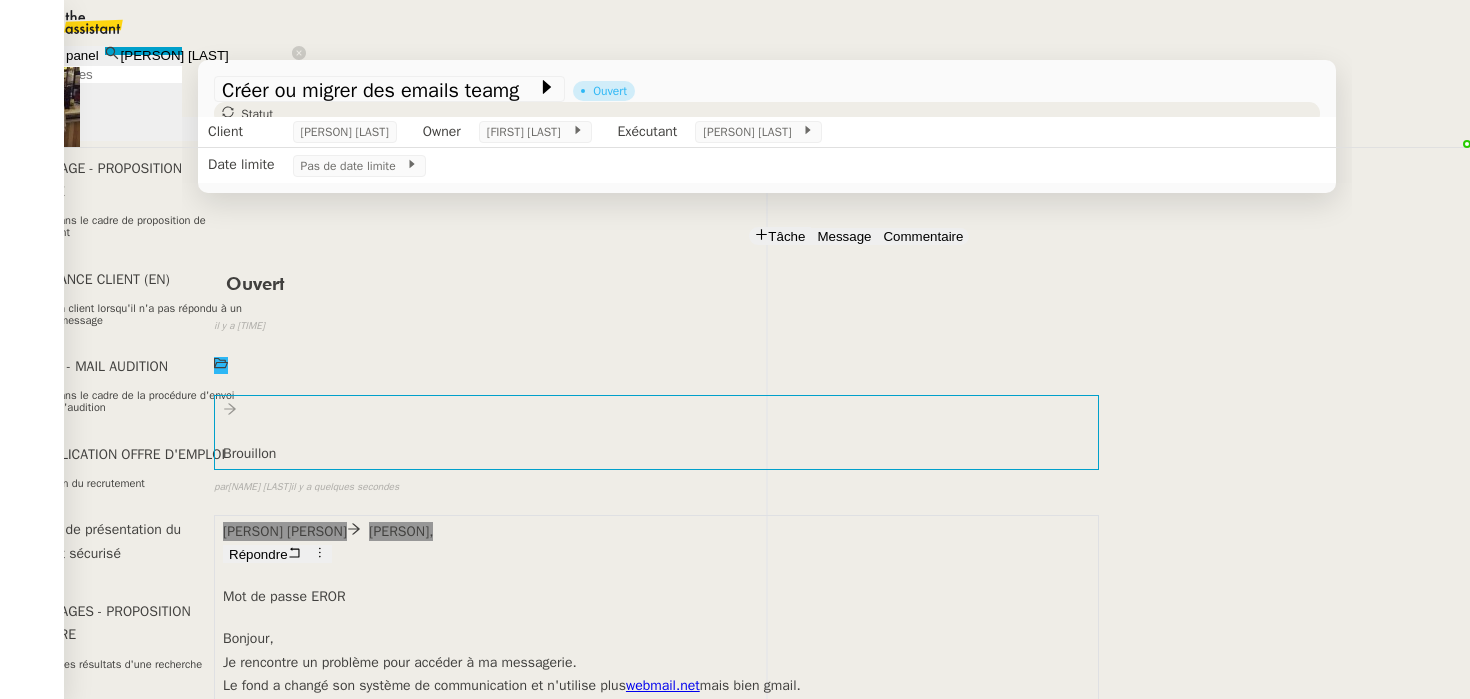 paste on "Accès à votre nouvelle adresse e-mail teamg.ch" 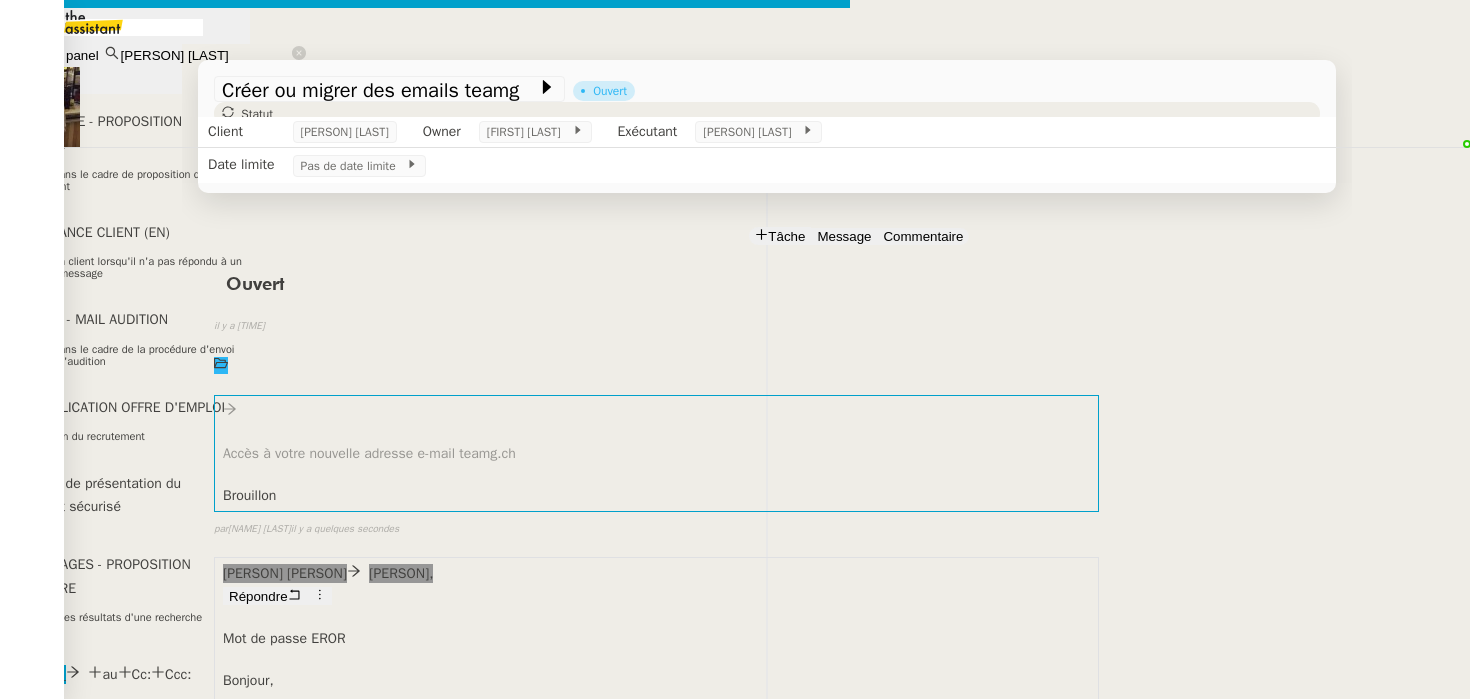 type on "Accès à votre nouvelle adresse e-mail teamg.ch" 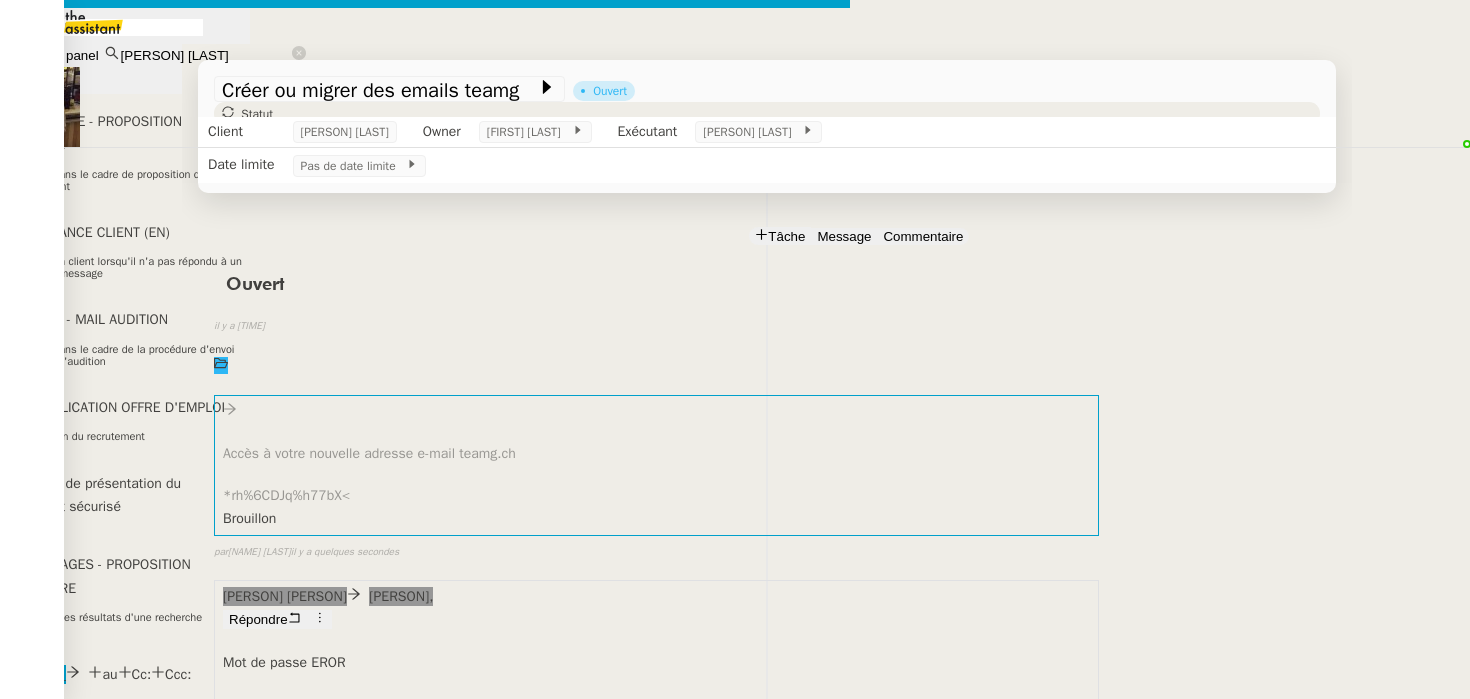 click on "Service TA - VOYAGE - PROPOSITION GLOBALE  A utiliser dans le cadre de proposition de déplacement TA - RELANCE CLIENT (EN)  Relancer un client lorsqu'il n'a pas répondu à un précédent message BAFERTY - MAIL AUDITION  A utiliser dans le cadre de la procédure d'envoi des mails d'audition TA - PUBLICATION OFFRE D'EMPLOI  Organisation du recrutement Discours de présentation du paiement sécurisé  TA - VOYAGES - PROPOSITION ITINERAIRE  Soumettre les résultats d'une recherche TA - CONFIRMATION PAIEMENT (EN)  Confirmer avec le client de modèle de transaction - Attention Plan Pro nécessaire. TA - COURRIER EXPEDIE (recommandé)  A utiliser dans le cadre de l'envoi d'un courrier recommandé TA - PARTAGE DE CALENDRIER (EN)  A utiliser pour demander au client de partager son calendrier afin de faciliter l'accès et la gestion PSPI - Appel de fonds MJL  A utiliser dans le cadre de la procédure d'appel de fonds MJL TA - RELANCE CLIENT  TA - AR PROCEDURES      21 YIELD" at bounding box center [735, 495] 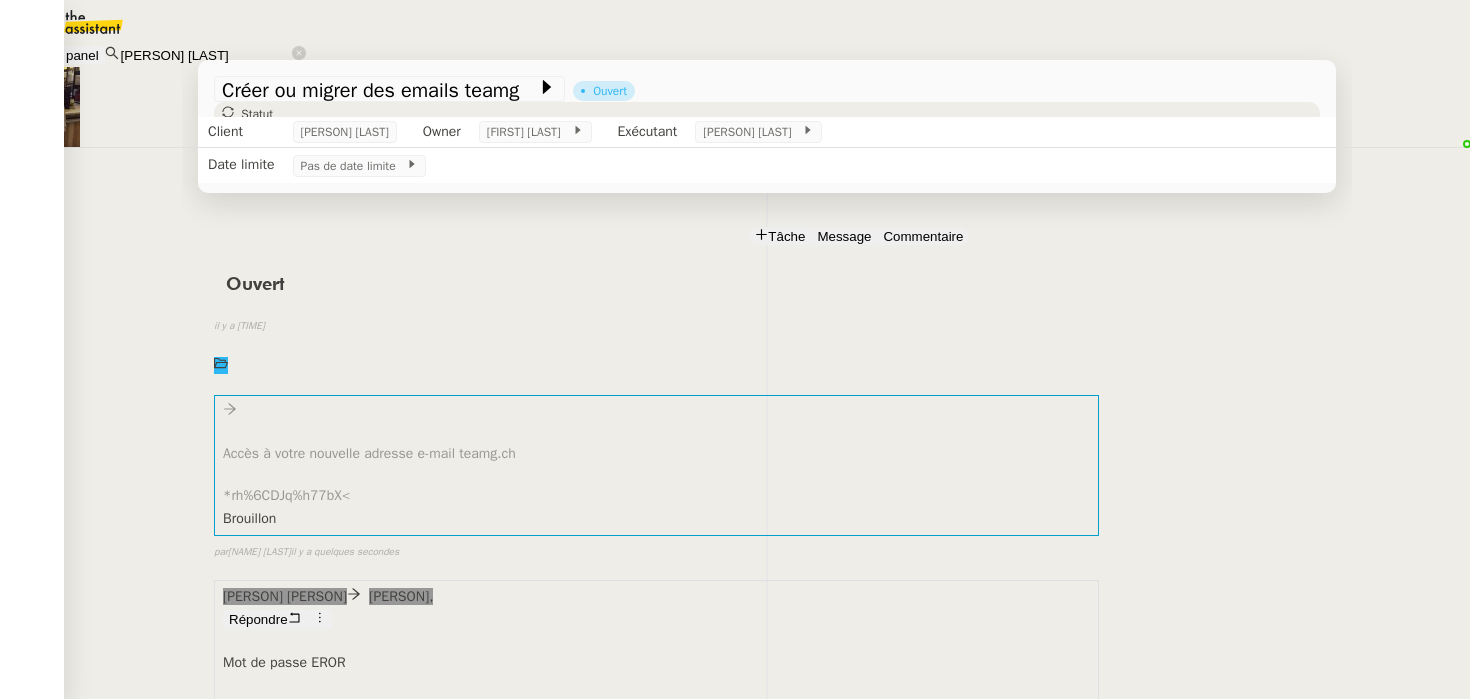click on "[EMAIL]" at bounding box center [145, 11] 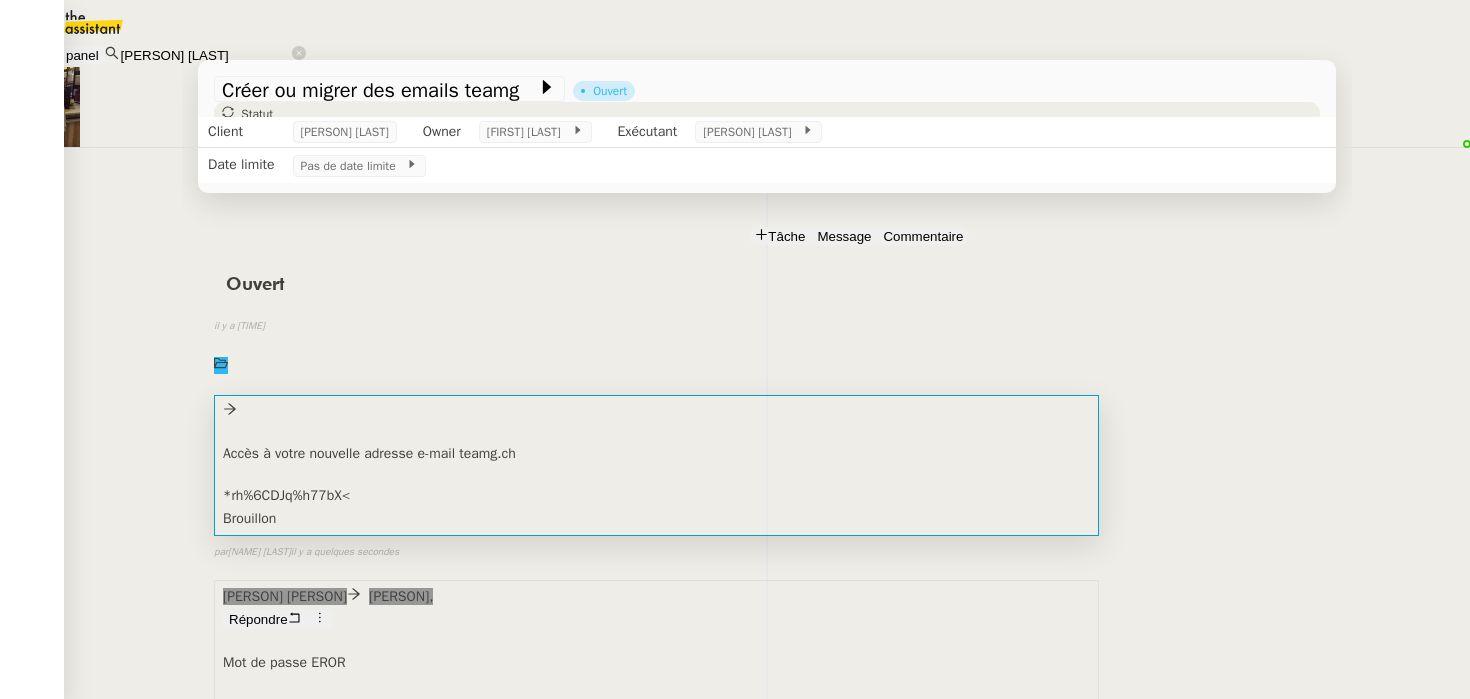 click on "Accès à votre nouvelle adresse e-mail teamg.ch
*[PASSWORD]*" at bounding box center [656, 466] 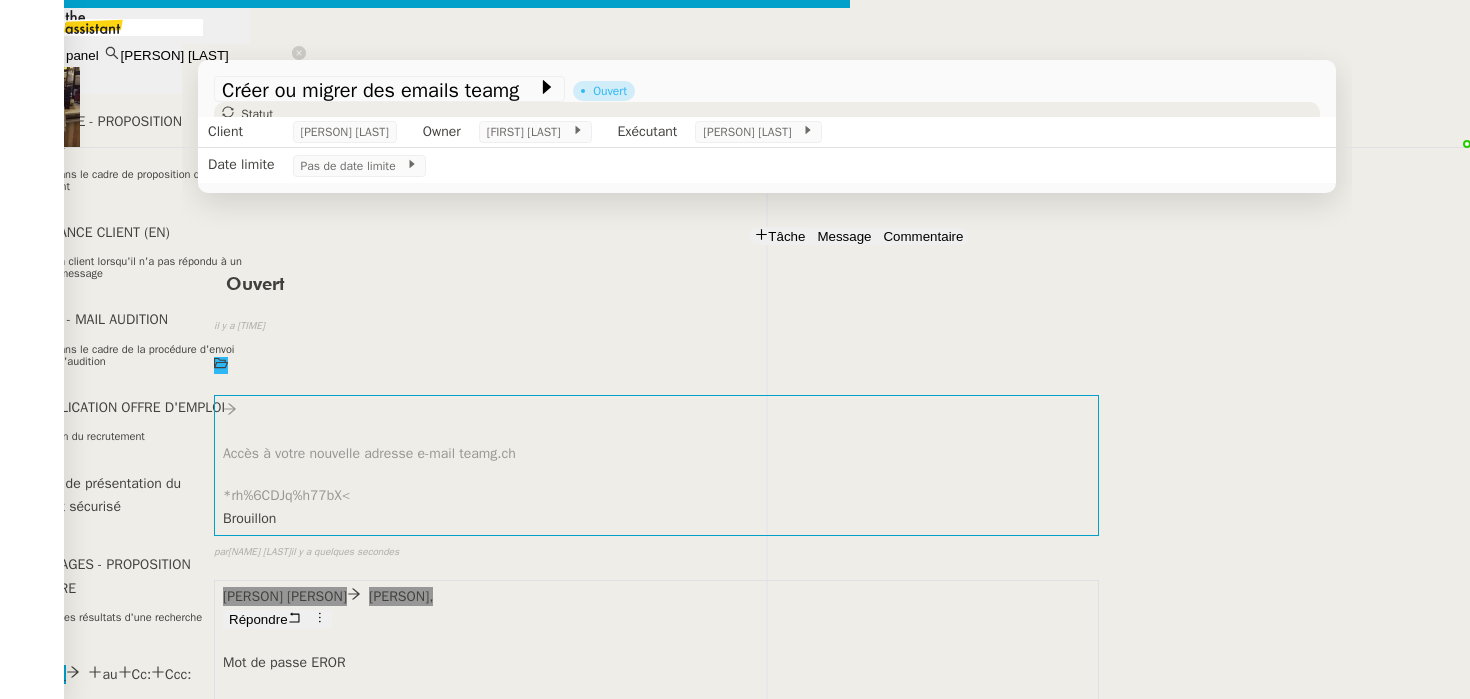 scroll, scrollTop: 0, scrollLeft: 42, axis: horizontal 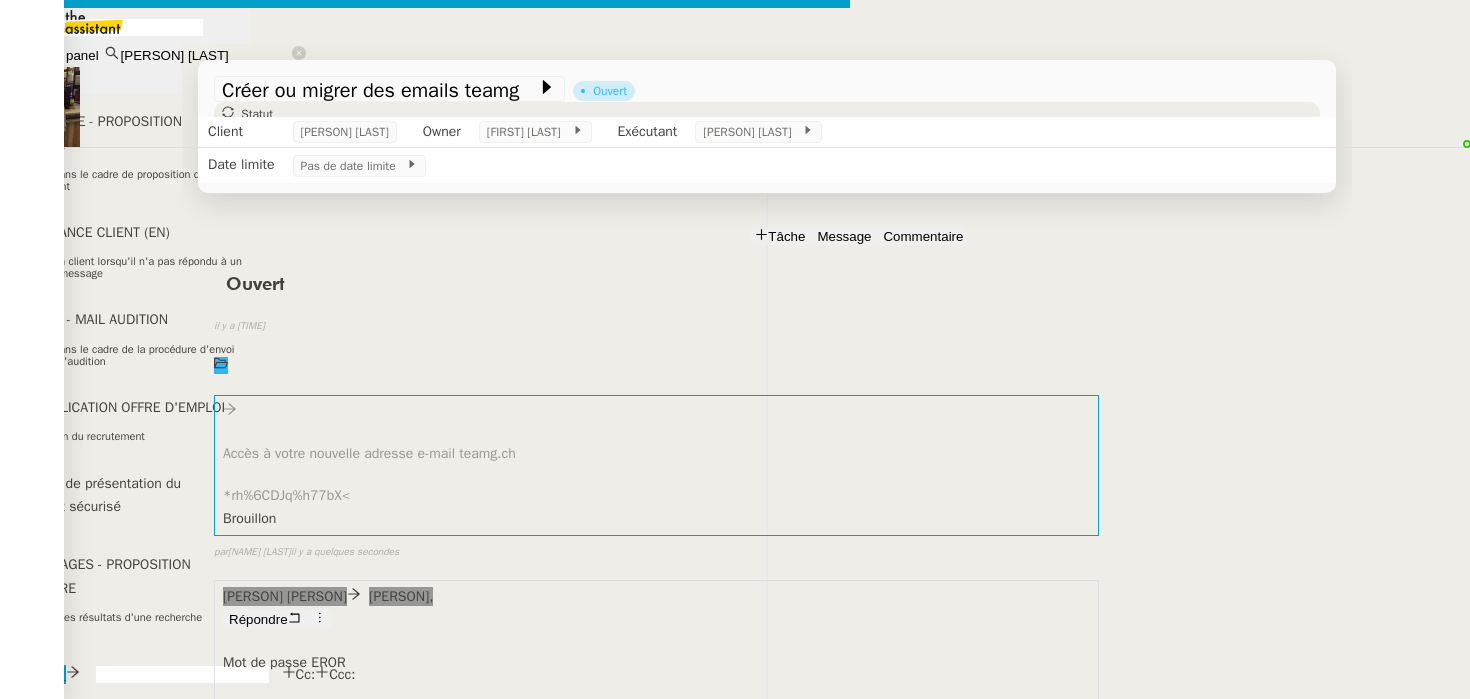 paste on "[EMAIL]" 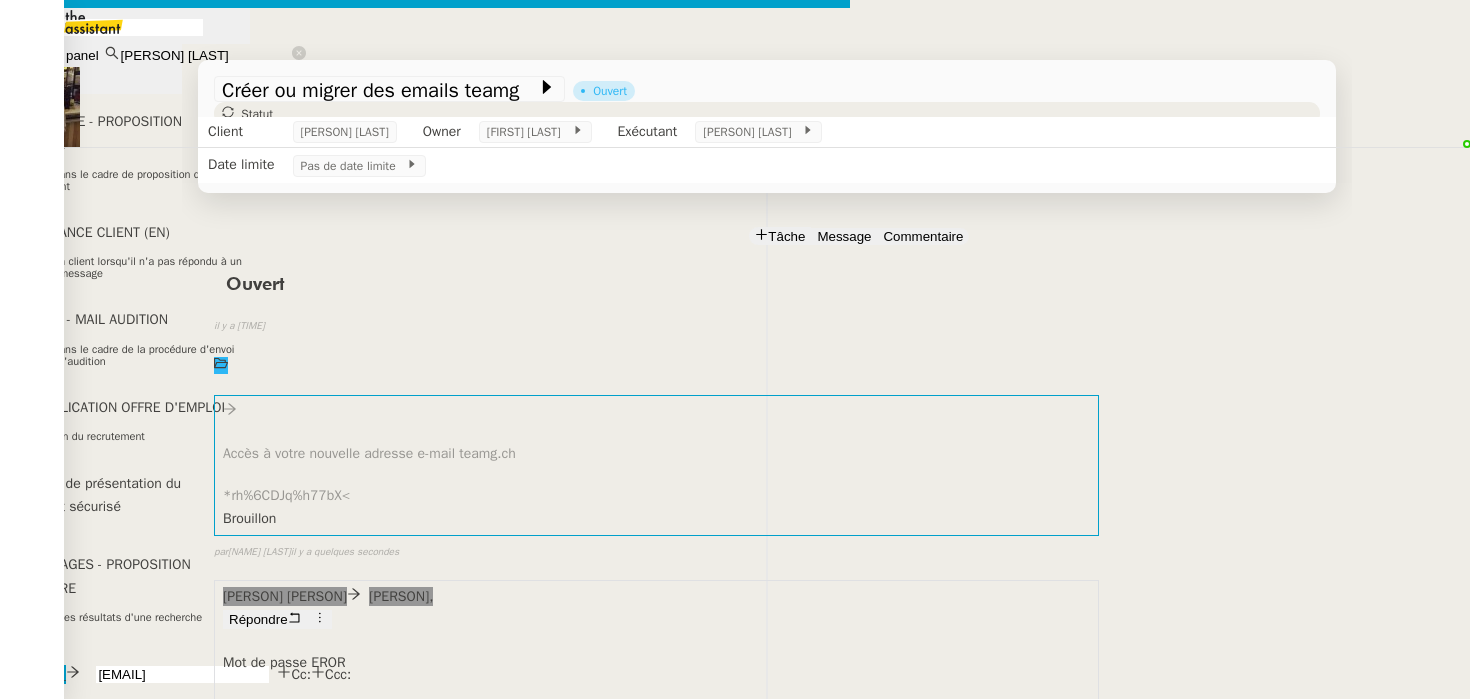 type on "[EMAIL]" 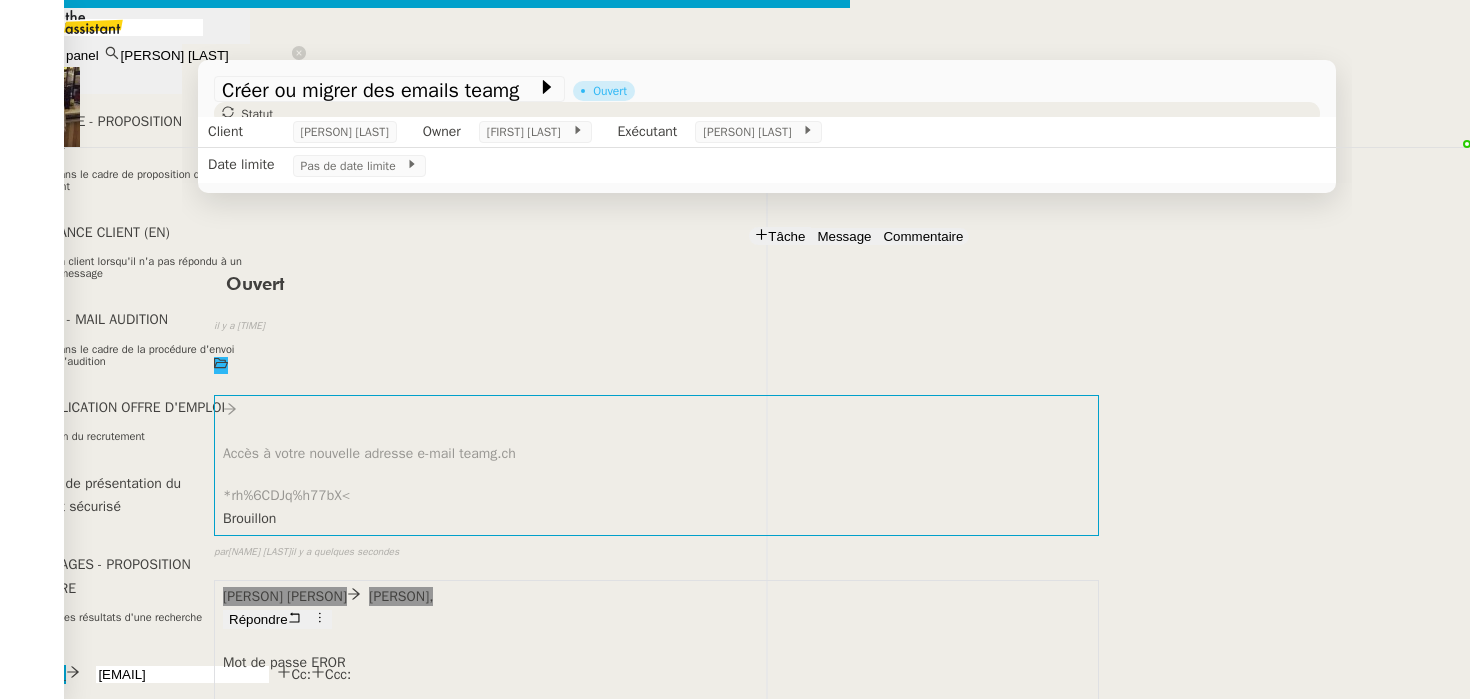 click on "[PERSON] [PERSON]" at bounding box center [62, 1001] 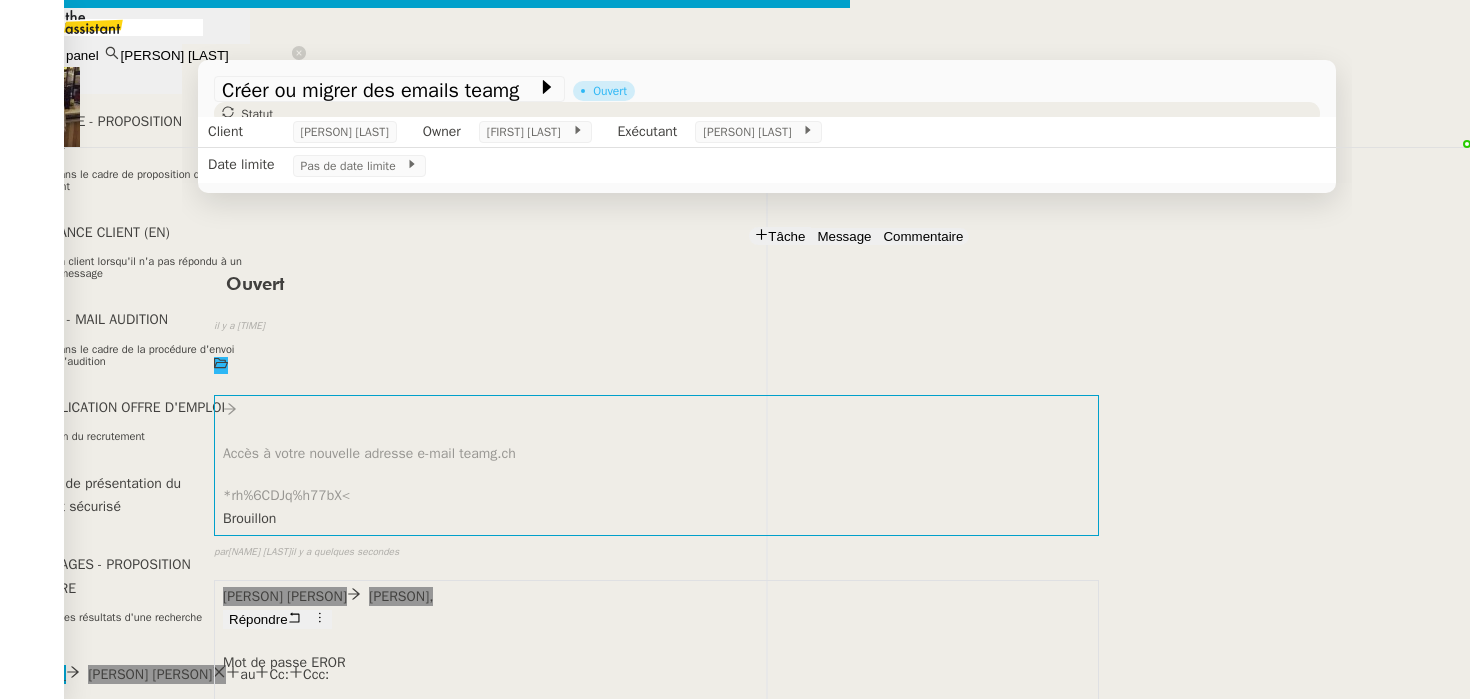 click on "Service TA - VOYAGE - PROPOSITION GLOBALE  A utiliser dans le cadre de proposition de déplacement TA - RELANCE CLIENT (EN)  Relancer un client lorsqu'il n'a pas répondu à un précédent message BAFERTY - MAIL AUDITION  A utiliser dans le cadre de la procédure d'envoi des mails d'audition TA - PUBLICATION OFFRE D'EMPLOI  Organisation du recrutement Discours de présentation du paiement sécurisé  TA - VOYAGES - PROPOSITION ITINERAIRE  Soumettre les résultats d'une recherche TA - CONFIRMATION PAIEMENT (EN)  Confirmer avec le client de modèle de transaction - Attention Plan Pro nécessaire. TA - COURRIER EXPEDIE (recommandé)  A utiliser dans le cadre de l'envoi d'un courrier recommandé TA - PARTAGE DE CALENDRIER (EN)  A utiliser pour demander au client de partager son calendrier afin de faciliter l'accès et la gestion PSPI - Appel de fonds MJL  A utiliser dans le cadre de la procédure d'appel de fonds MJL TA - RELANCE CLIENT  TA - AR PROCEDURES      21 YIELD" at bounding box center (735, 495) 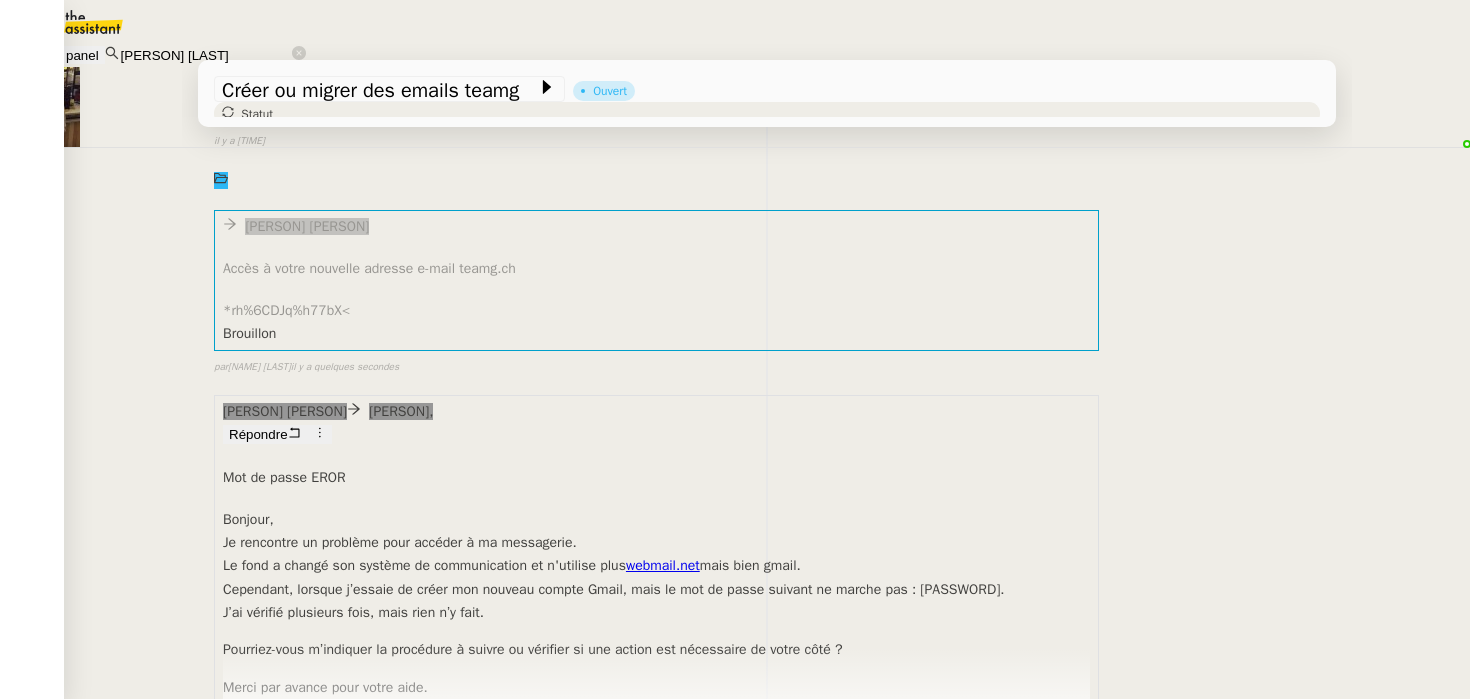 scroll, scrollTop: 197, scrollLeft: 0, axis: vertical 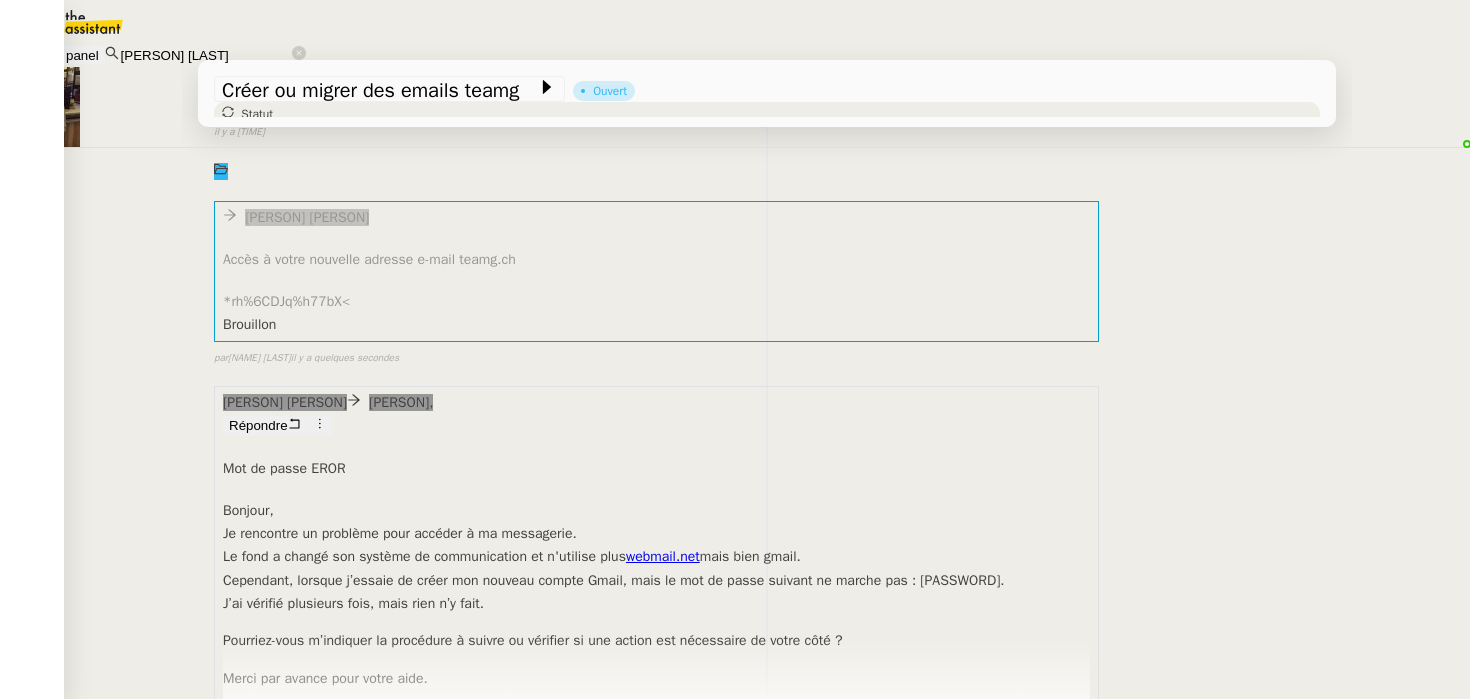 click on "[NAME] [LAST] Accès à votre nouvelle adresse e-mail teamg.ch
*rh%6CDJq%h77bX< ••• Brouillon false par   [NAME] [LAST]   il y a quelques secondes" at bounding box center [767, 284] 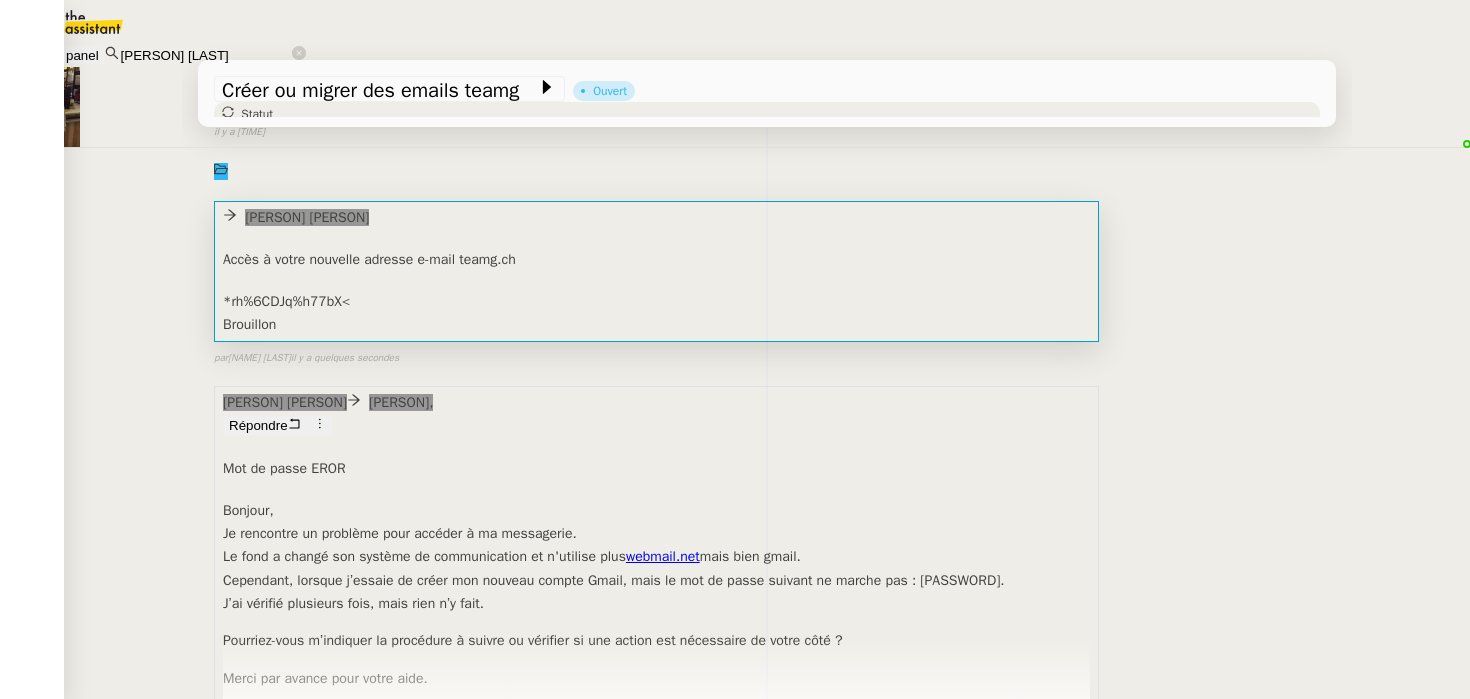 click on "*rh%6CDJq%h77bX<" at bounding box center [656, 301] 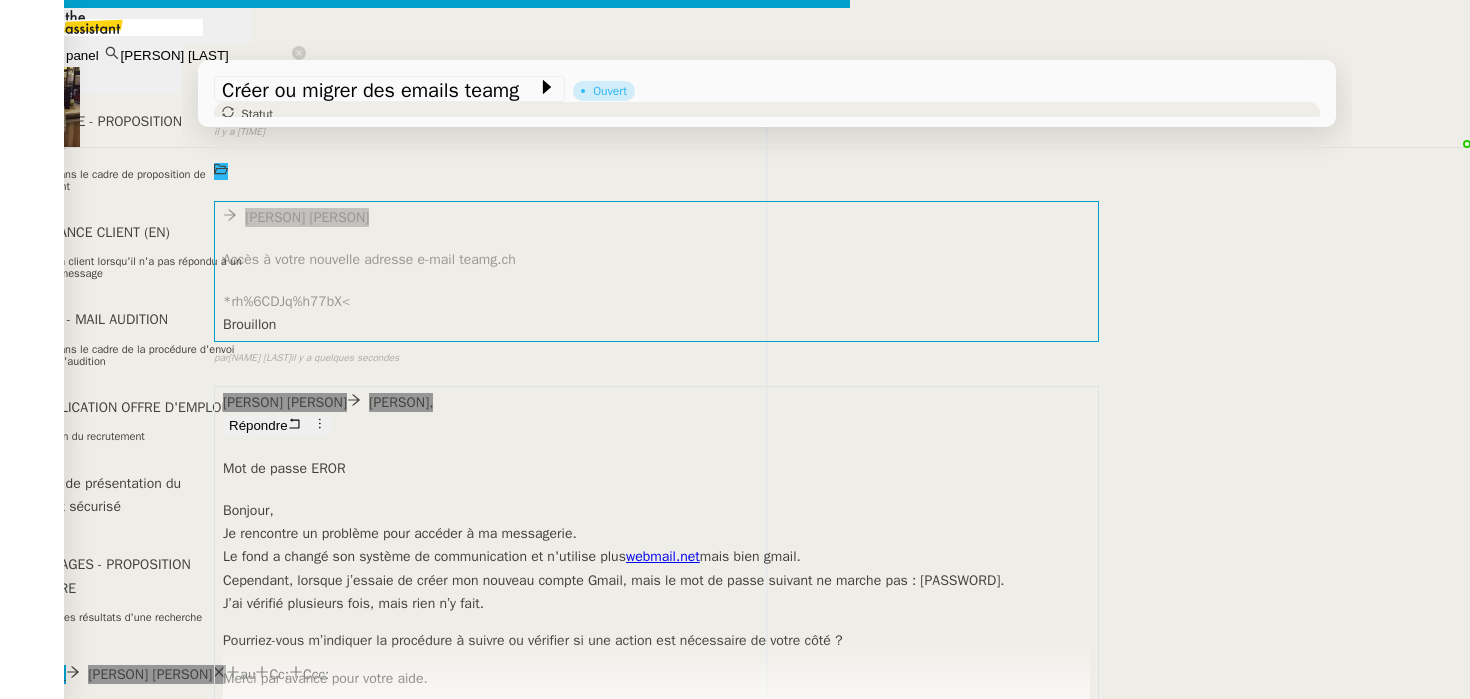 scroll, scrollTop: 0, scrollLeft: 42, axis: horizontal 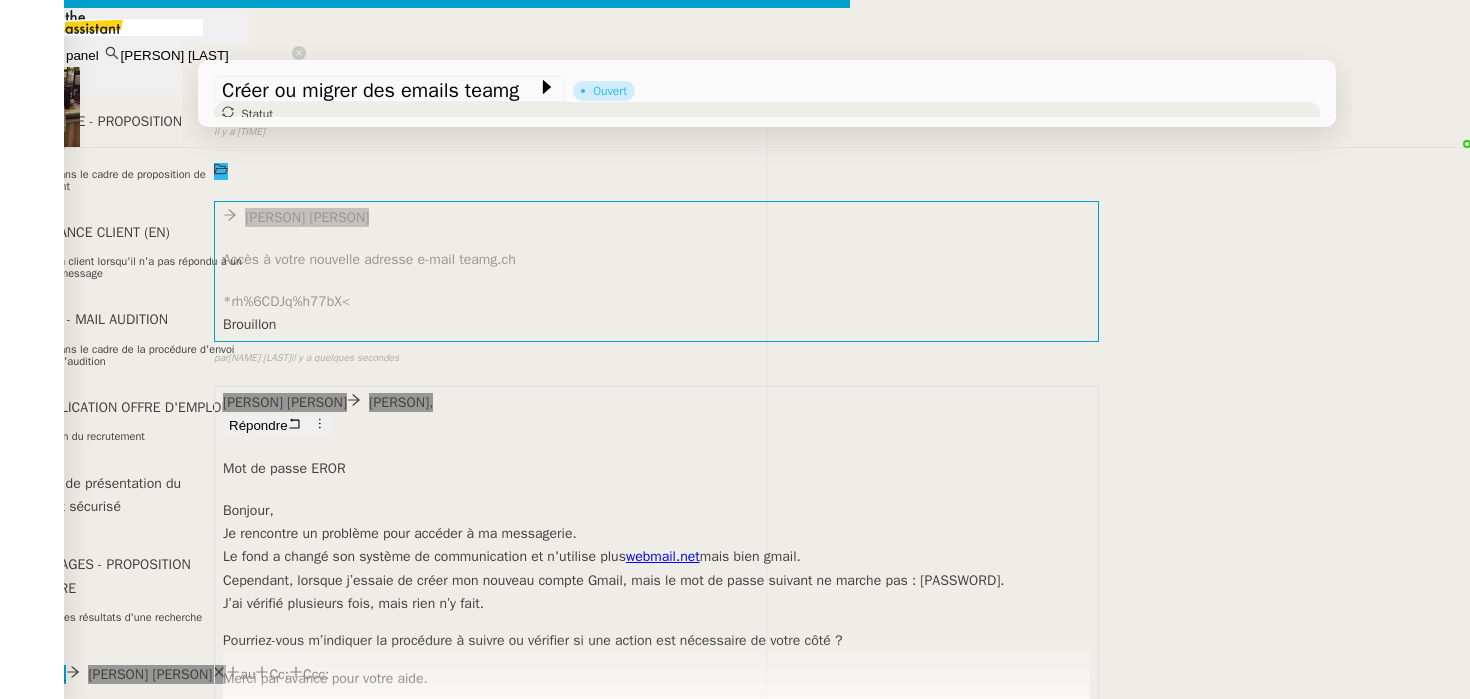 click on "Service TA - VOYAGE - PROPOSITION GLOBALE  A utiliser dans le cadre de proposition de déplacement TA - RELANCE CLIENT (EN)  Relancer un client lorsqu'il n'a pas répondu à un précédent message BAFERTY - MAIL AUDITION  A utiliser dans le cadre de la procédure d'envoi des mails d'audition TA - PUBLICATION OFFRE D'EMPLOI  Organisation du recrutement Discours de présentation du paiement sécurisé  TA - VOYAGES - PROPOSITION ITINERAIRE  Soumettre les résultats d'une recherche TA - CONFIRMATION PAIEMENT (EN)  Confirmer avec le client de modèle de transaction - Attention Plan Pro nécessaire. TA - COURRIER EXPEDIE (recommandé)  A utiliser dans le cadre de l'envoi d'un courrier recommandé TA - PARTAGE DE CALENDRIER (EN)  A utiliser pour demander au client de partager son calendrier afin de faciliter l'accès et la gestion PSPI - Appel de fonds MJL  A utiliser dans le cadre de la procédure d'appel de fonds MJL TA - RELANCE CLIENT  TA - AR PROCEDURES      21 YIELD" at bounding box center [735, 495] 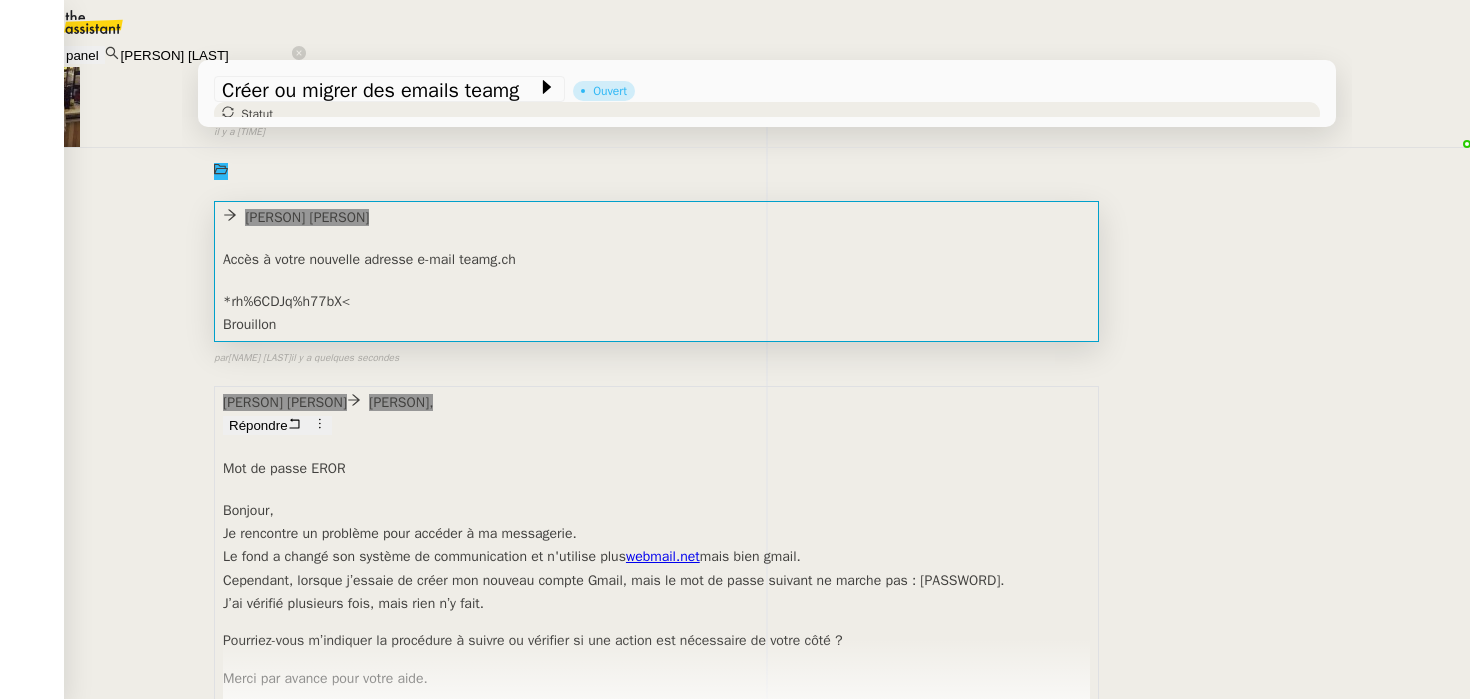 click on "Brouillon" at bounding box center [656, 324] 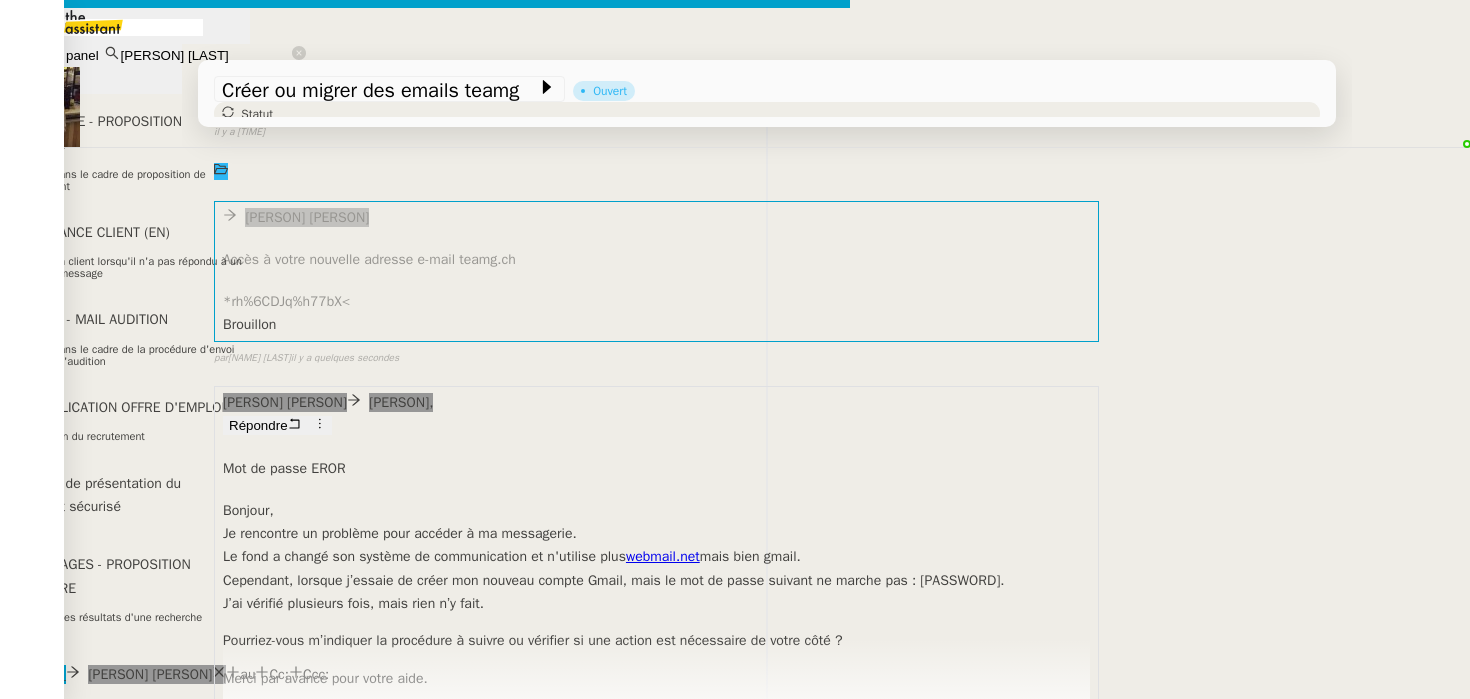 scroll, scrollTop: 0, scrollLeft: 42, axis: horizontal 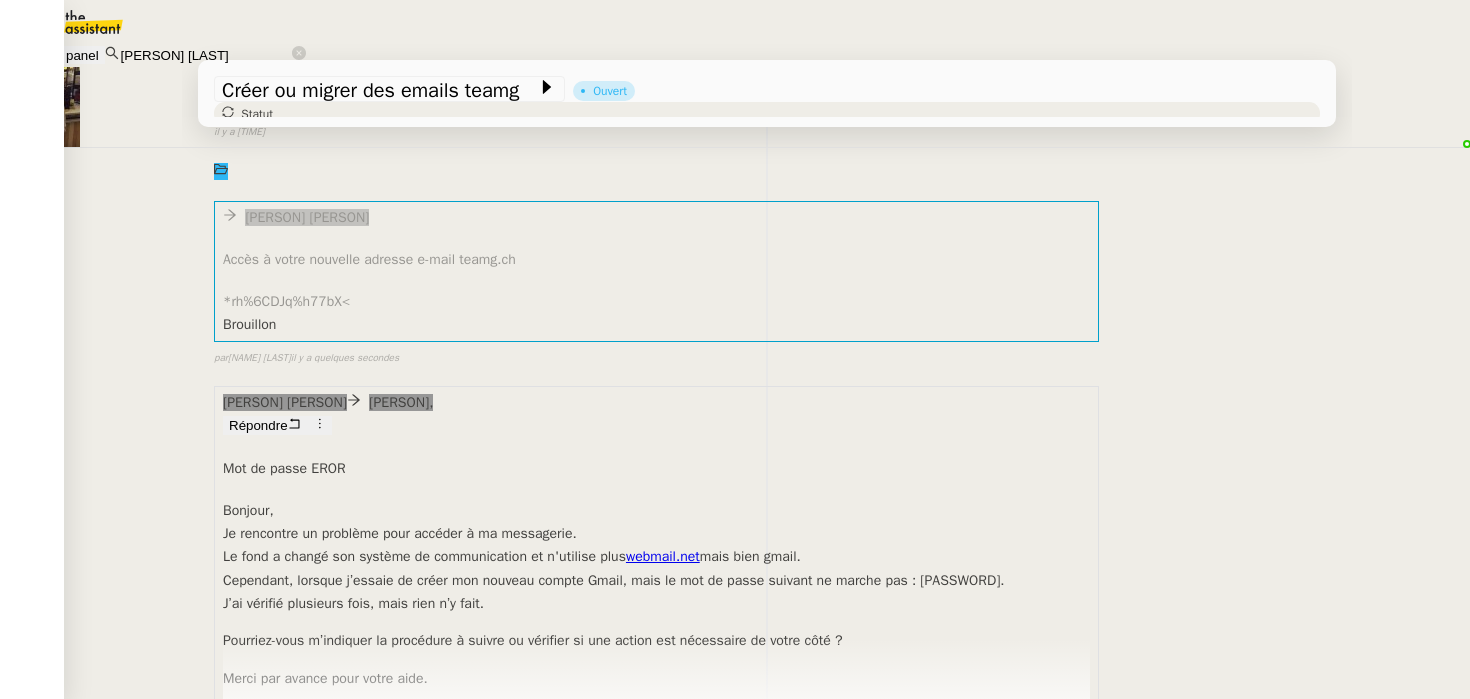 click on "Répondre" at bounding box center (258, 426) 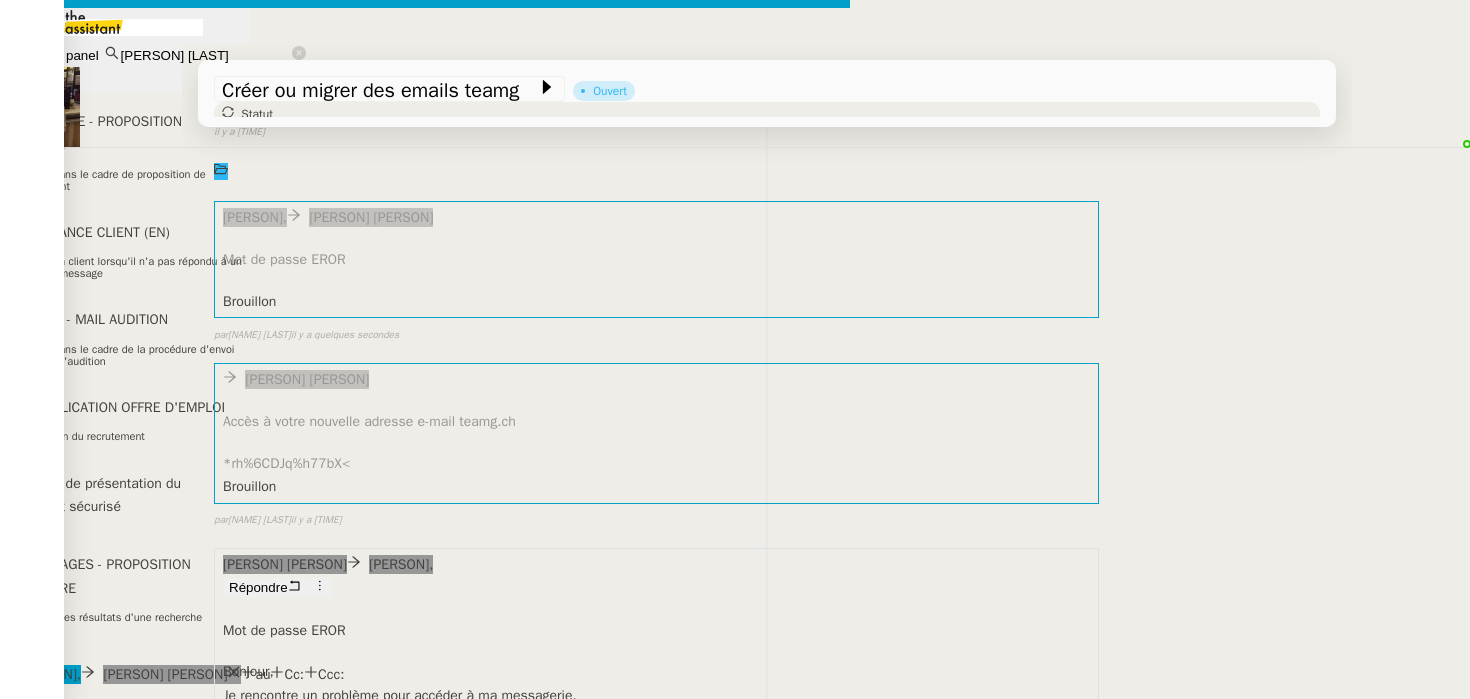 click at bounding box center [425, 837] 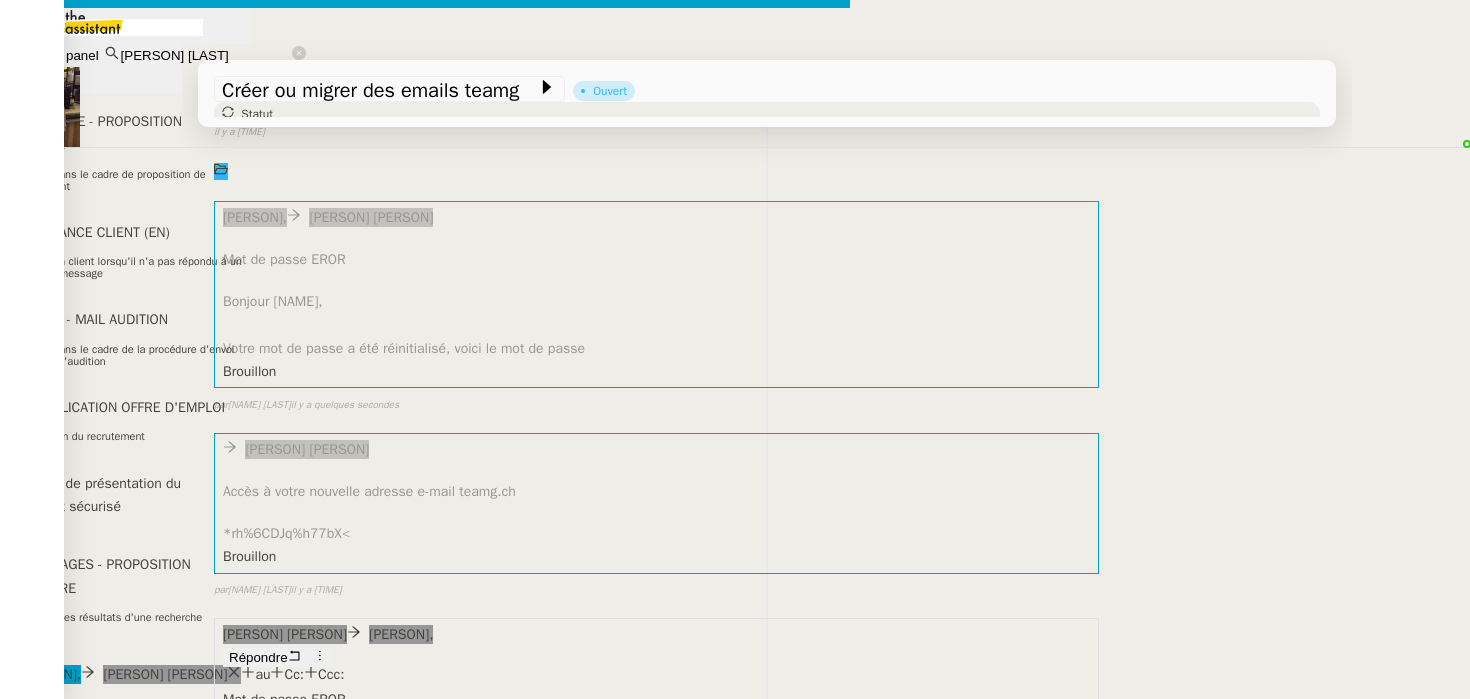 click on "Votre mot de passe a été réinitialisé, voici le mot de passe" at bounding box center [425, 883] 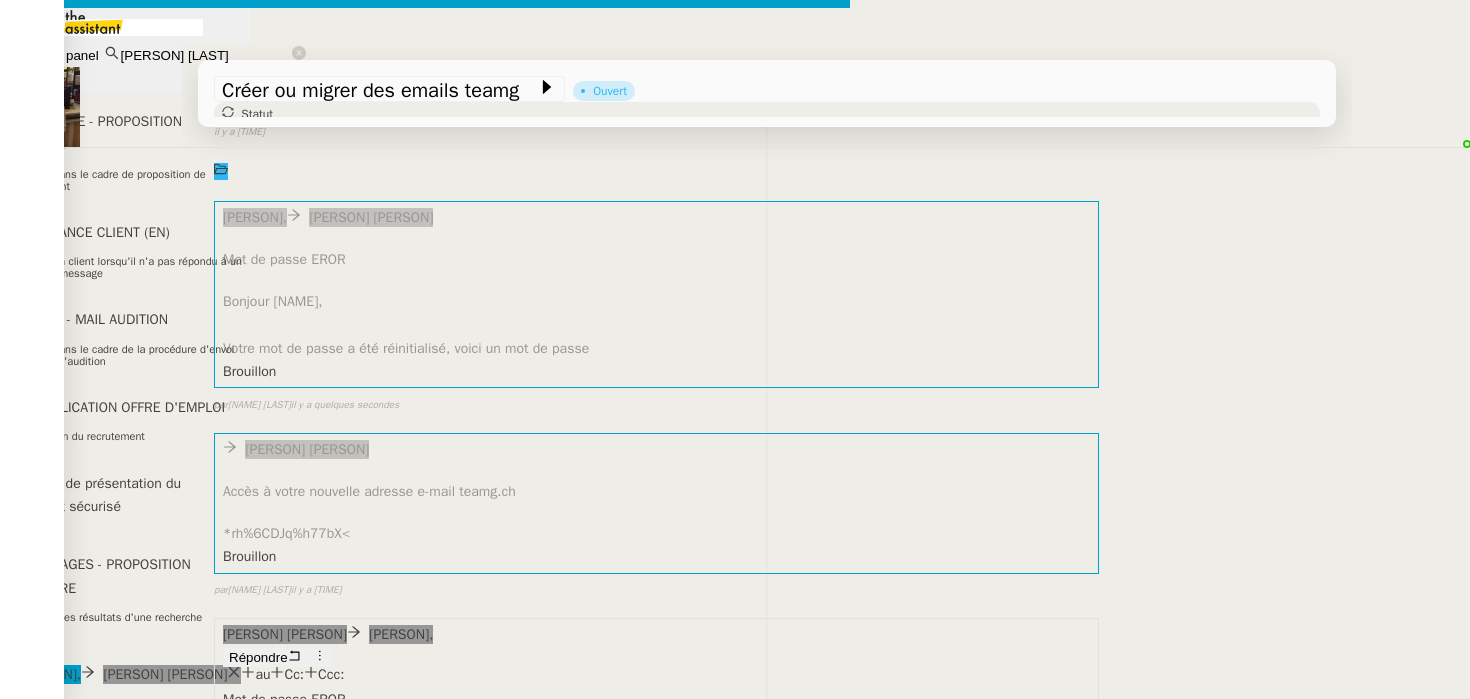 click at bounding box center (425, 860) 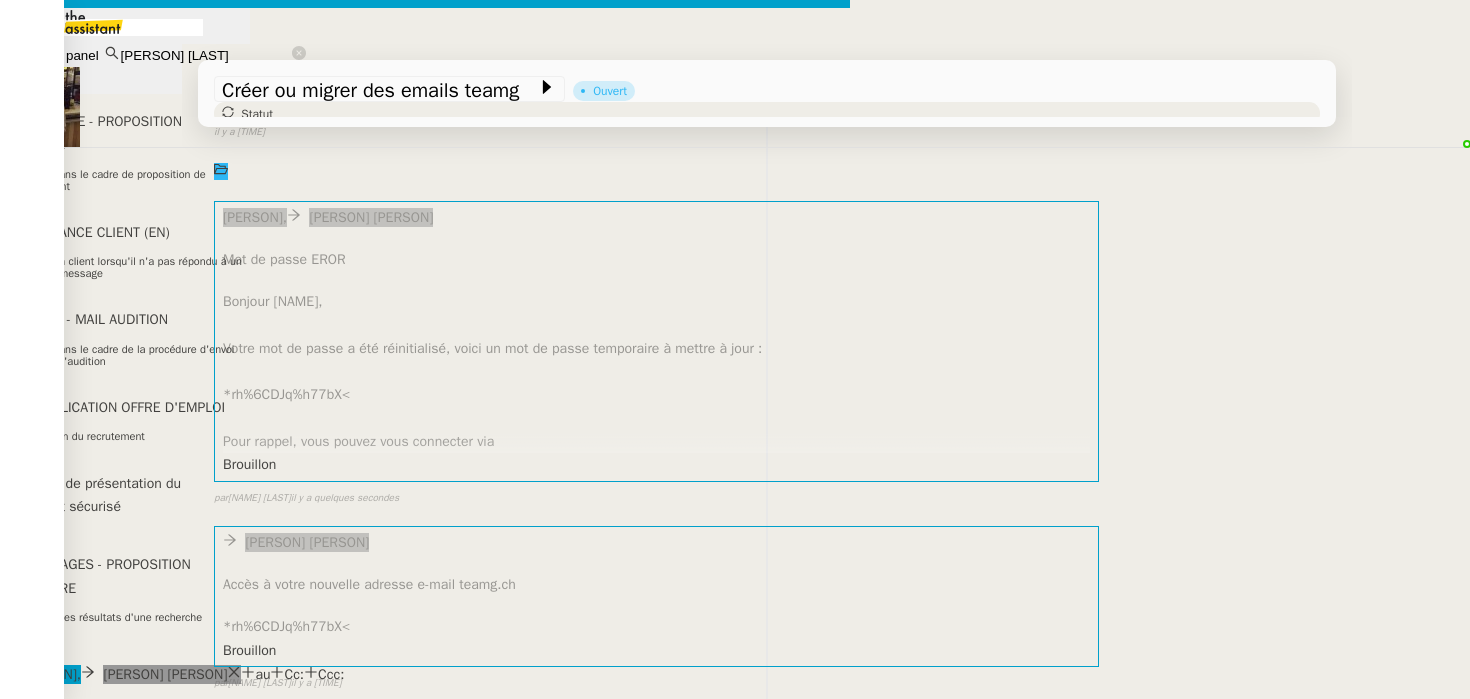 click on "Service TA - VOYAGE - PROPOSITION GLOBALE  A utiliser dans le cadre de proposition de déplacement TA - RELANCE CLIENT (EN)  Relancer un client lorsqu'il n'a pas répondu à un précédent message BAFERTY - MAIL AUDITION  A utiliser dans le cadre de la procédure d'envoi des mails d'audition TA - PUBLICATION OFFRE D'EMPLOI  Organisation du recrutement Discours de présentation du paiement sécurisé  TA - VOYAGES - PROPOSITION ITINERAIRE  Soumettre les résultats d'une recherche TA - CONFIRMATION PAIEMENT (EN)  Confirmer avec le client de modèle de transaction - Attention Plan Pro nécessaire. TA - COURRIER EXPEDIE (recommandé)  A utiliser dans le cadre de l'envoi d'un courrier recommandé TA - PARTAGE DE CALENDRIER (EN)  A utiliser pour demander au client de partager son calendrier afin de faciliter l'accès et la gestion PSPI - Appel de fonds MJL  A utiliser dans le cadre de la procédure d'appel de fonds MJL TA - RELANCE CLIENT  TA - AR PROCEDURES      21 YIELD" at bounding box center [735, 565] 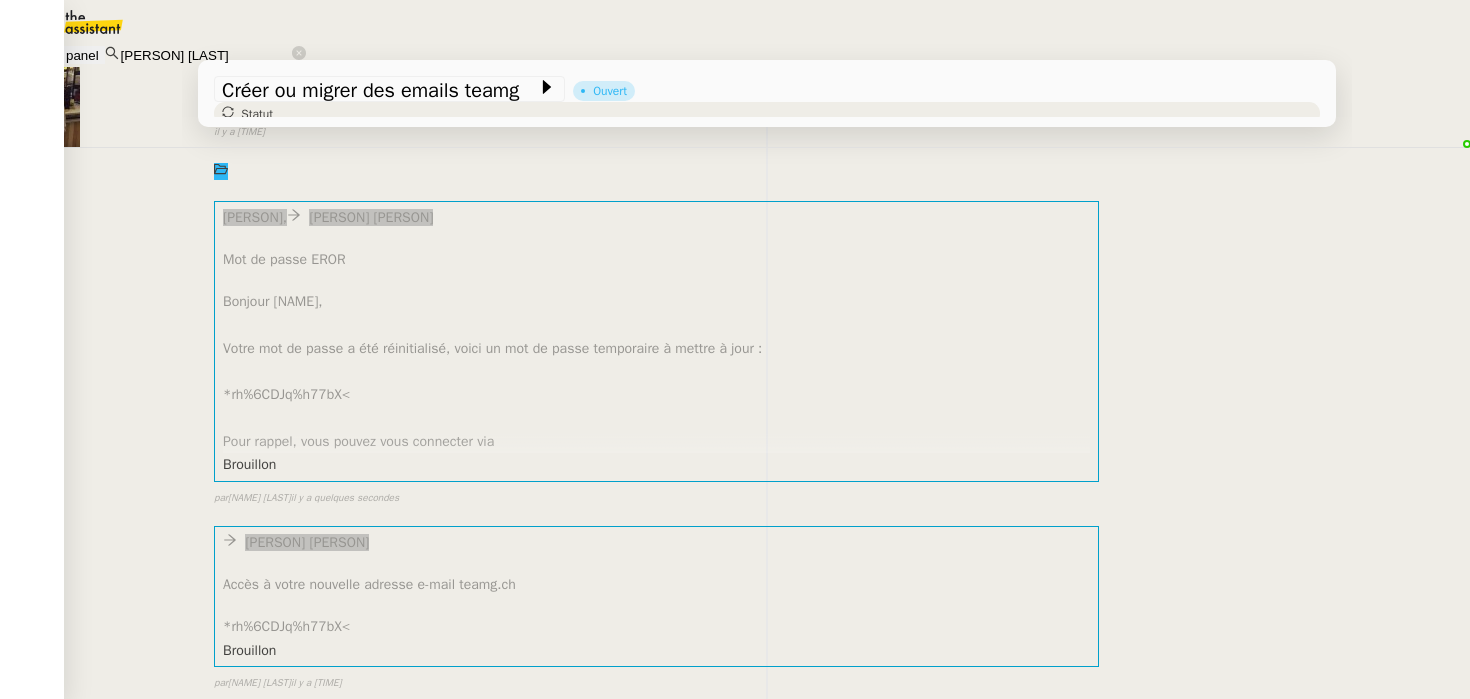 scroll, scrollTop: 893, scrollLeft: 0, axis: vertical 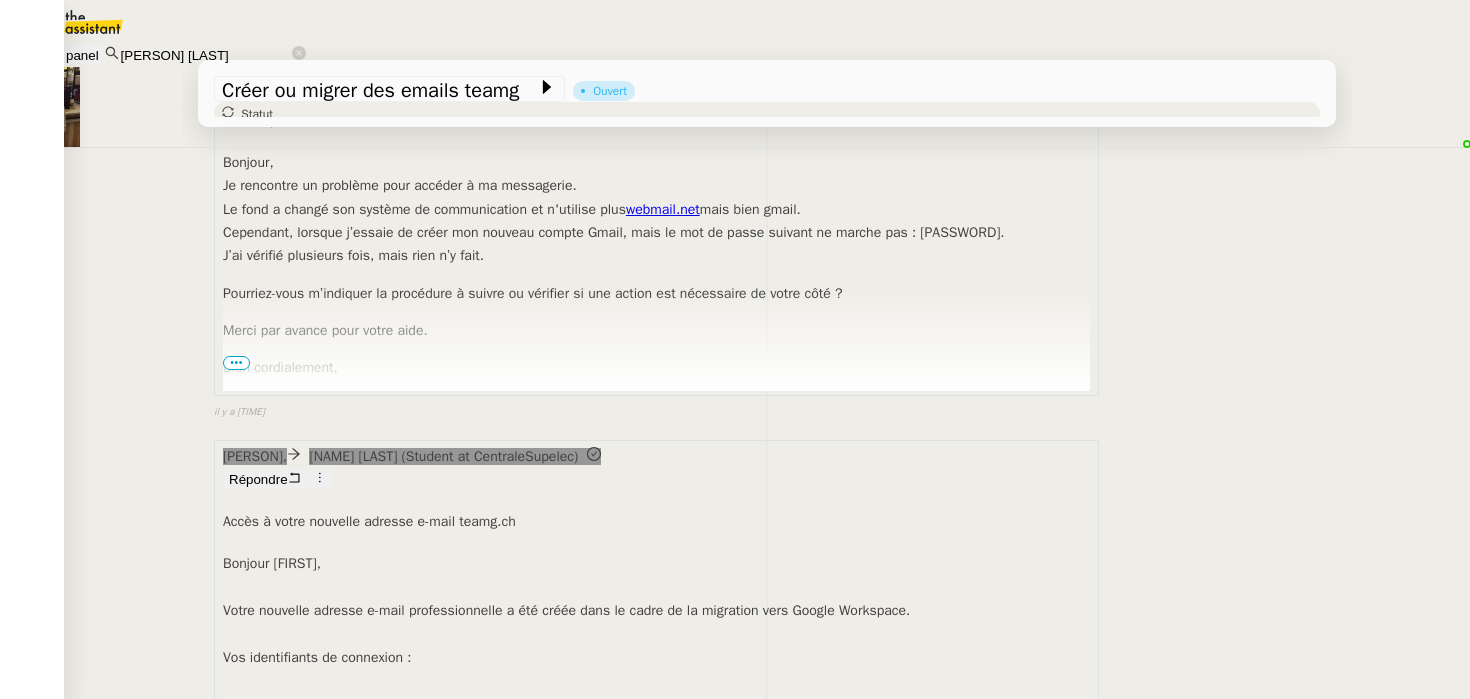 drag, startPoint x: 791, startPoint y: 569, endPoint x: 613, endPoint y: 576, distance: 178.13759 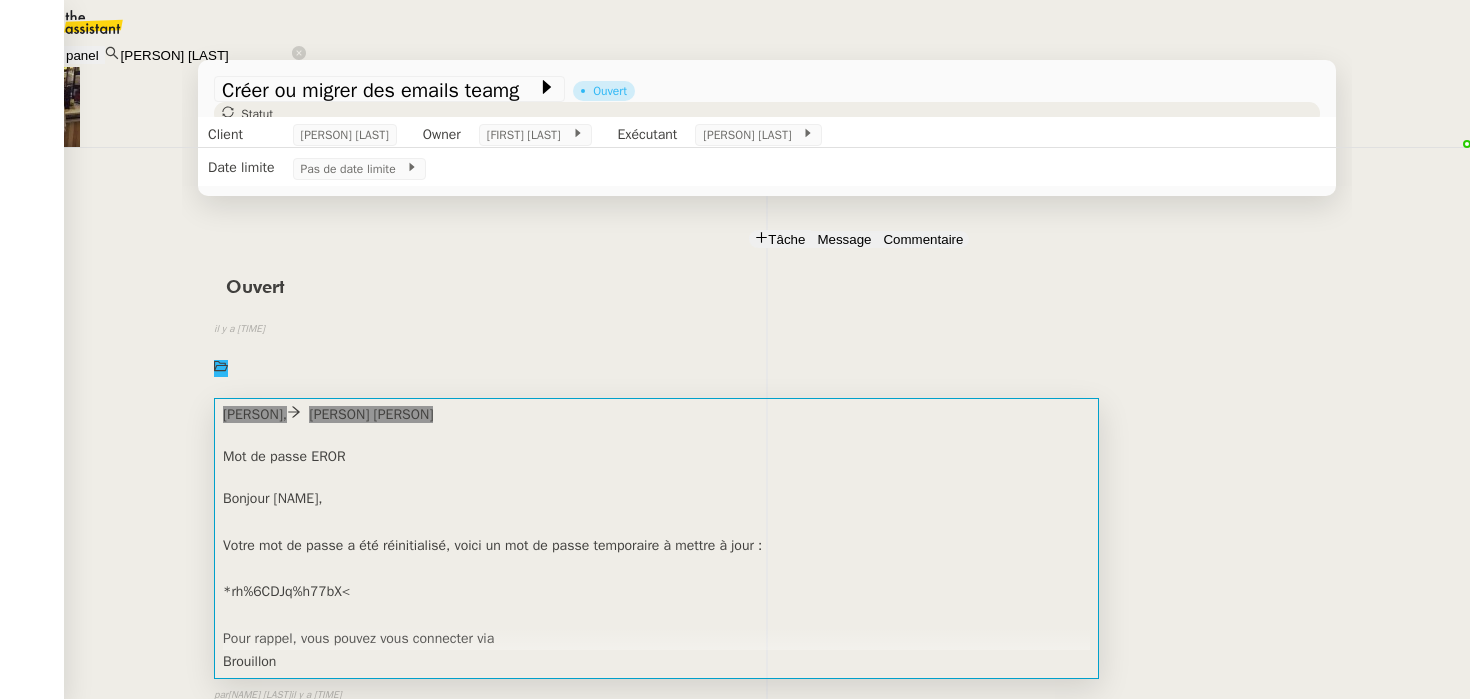click at bounding box center [656, 615] 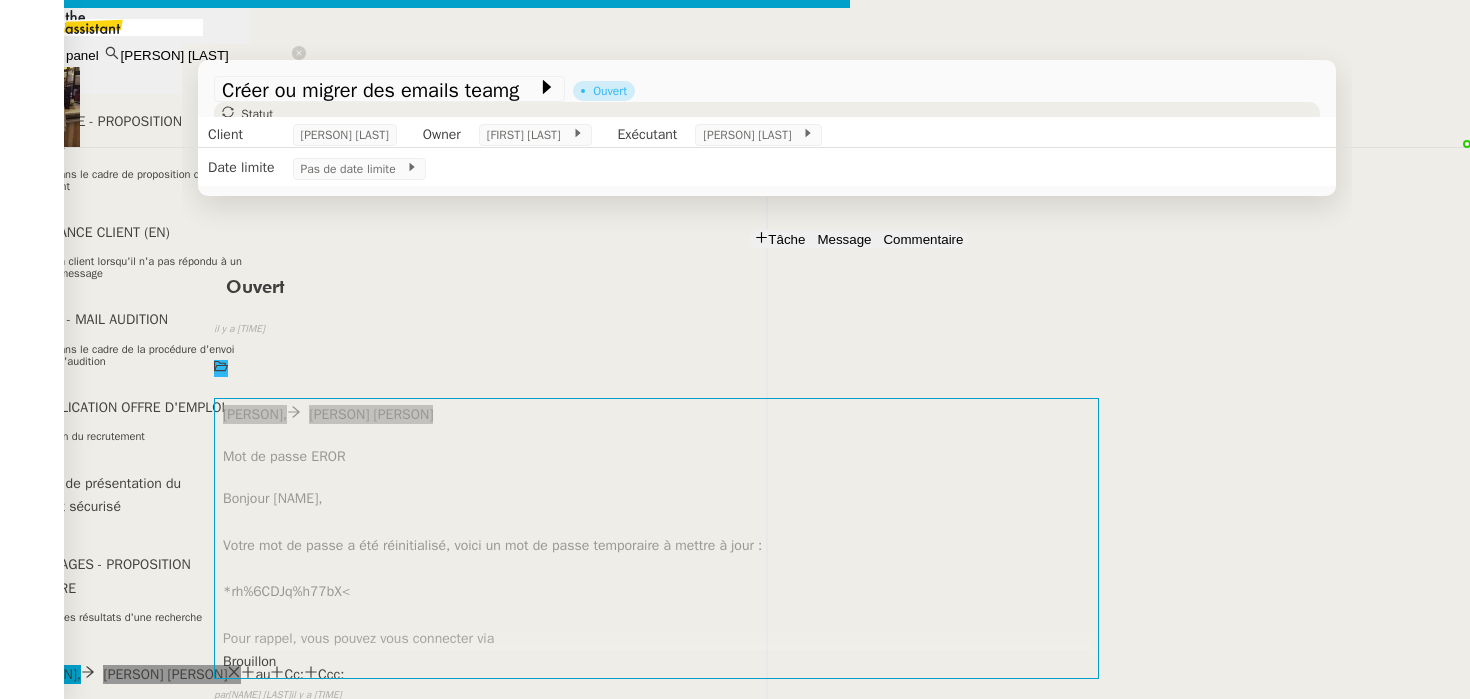 scroll, scrollTop: 0, scrollLeft: 42, axis: horizontal 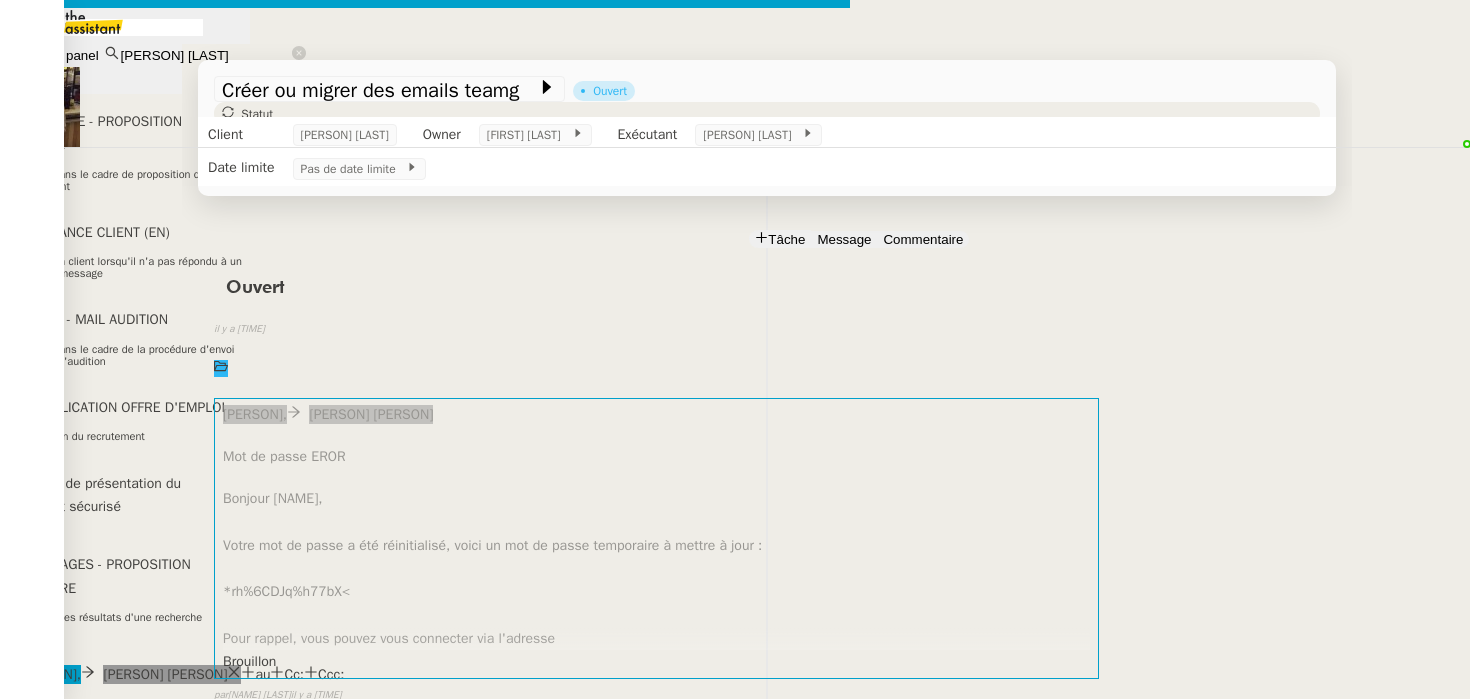 paste 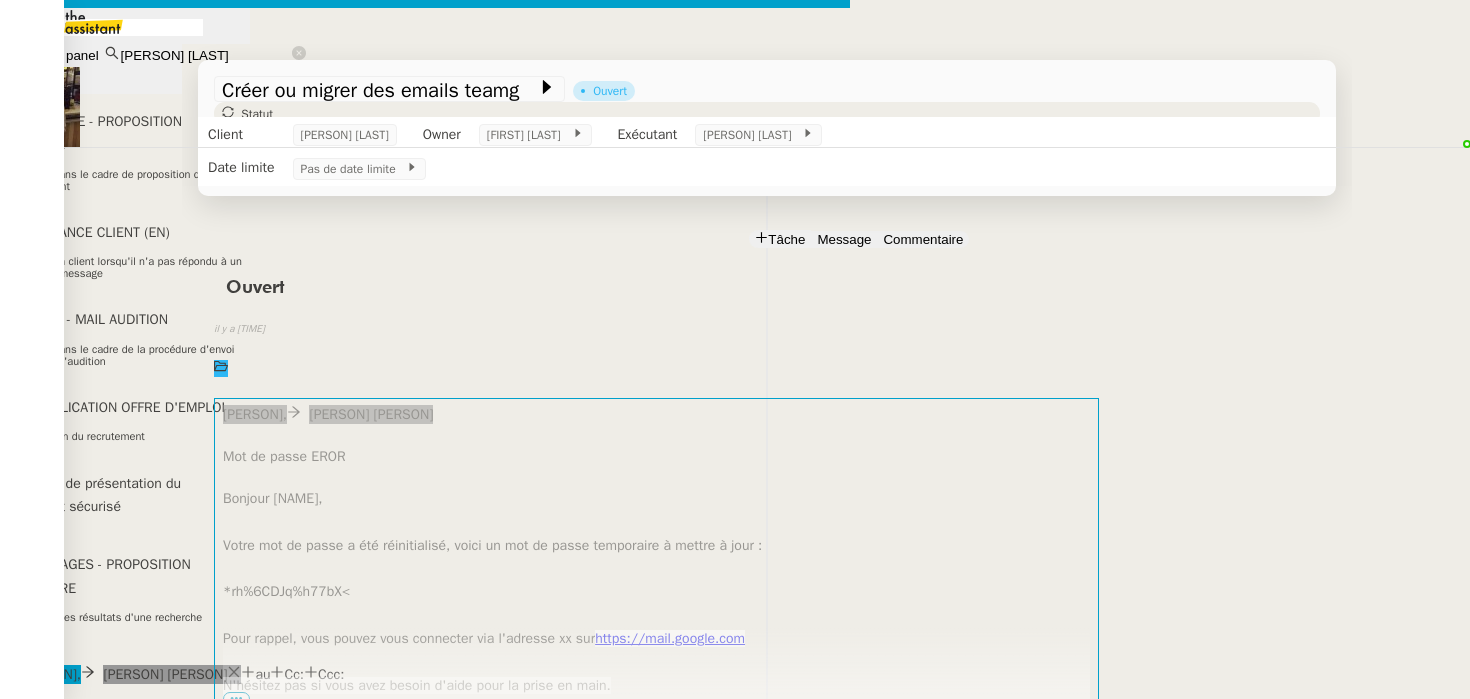 click on "Pour rappel, vous pouvez vous connecter via l'adresse xx sur  https://mail.google.com" at bounding box center [425, 977] 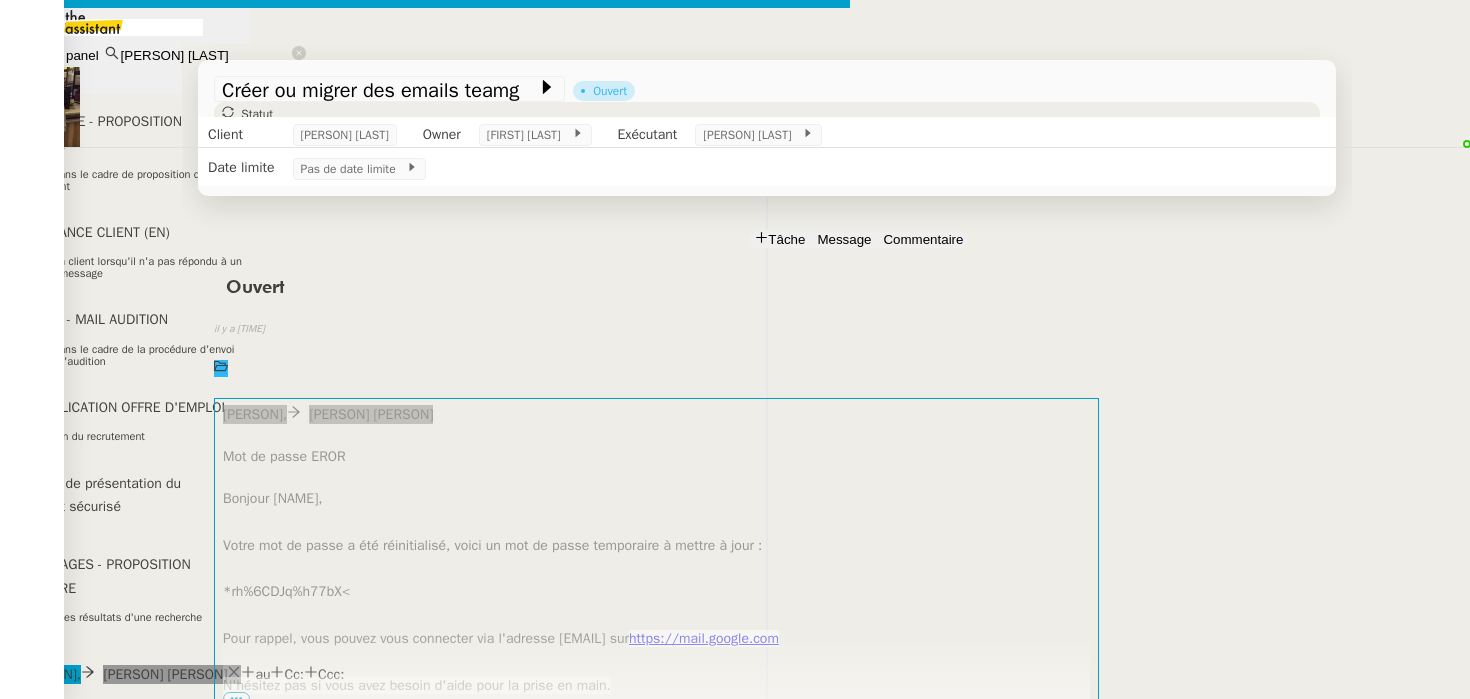click on "Pour rappel, vous pouvez vous connecter via l'adresse [EMAIL] sur  https://mail.google.com" at bounding box center [425, 977] 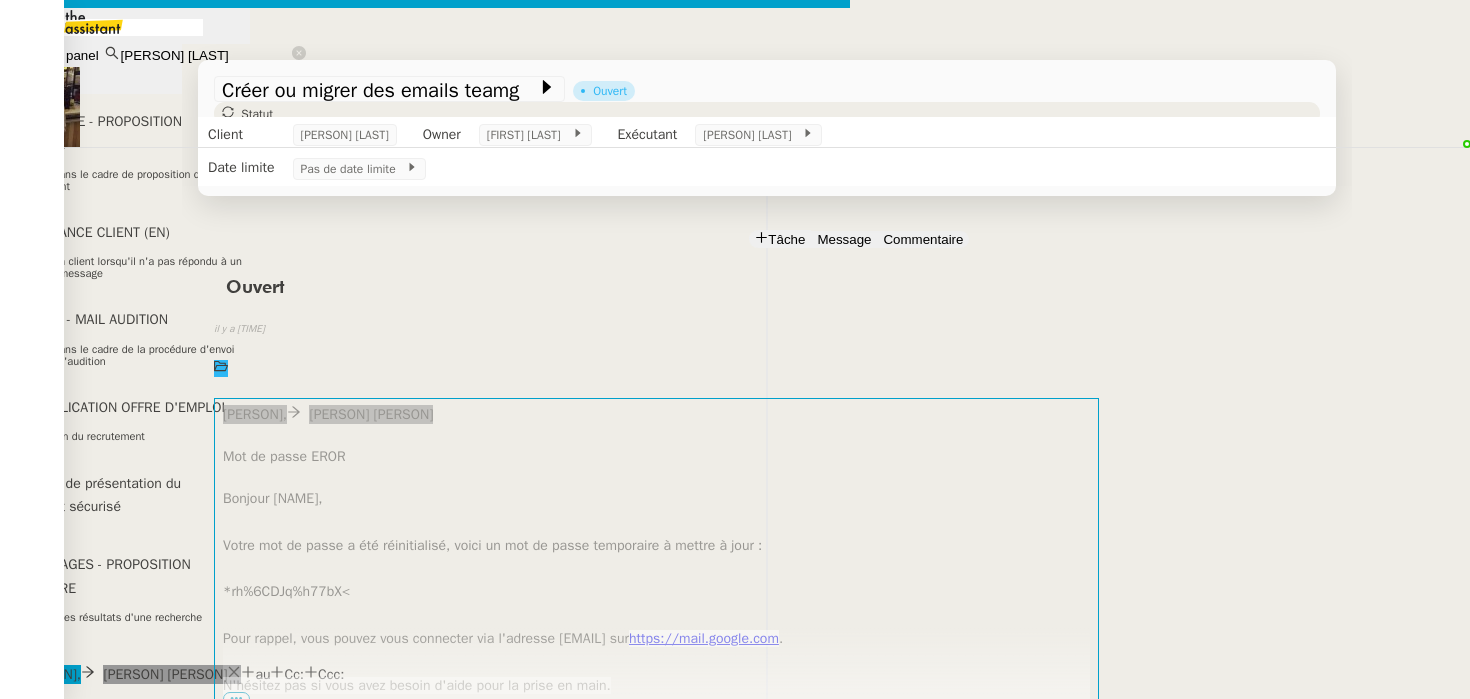 click on "Envoyer" at bounding box center [78, 1179] 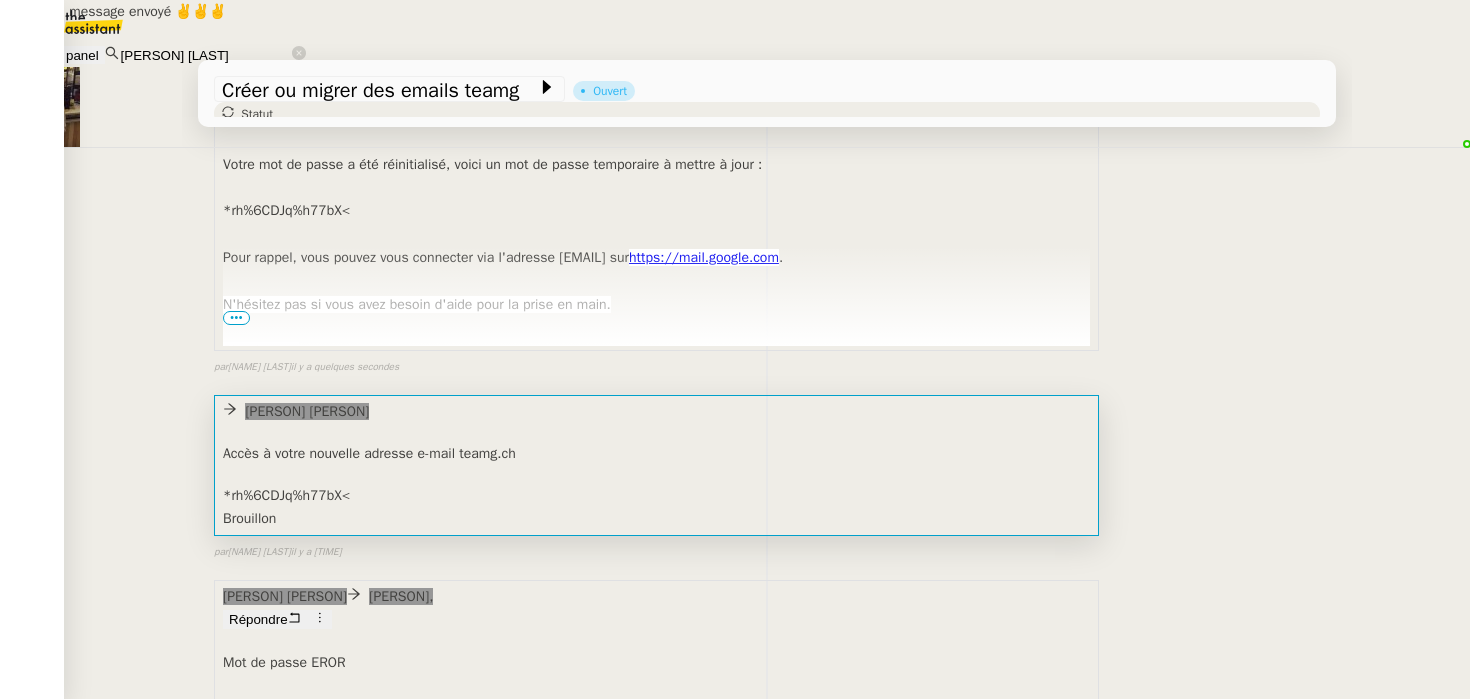 click on "Accès à votre nouvelle adresse e-mail teamg.ch
*[PASSWORD]*" at bounding box center (656, 466) 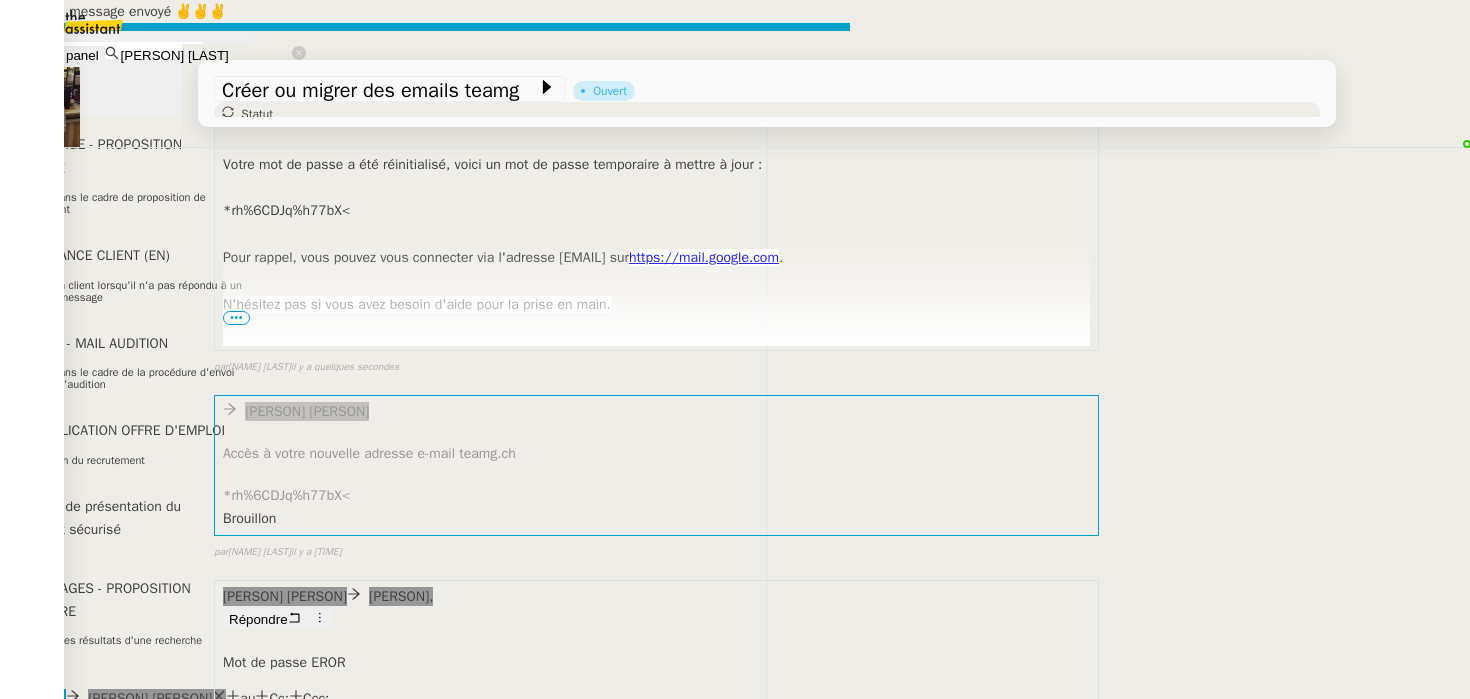 scroll, scrollTop: 382, scrollLeft: 0, axis: vertical 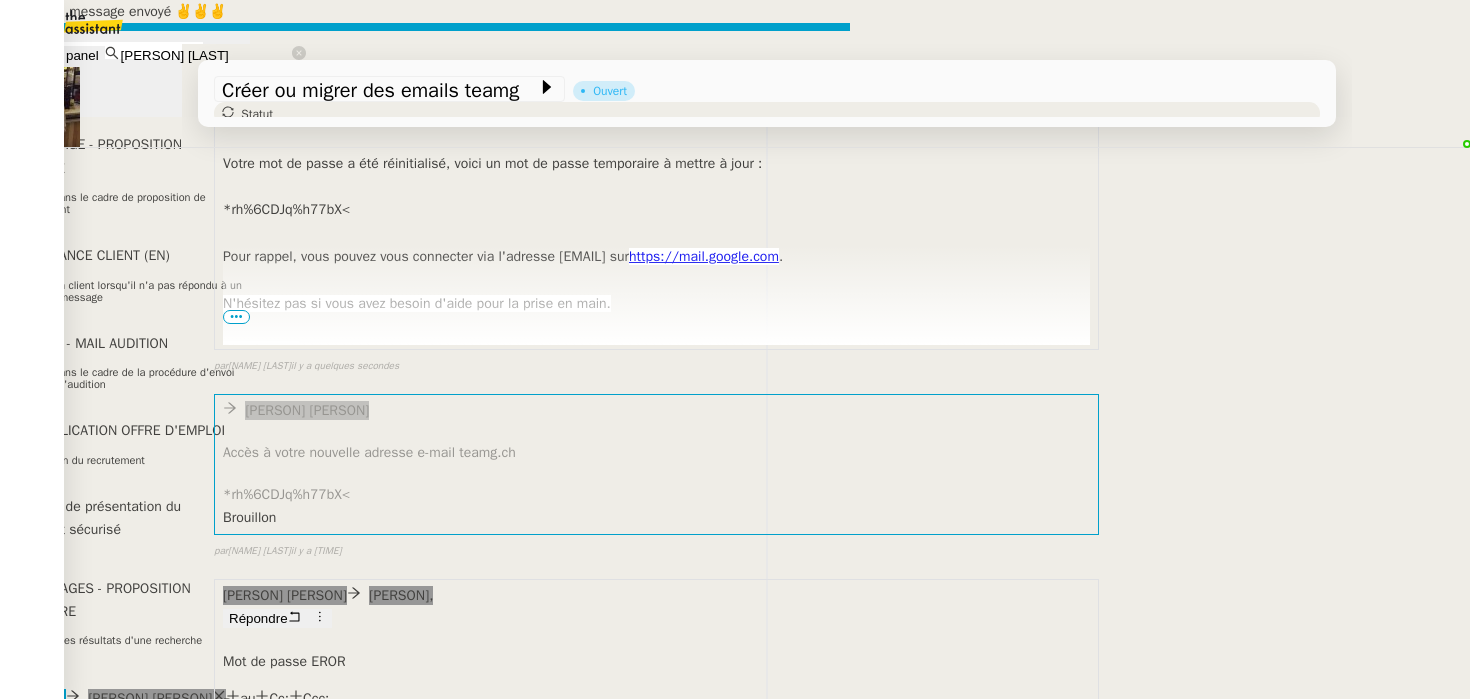 click on "Supprimer" at bounding box center (45, 993) 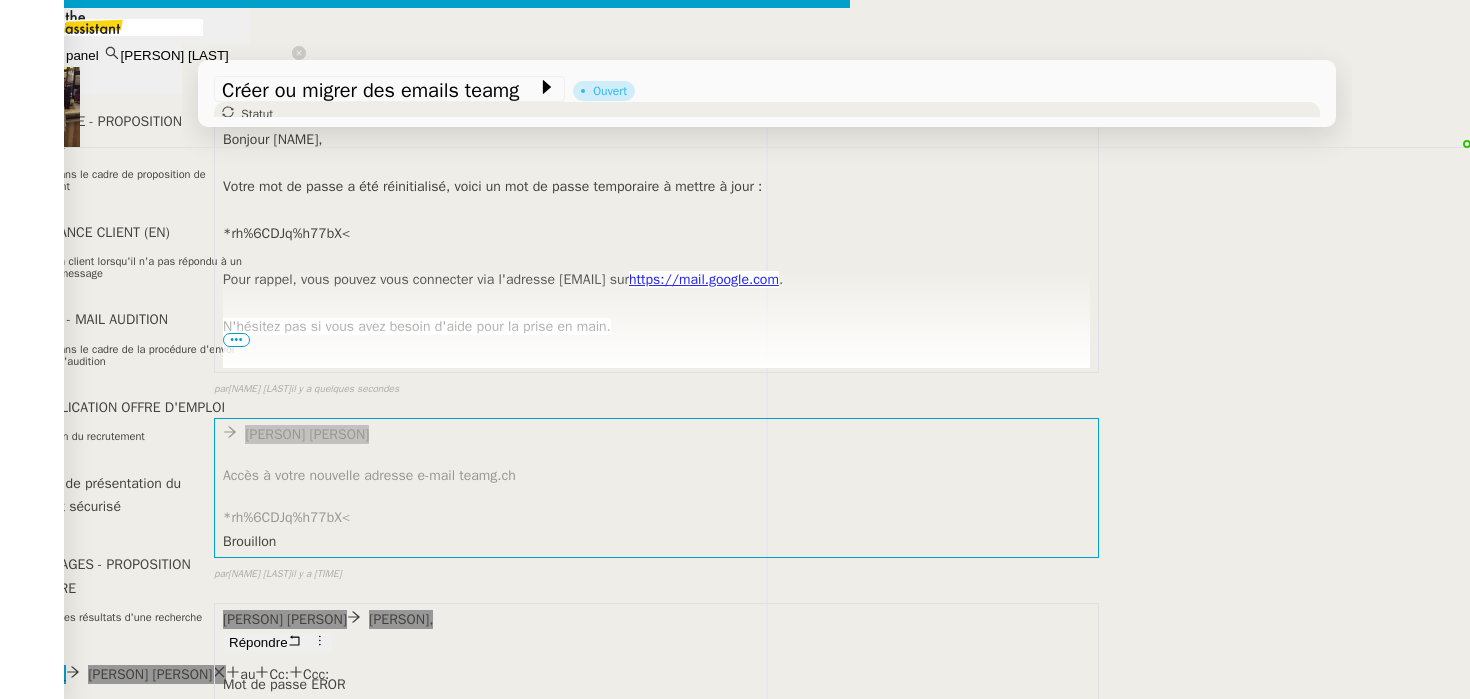 click on "OK" at bounding box center (73, 1047) 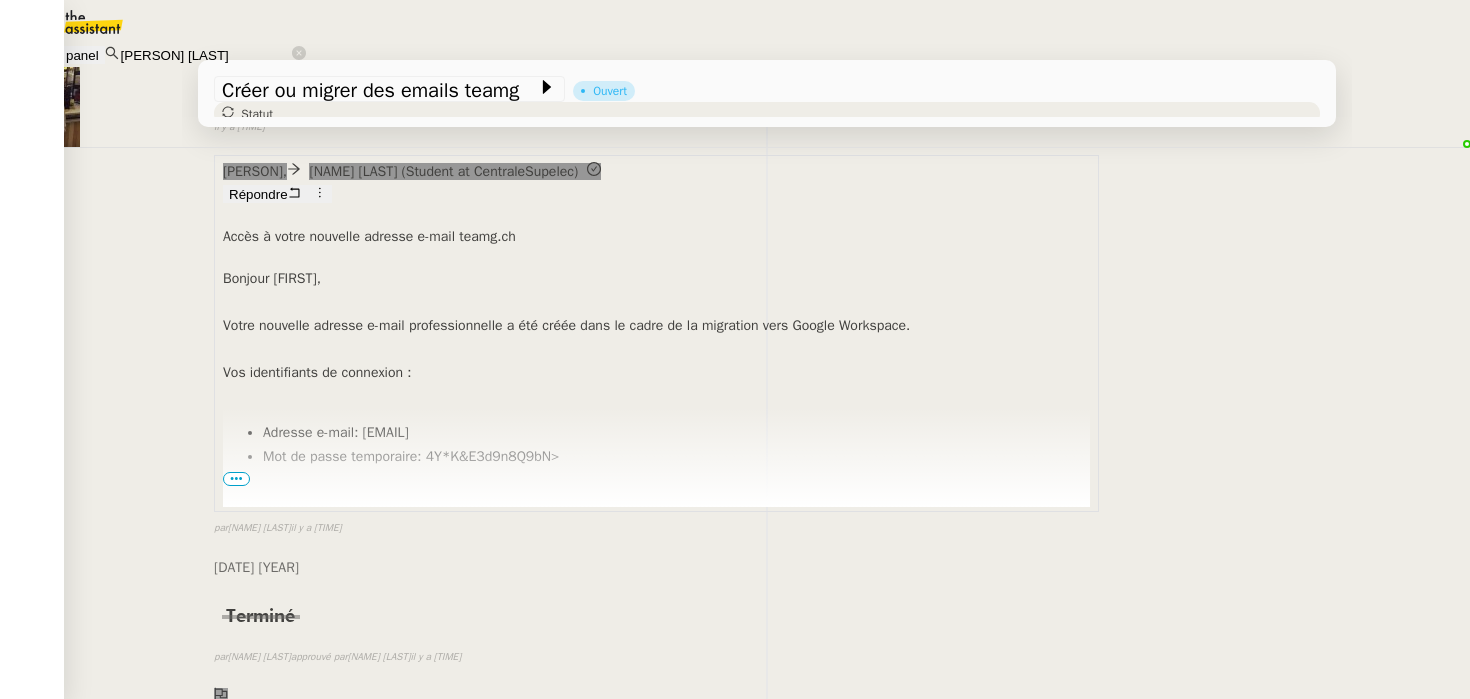 scroll, scrollTop: 1195, scrollLeft: 0, axis: vertical 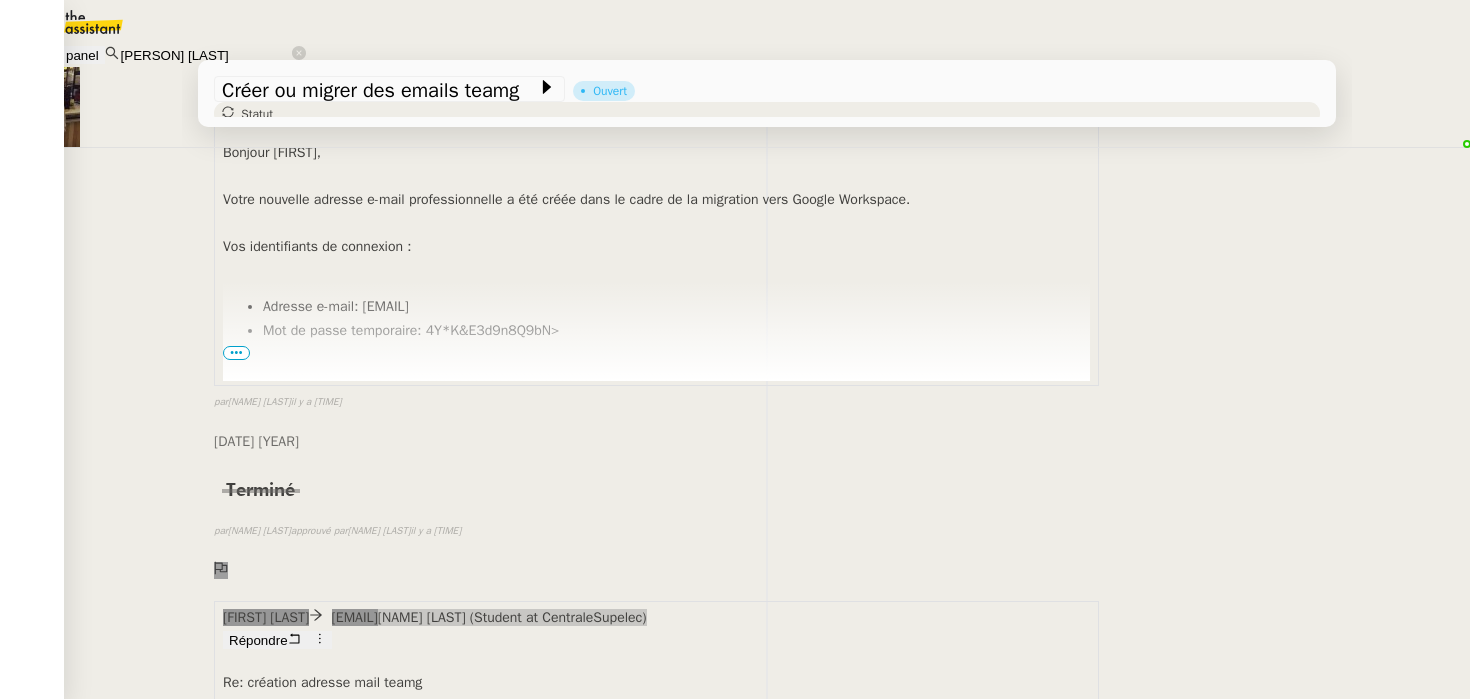 click on "Répondre" at bounding box center [258, 640] 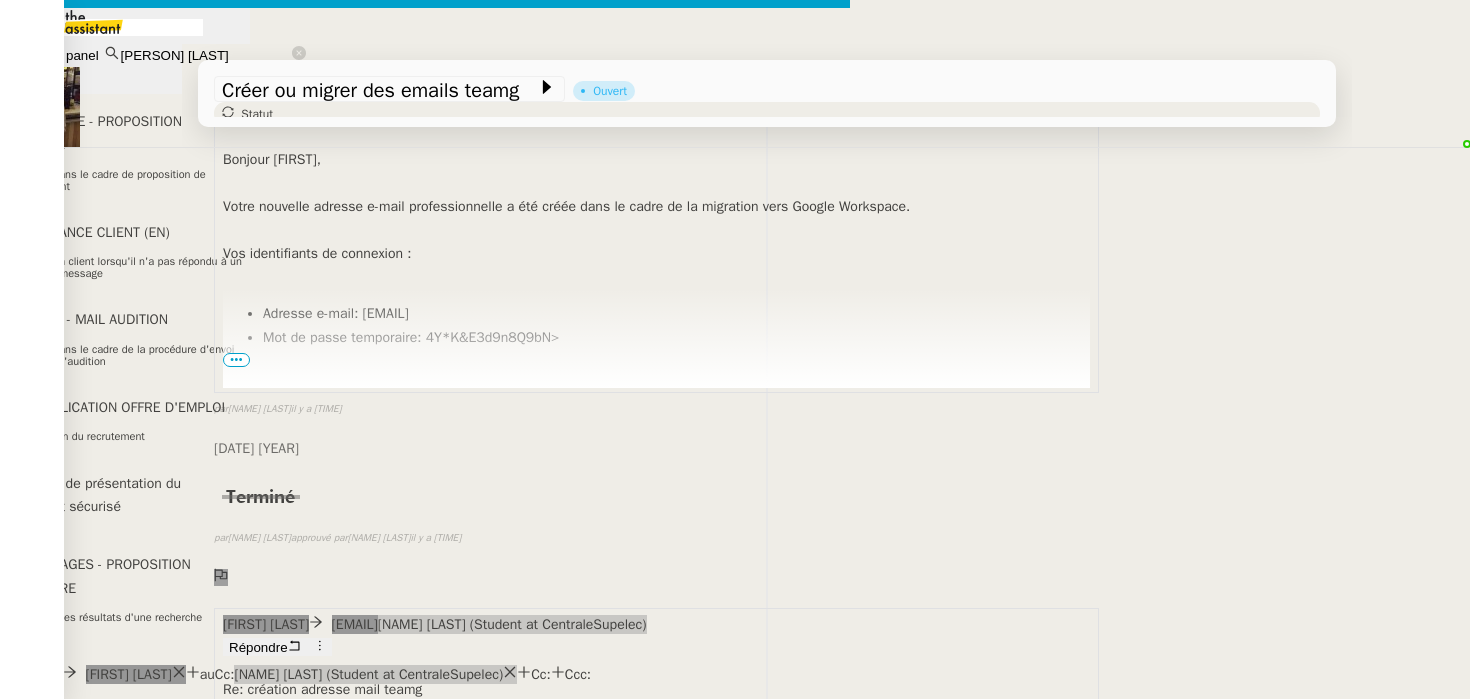 scroll, scrollTop: 1351, scrollLeft: 0, axis: vertical 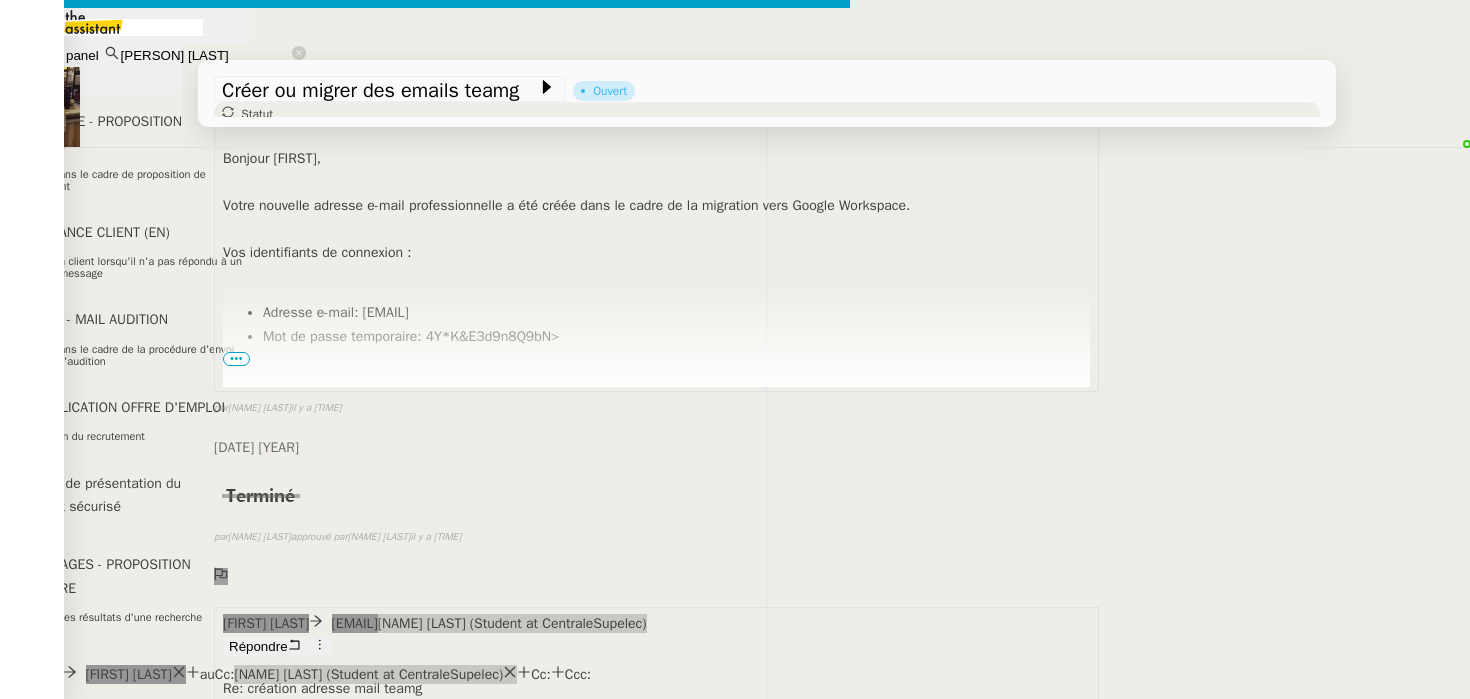 click at bounding box center (425, 835) 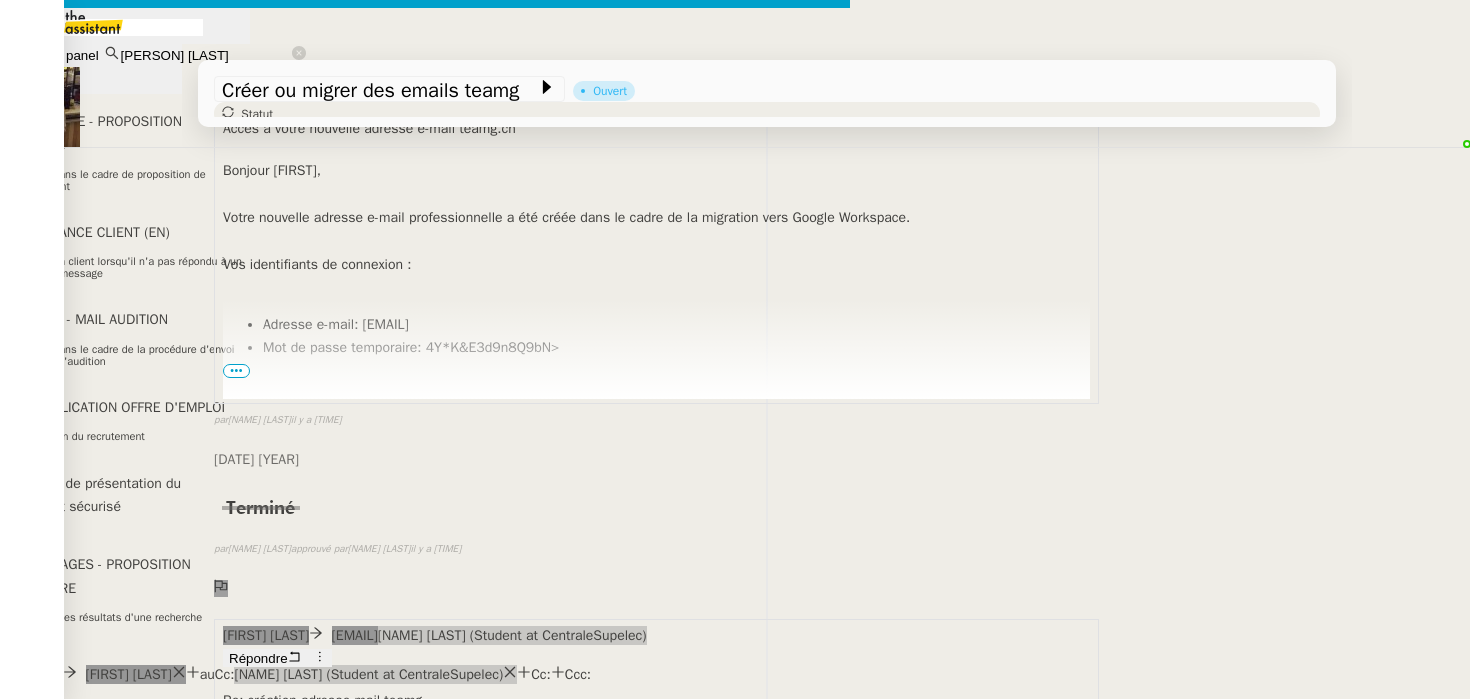 click on "[EMAIL]" at bounding box center (145, 1047) 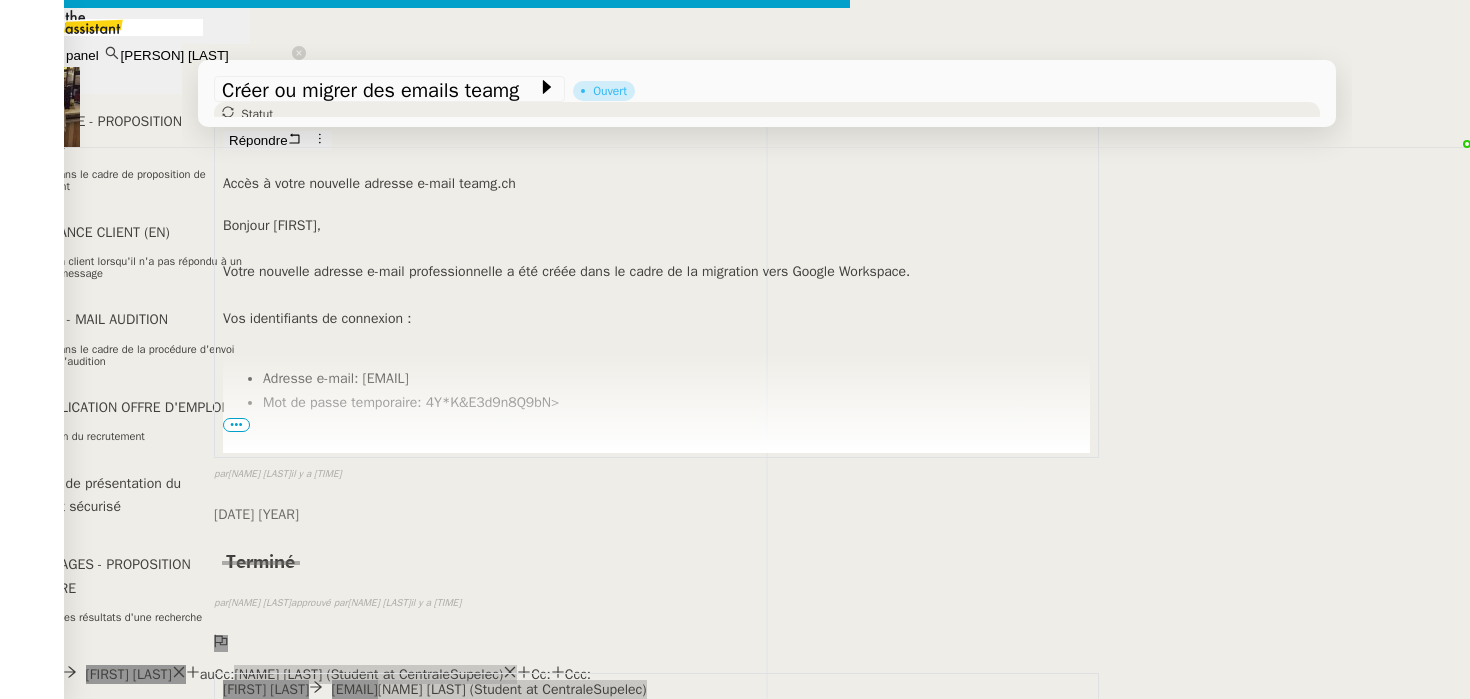 scroll, scrollTop: 1487, scrollLeft: 0, axis: vertical 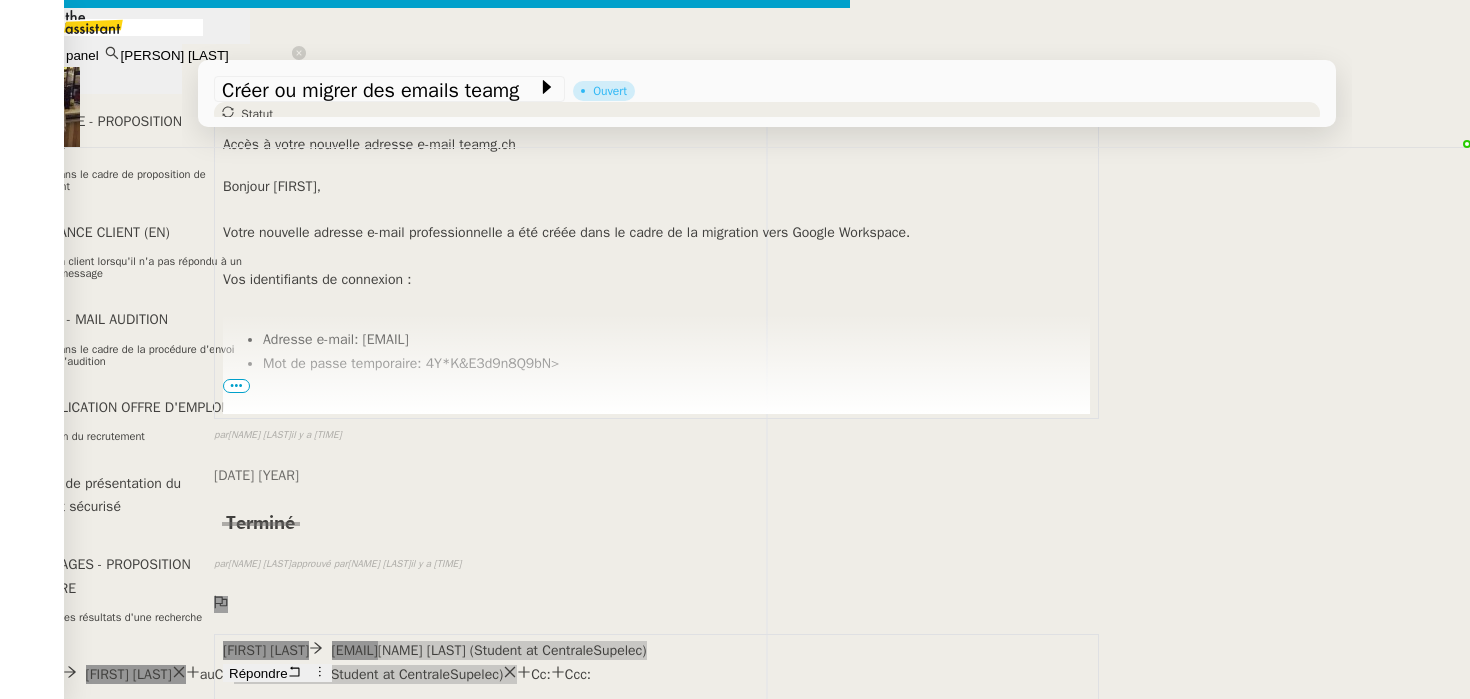click on "Envoyer" at bounding box center (78, 1086) 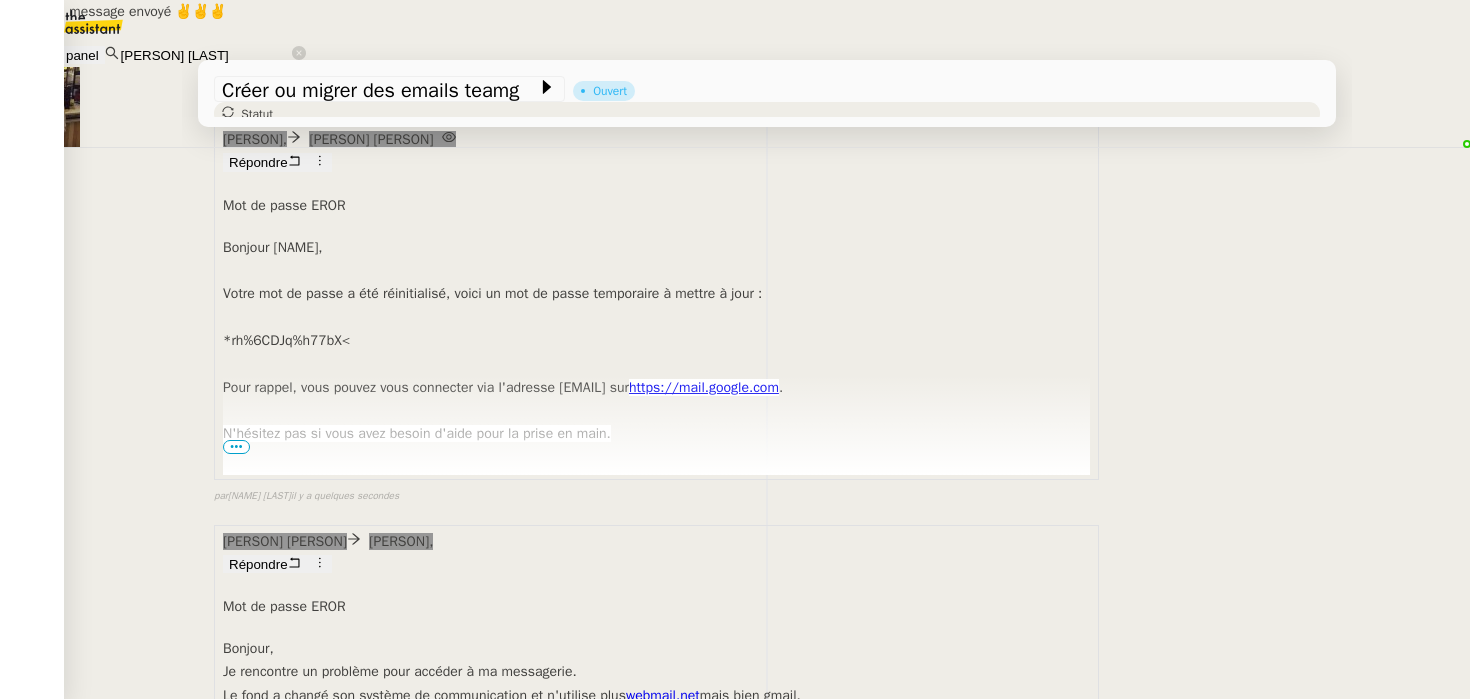 scroll, scrollTop: 0, scrollLeft: 0, axis: both 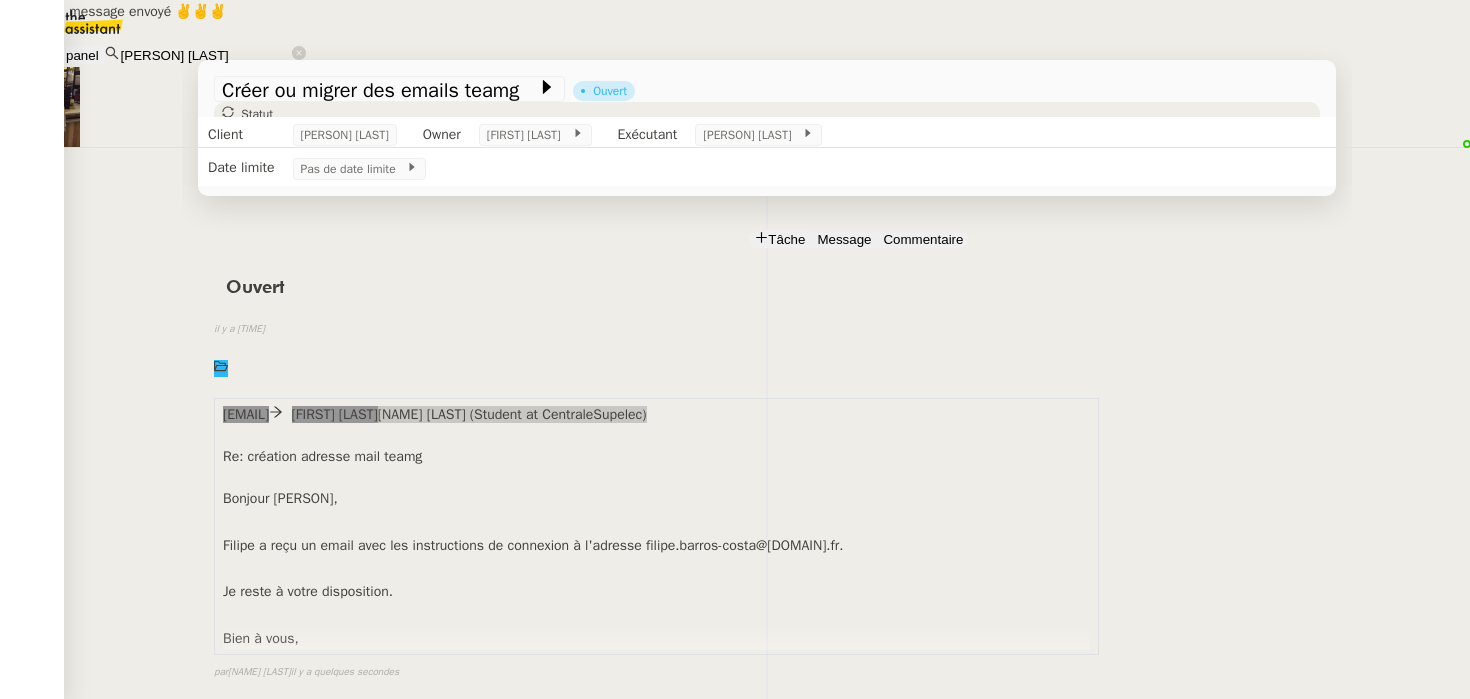 click at bounding box center (761, 237) 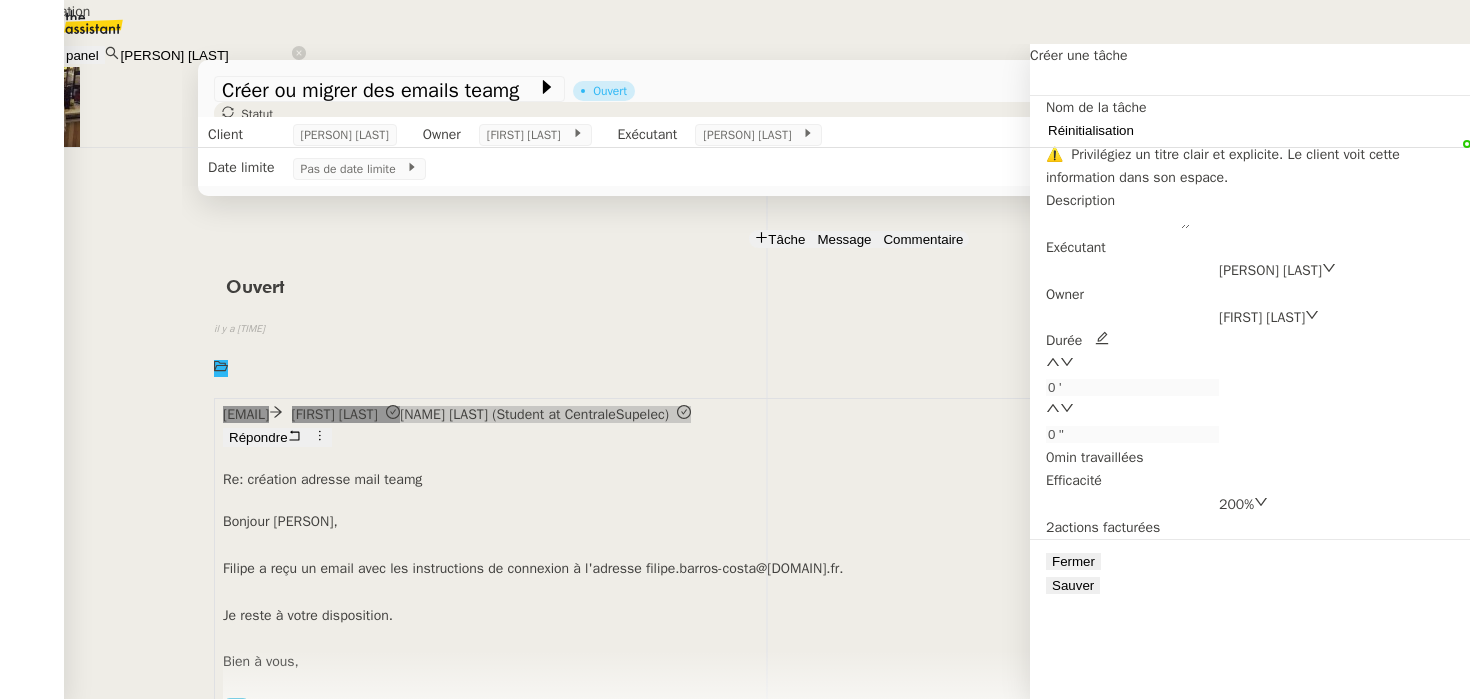 type on "Réinitialisation" 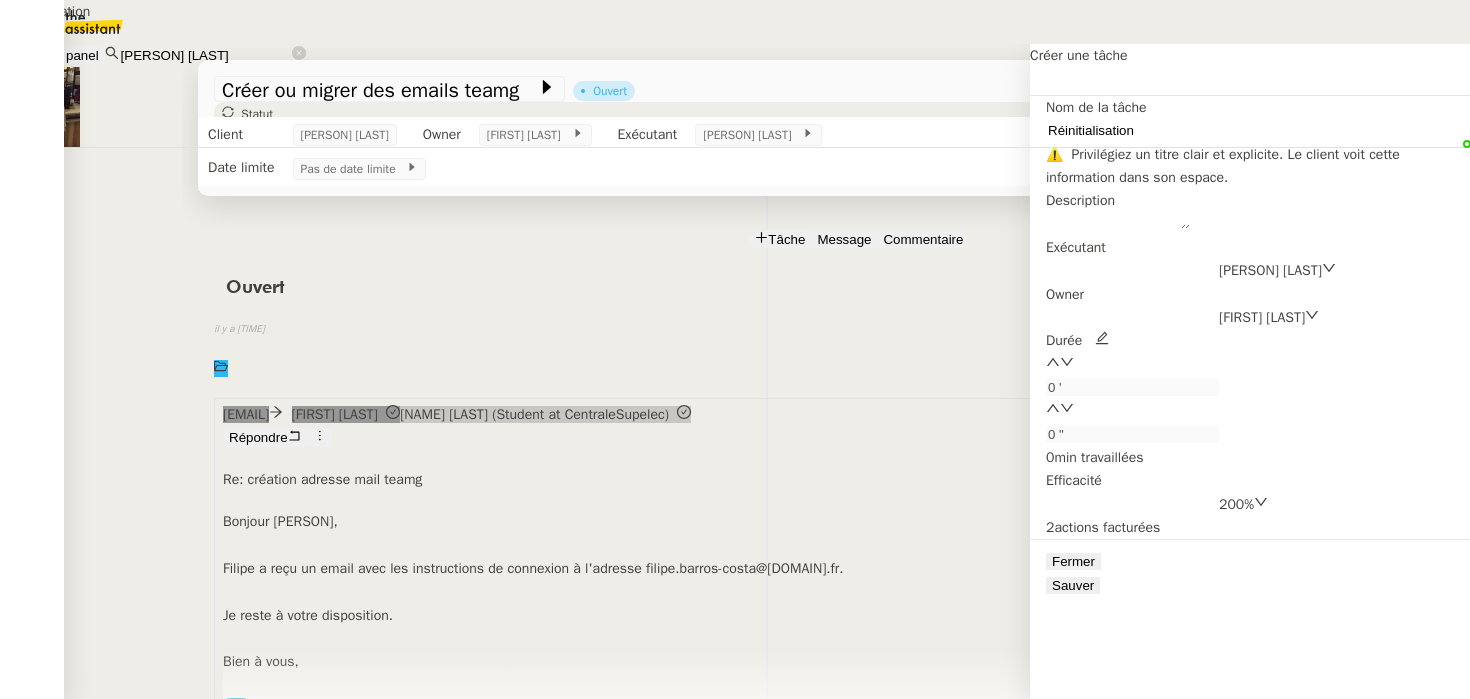 click on "[EMAIL]" at bounding box center [145, 34] 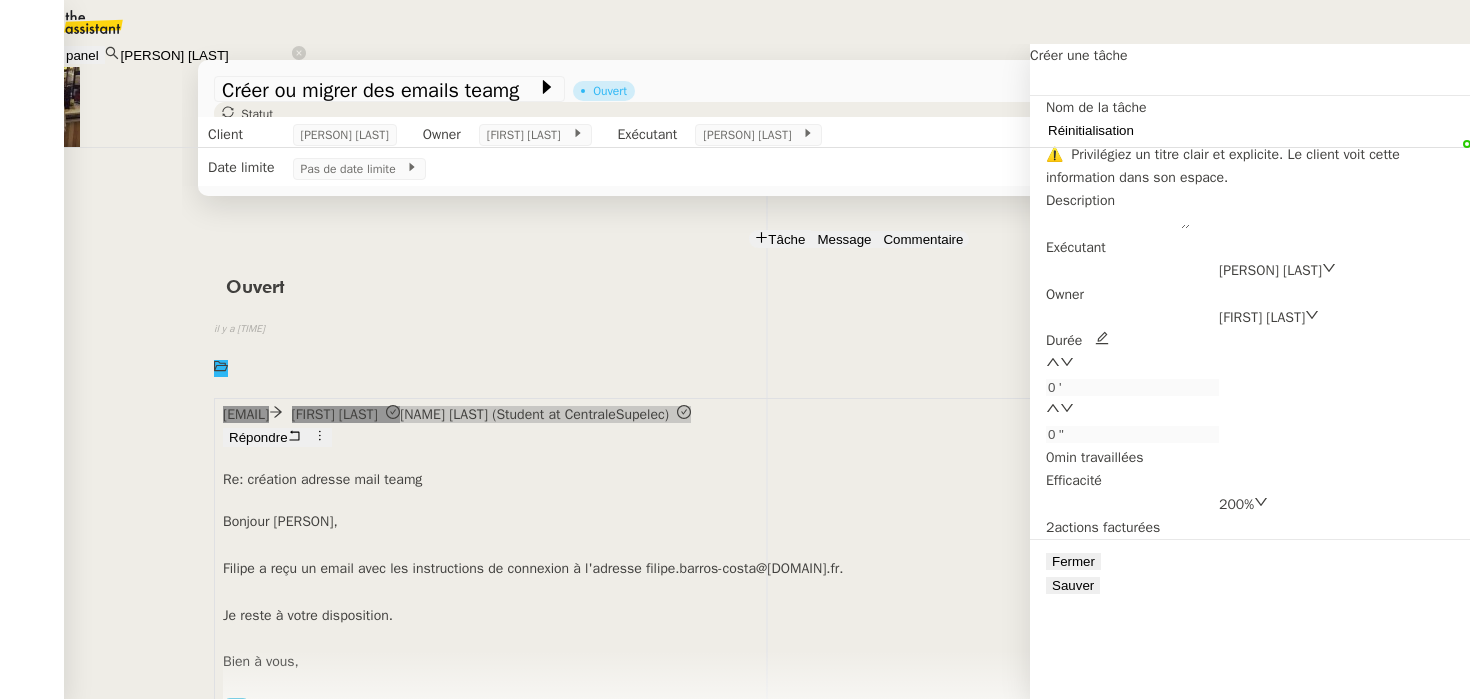click at bounding box center (1118, 227) 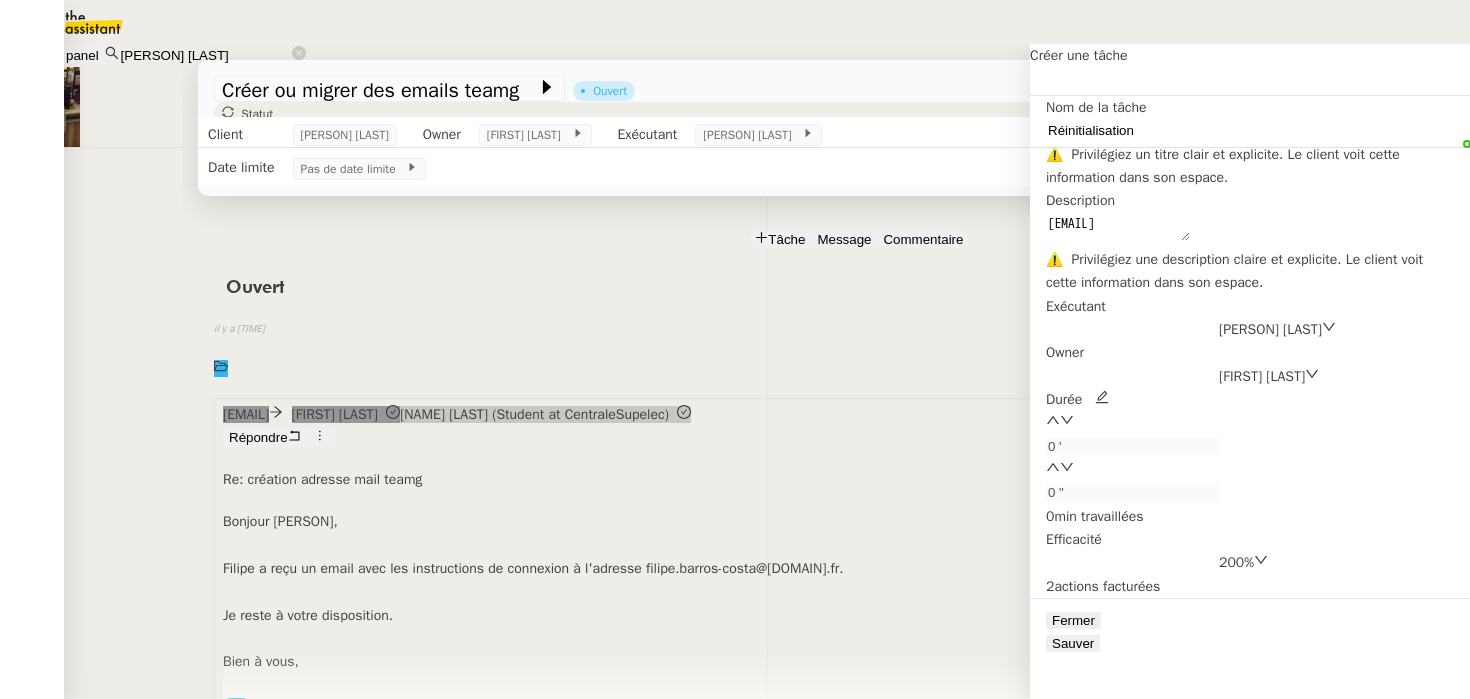 type on "[EMAIL]" 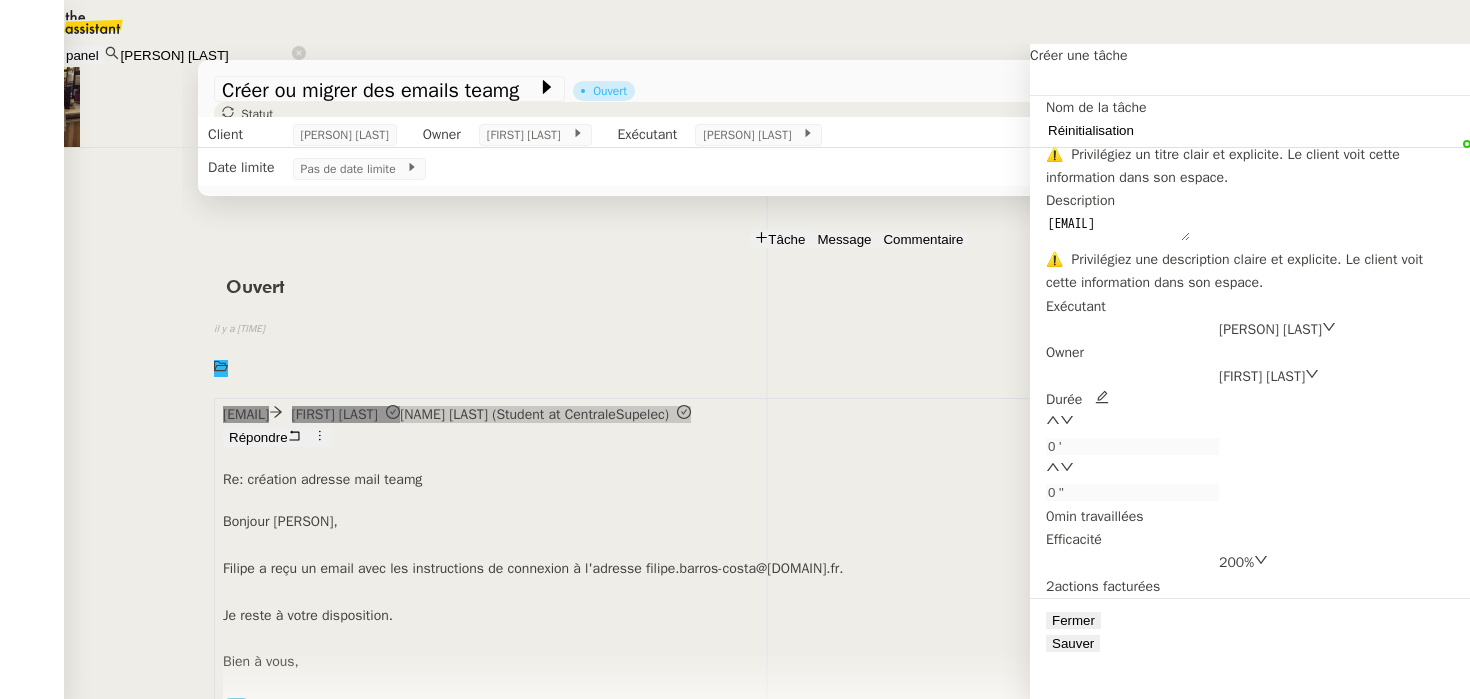 click at bounding box center (1102, 397) 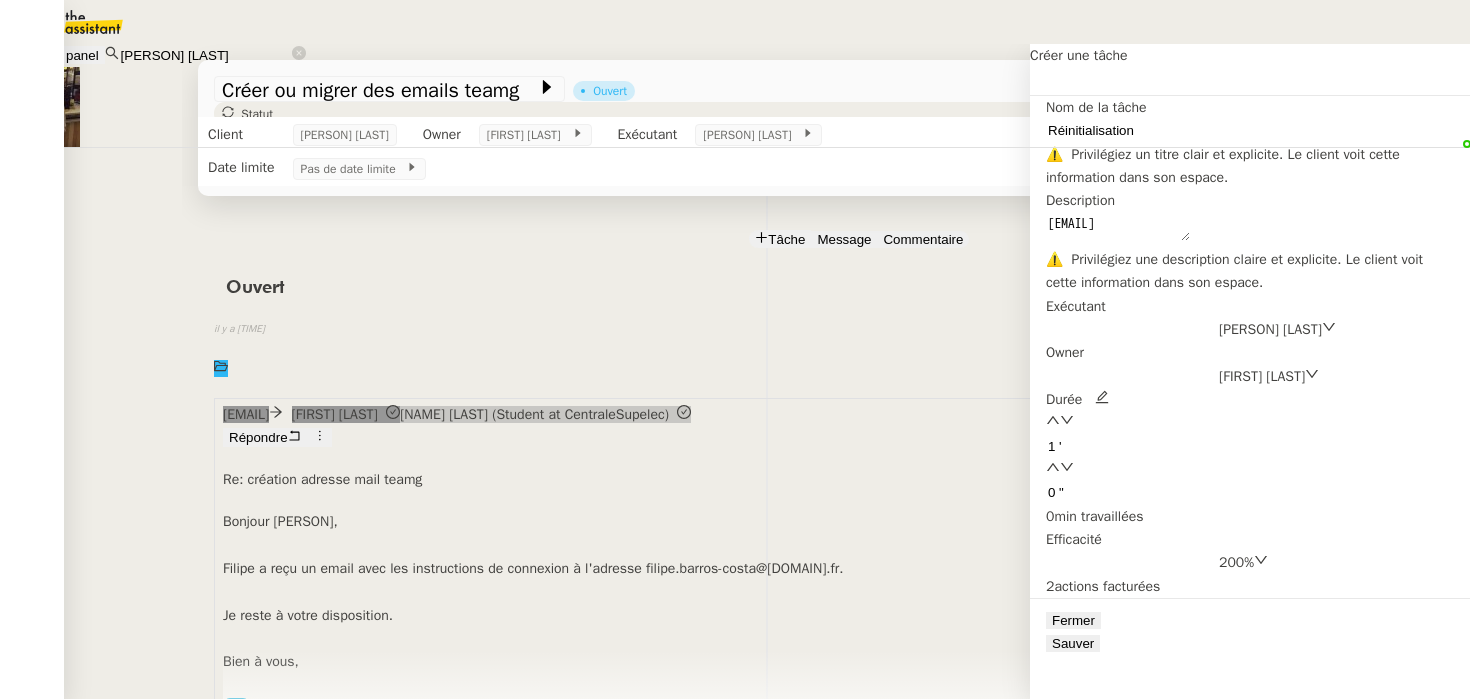 click at bounding box center (1053, 422) 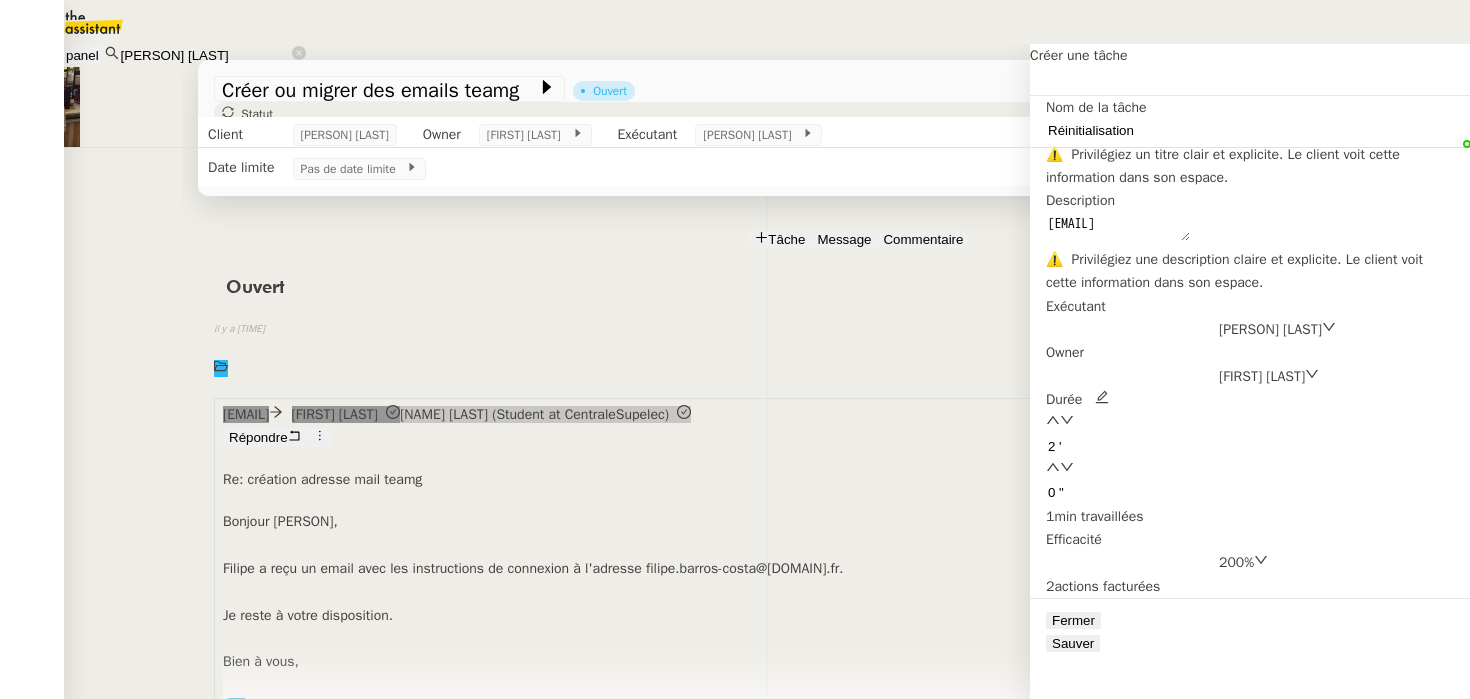 click at bounding box center [1053, 422] 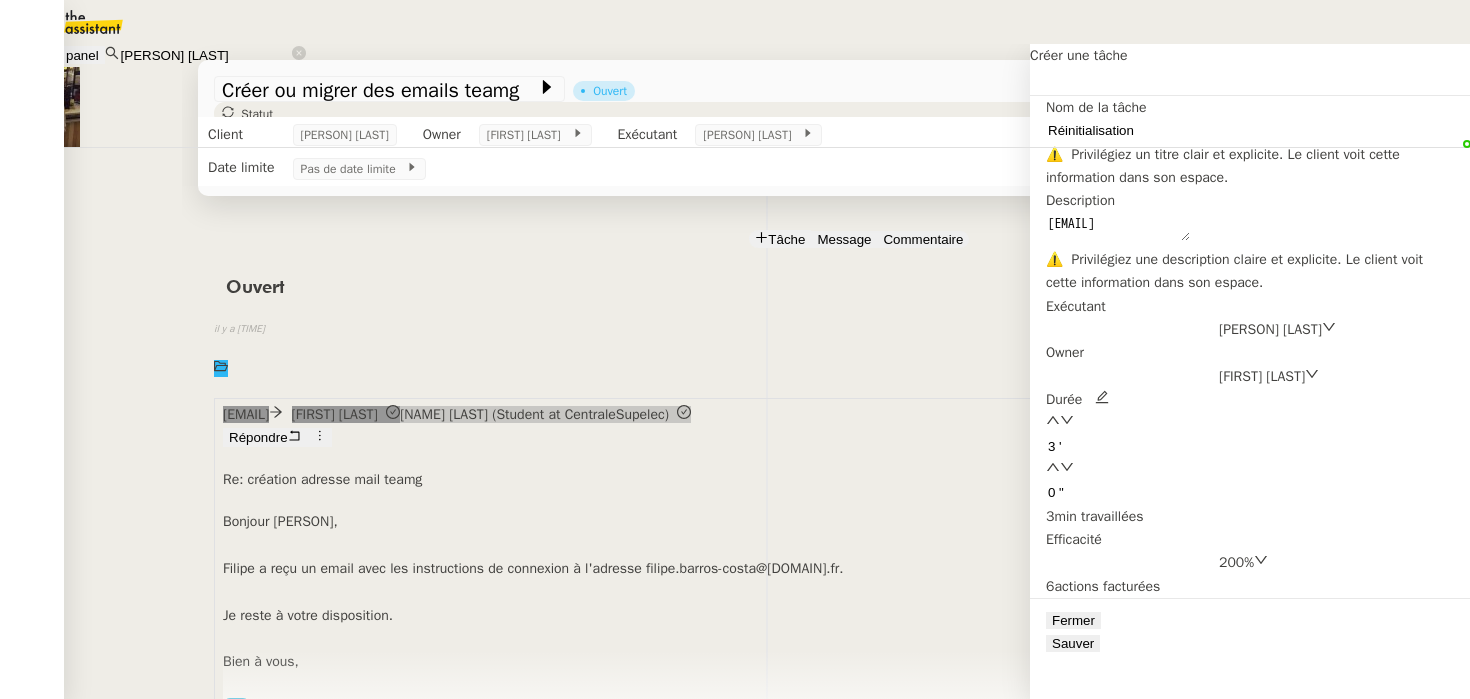 click at bounding box center [1053, 422] 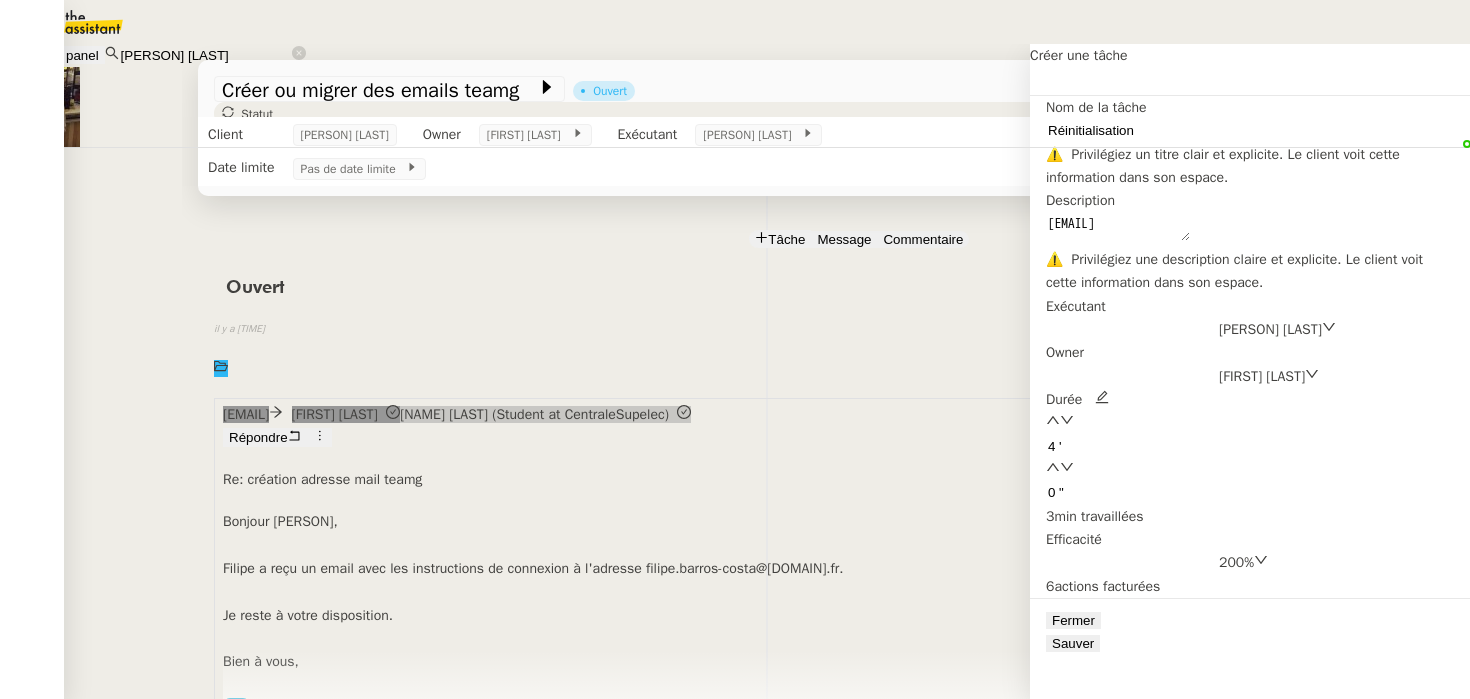 click at bounding box center [1053, 422] 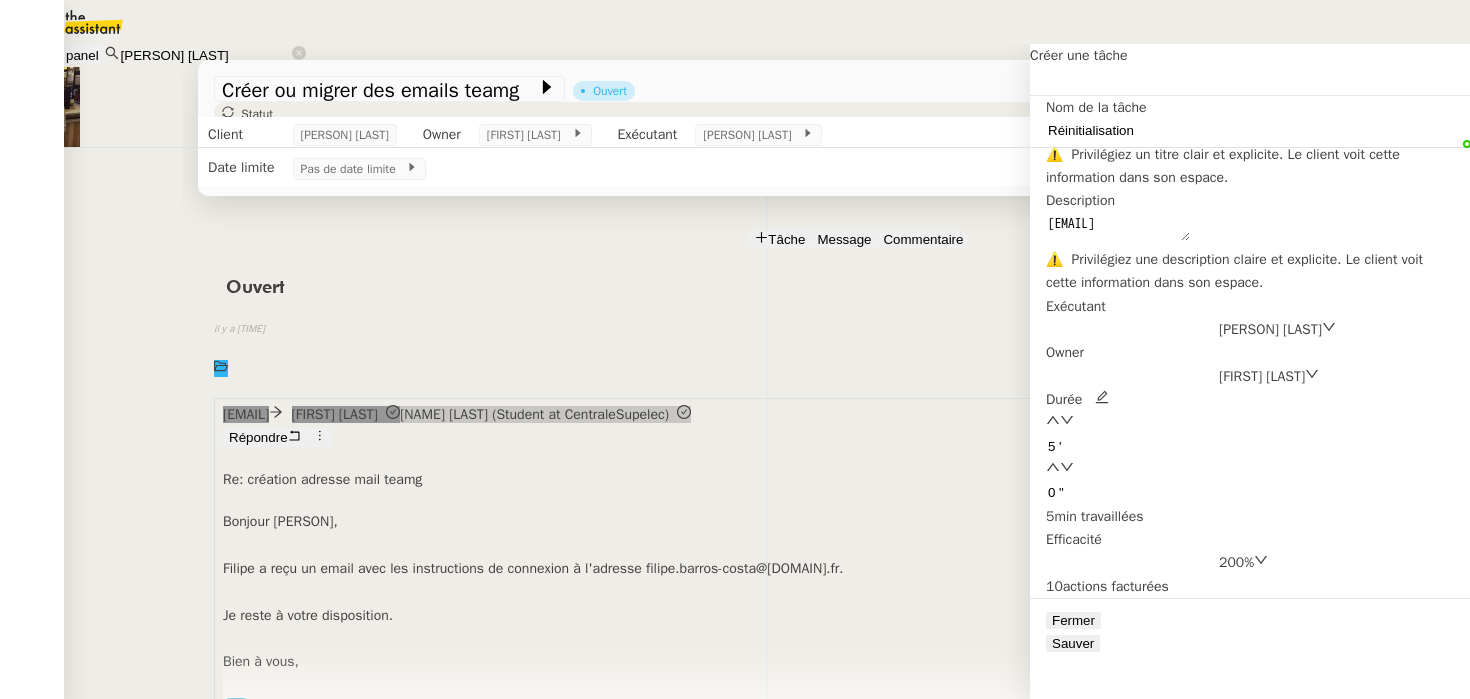 click at bounding box center [1053, 422] 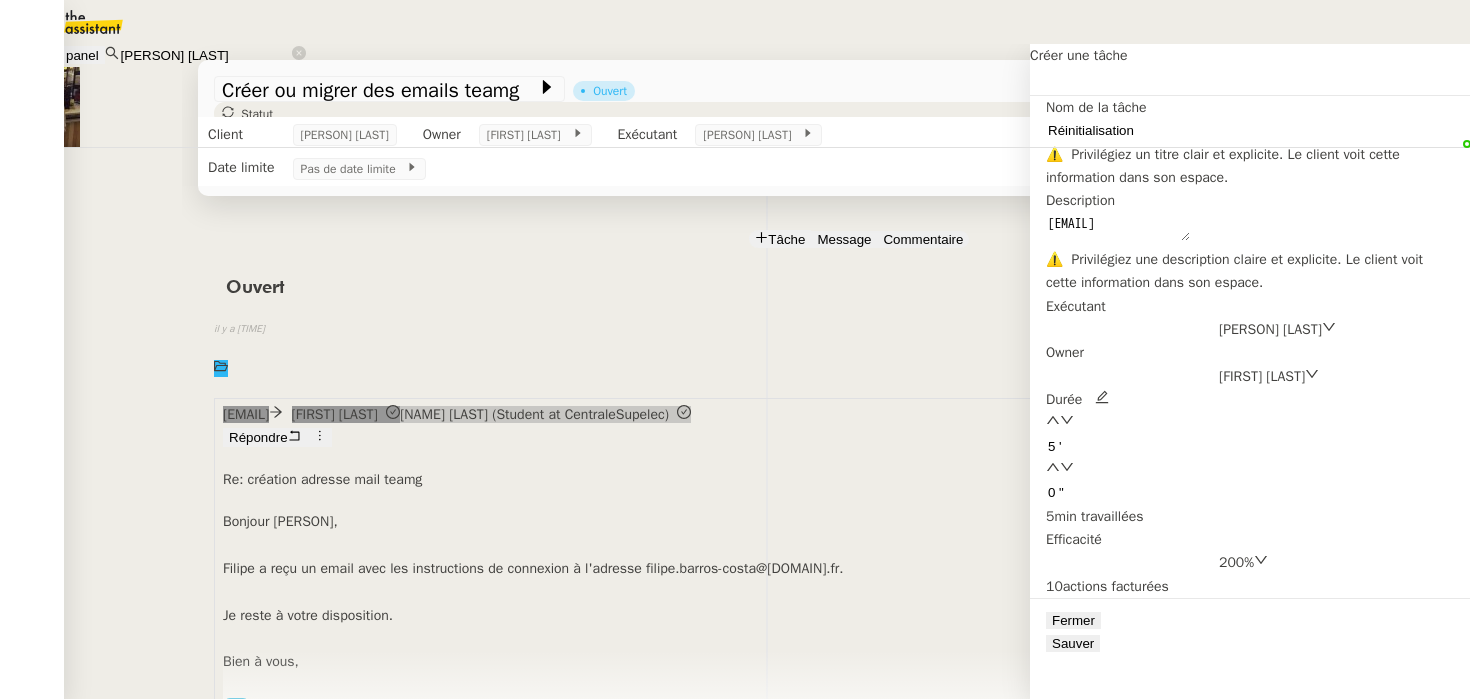 click on "Sauver" at bounding box center (1073, 643) 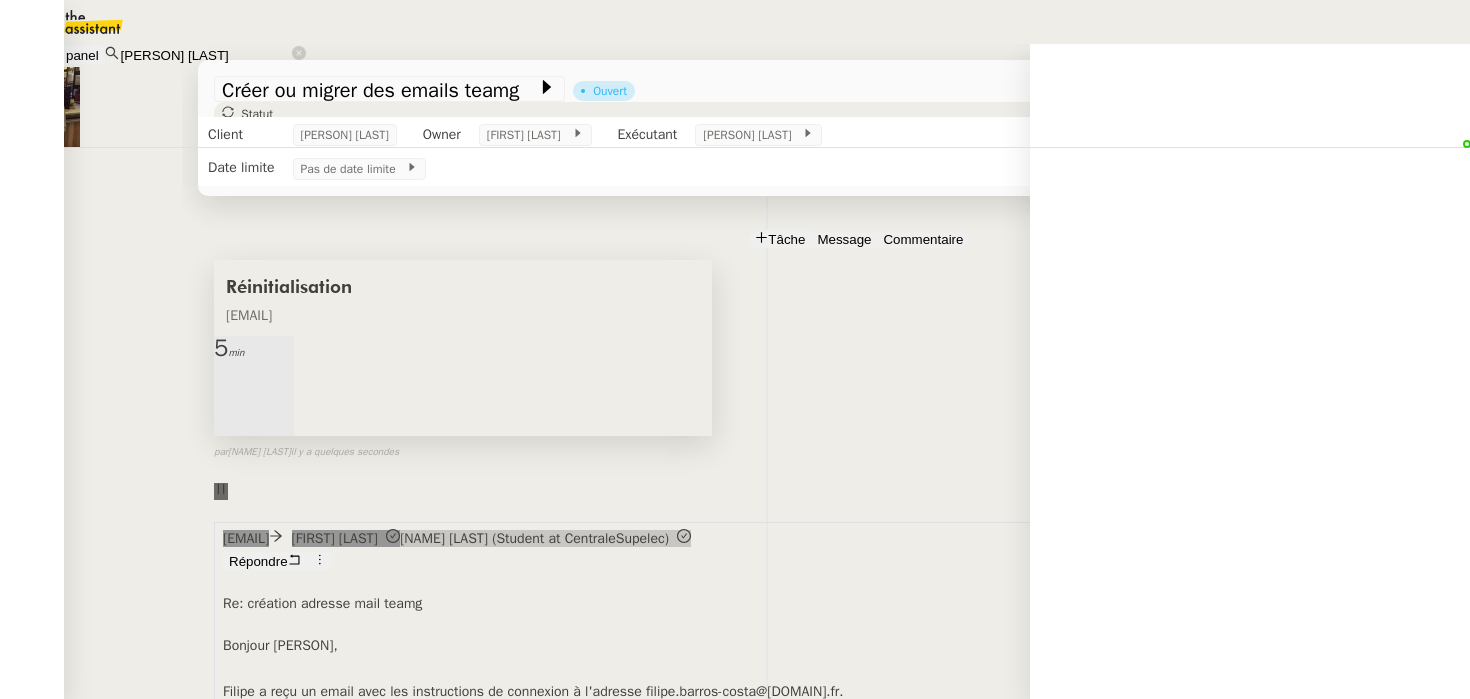 click at bounding box center [274, 363] 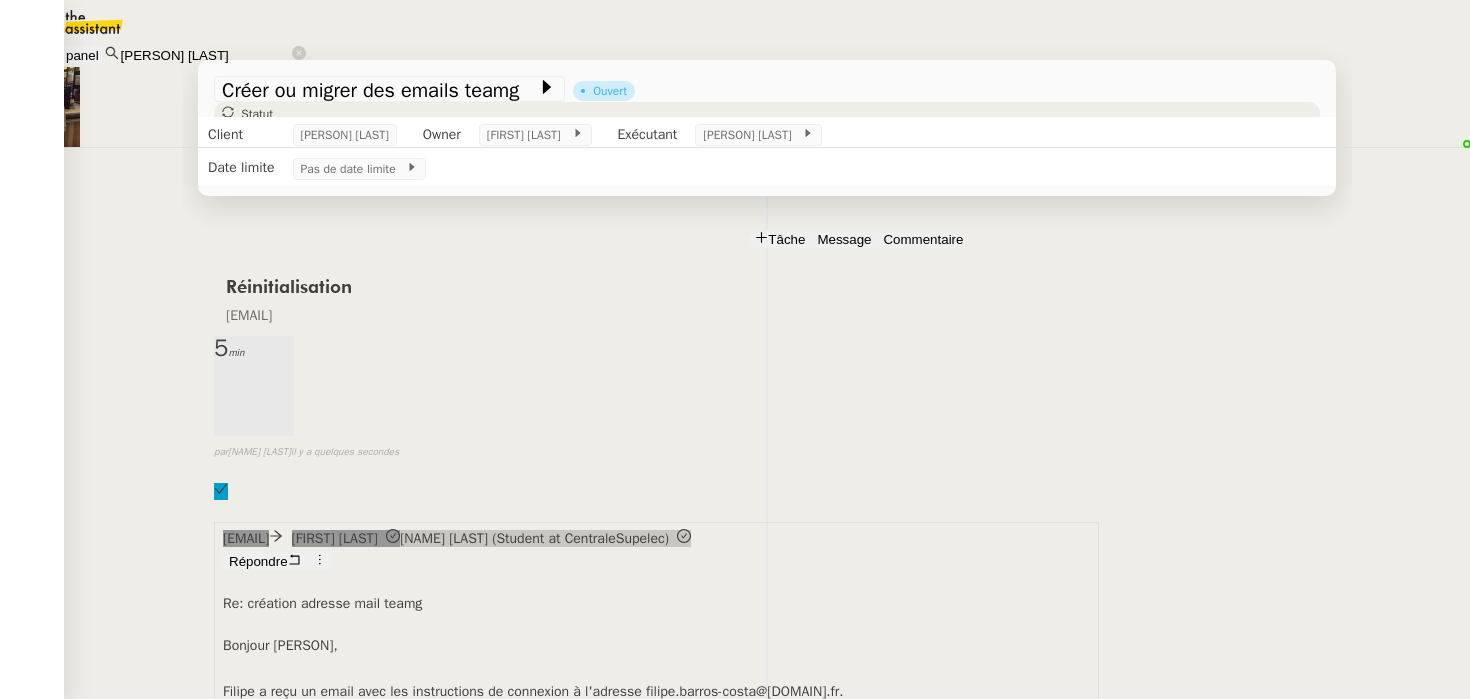 click on "Tâche" at bounding box center [786, 239] 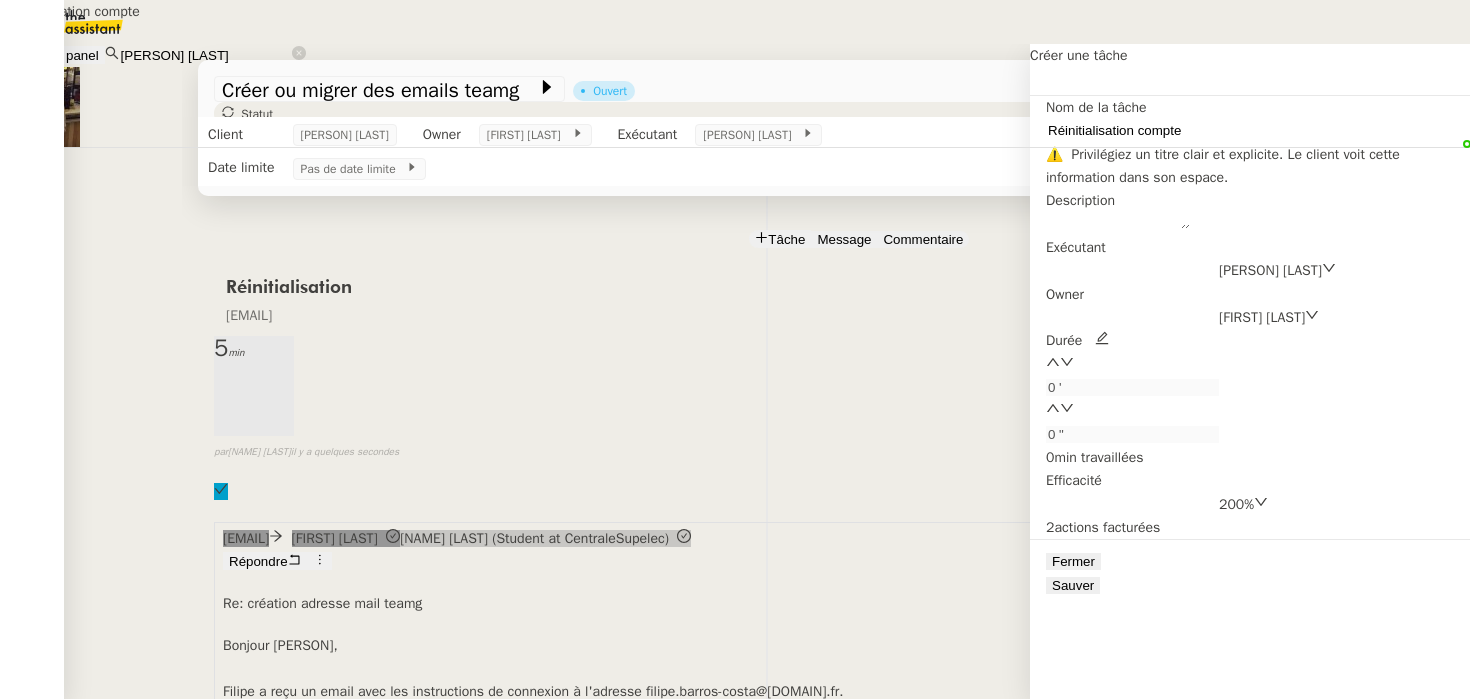 type on "Réinitialisation compte" 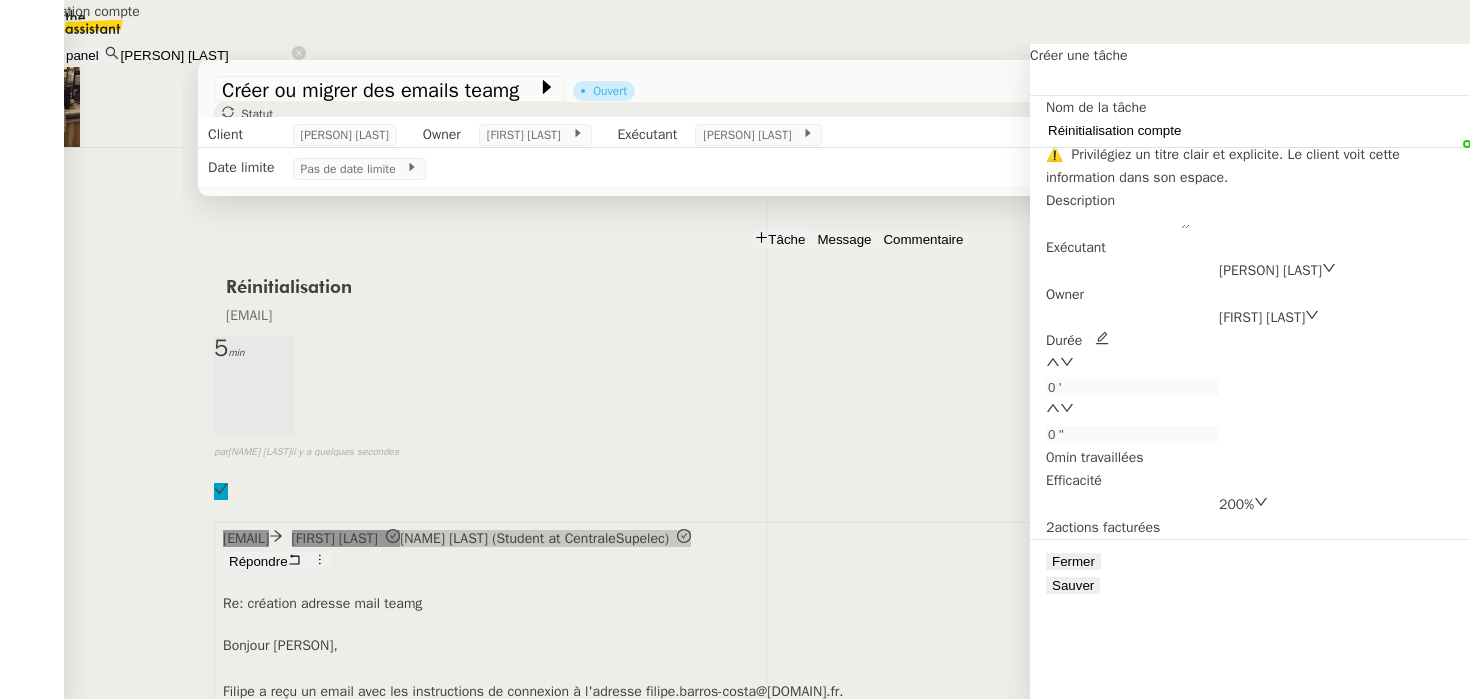 click at bounding box center [1118, 227] 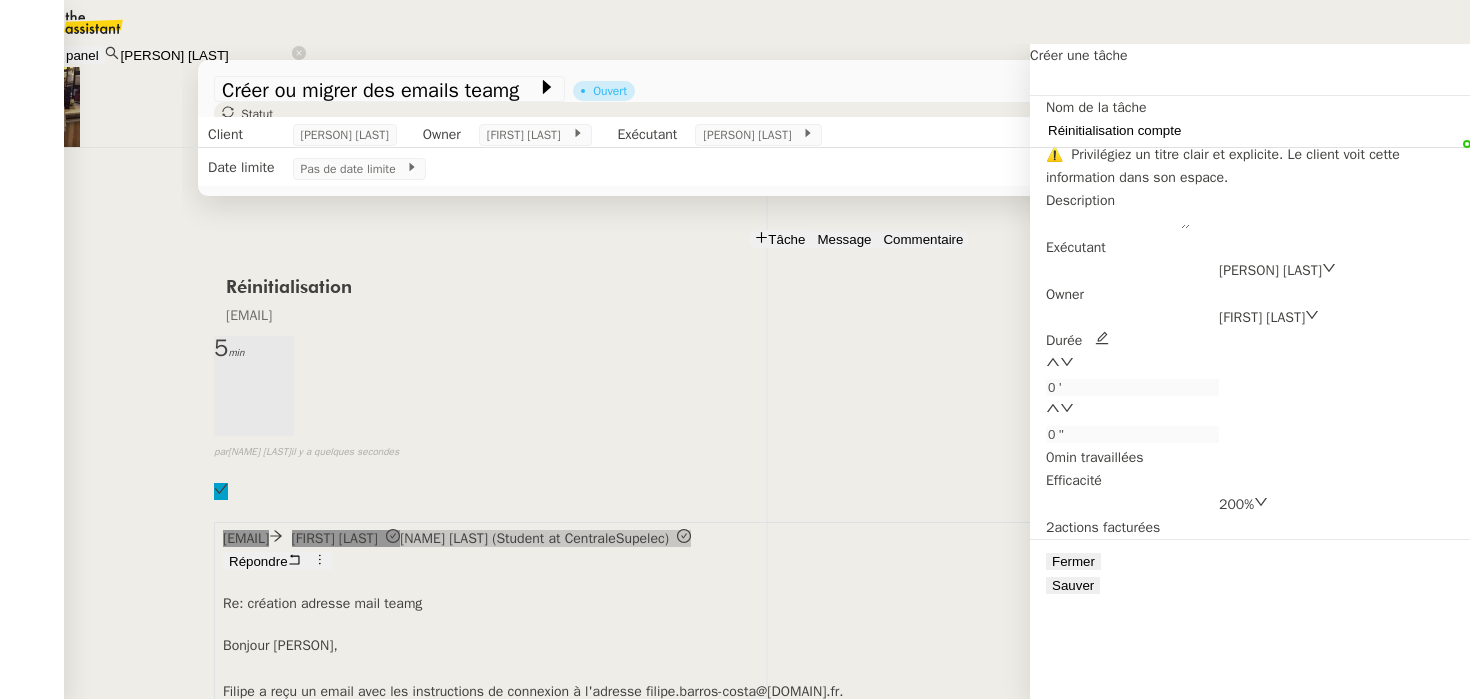 paste on "[EMAIL]" 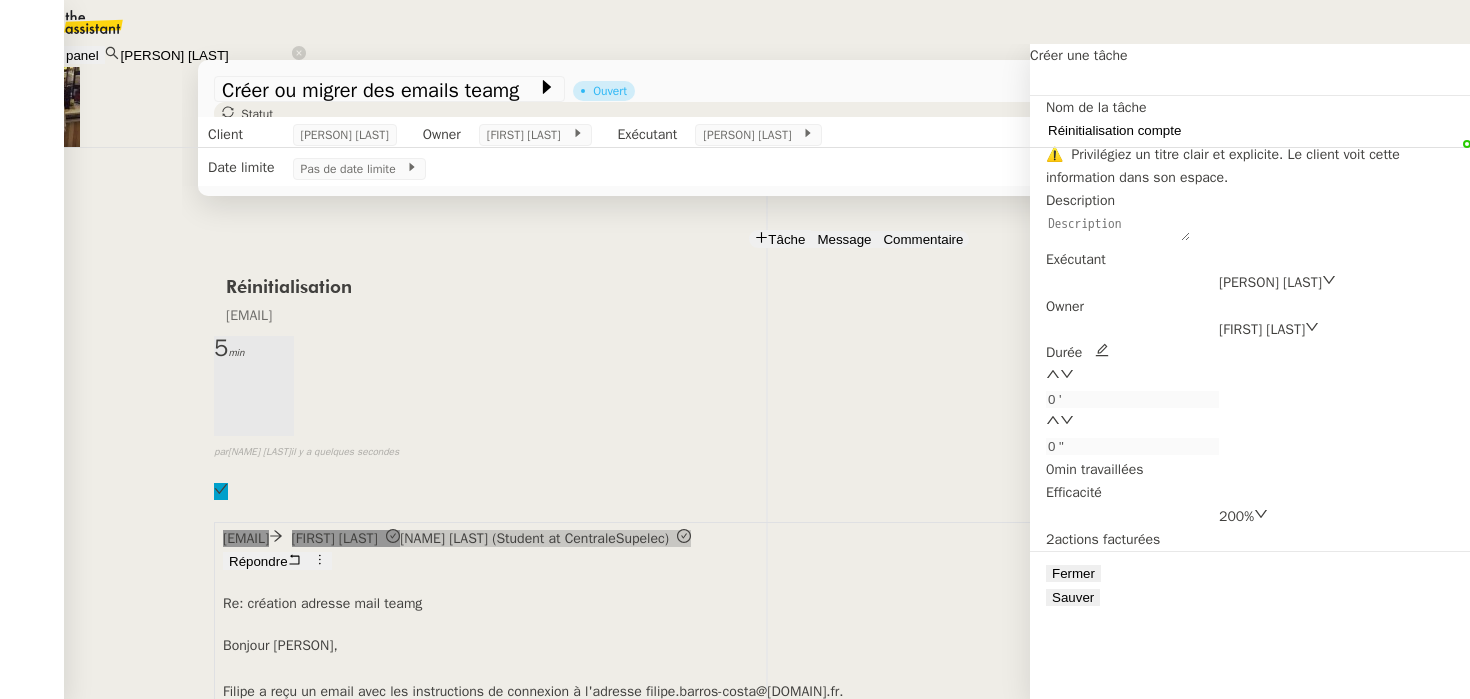 scroll, scrollTop: 498, scrollLeft: 0, axis: vertical 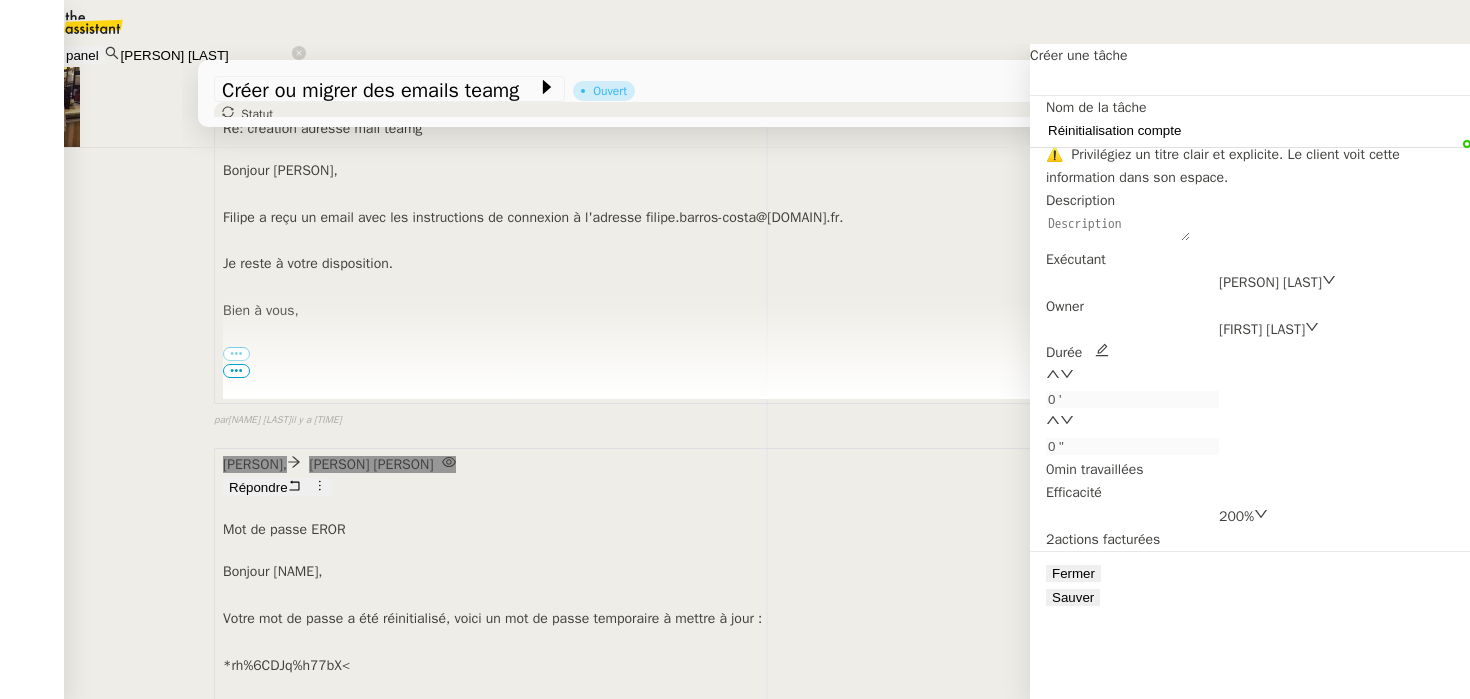 click on "Pour rappel, vous pouvez vous connecter via l'adresse [EMAIL] sur  https://mail.google.com ." at bounding box center (656, 711) 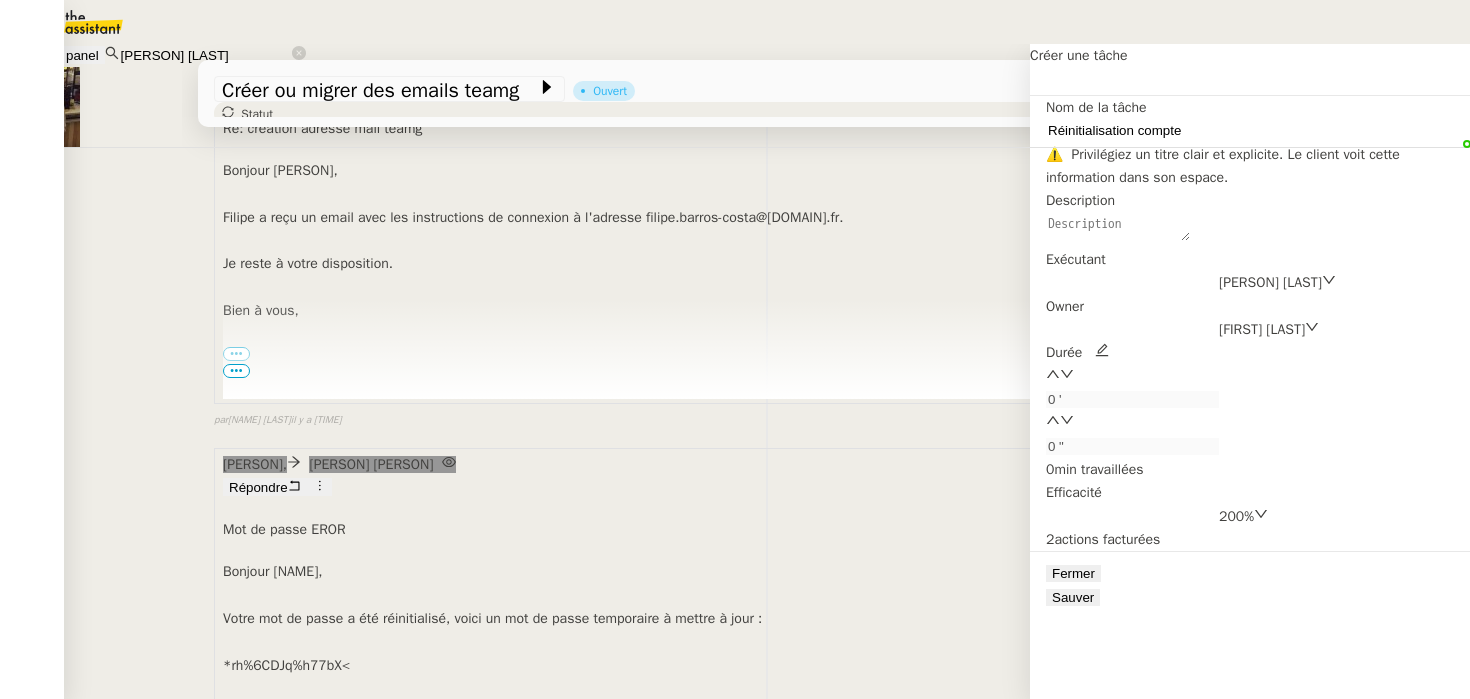 drag, startPoint x: 620, startPoint y: 546, endPoint x: 697, endPoint y: 546, distance: 77 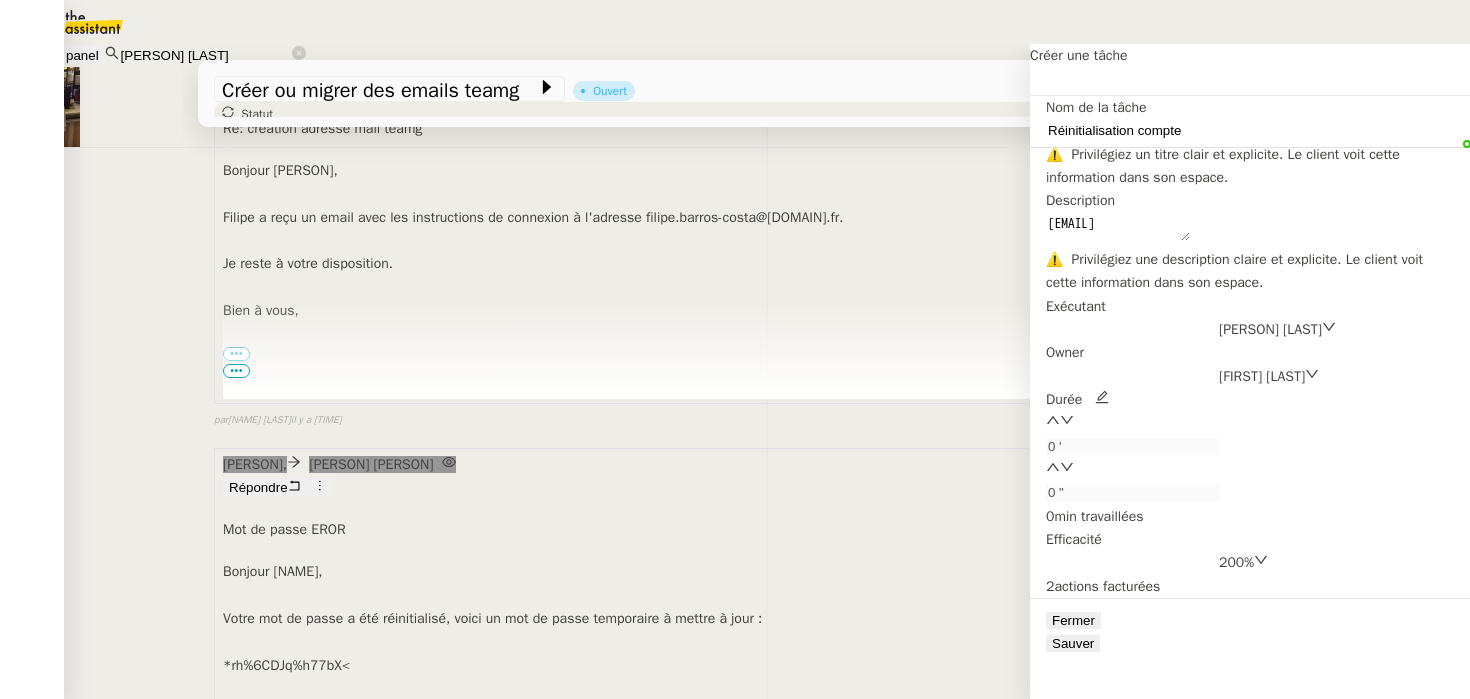 type on "[EMAIL]" 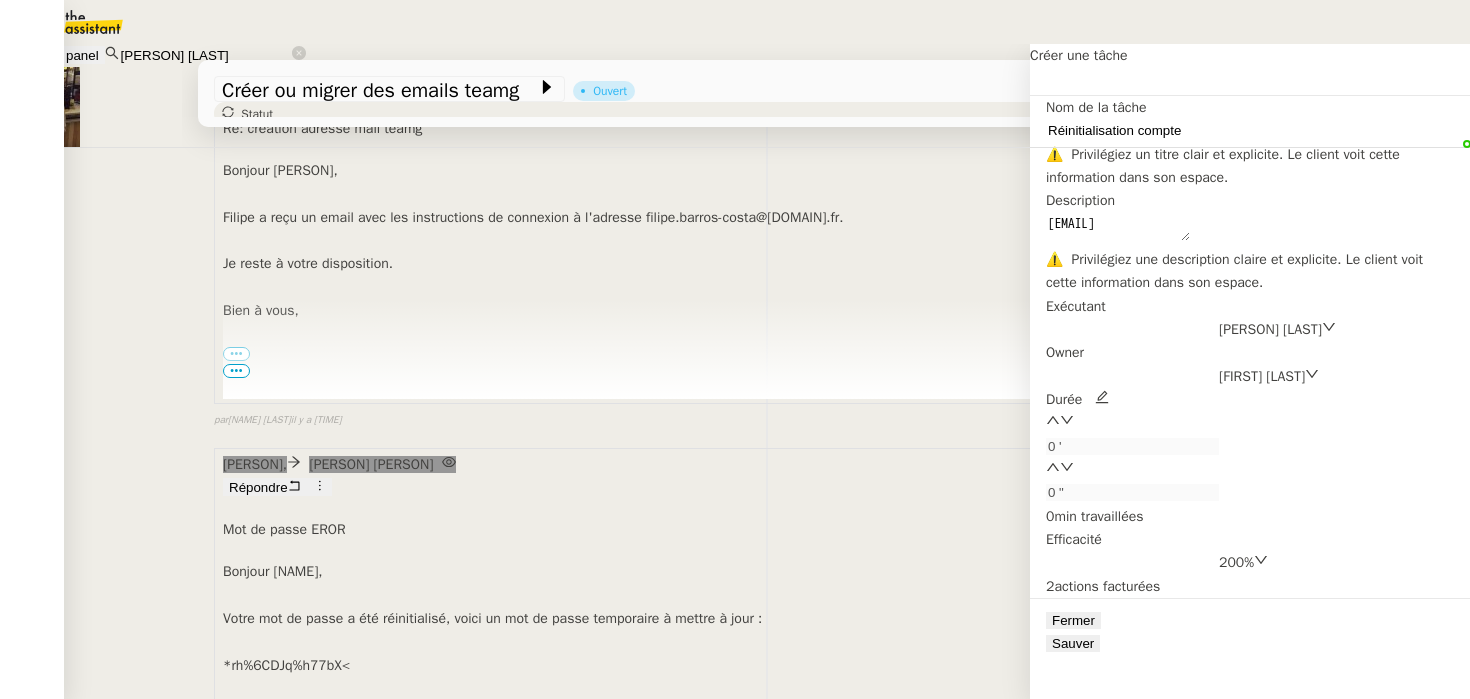 click on "Réinitialisation compte" at bounding box center (1132, 130) 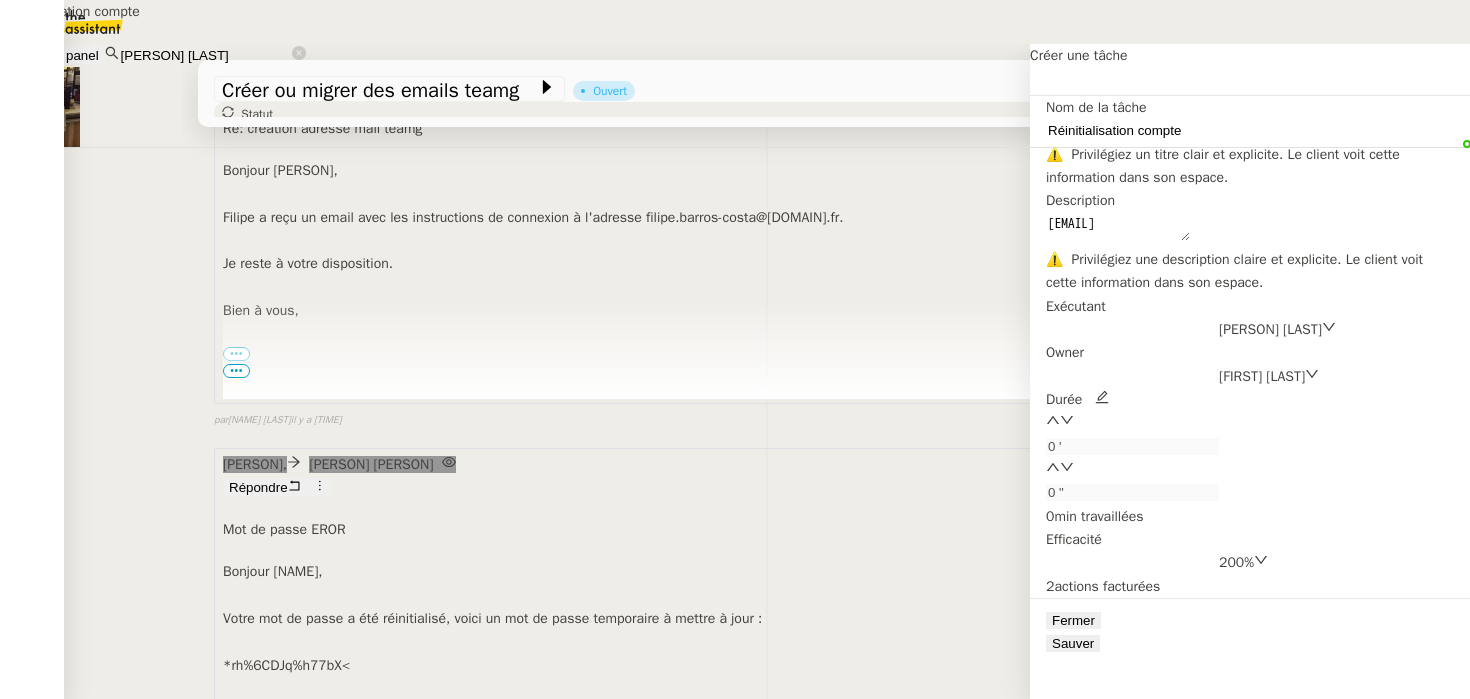 click on "Réinitialisation compte" at bounding box center (1132, 130) 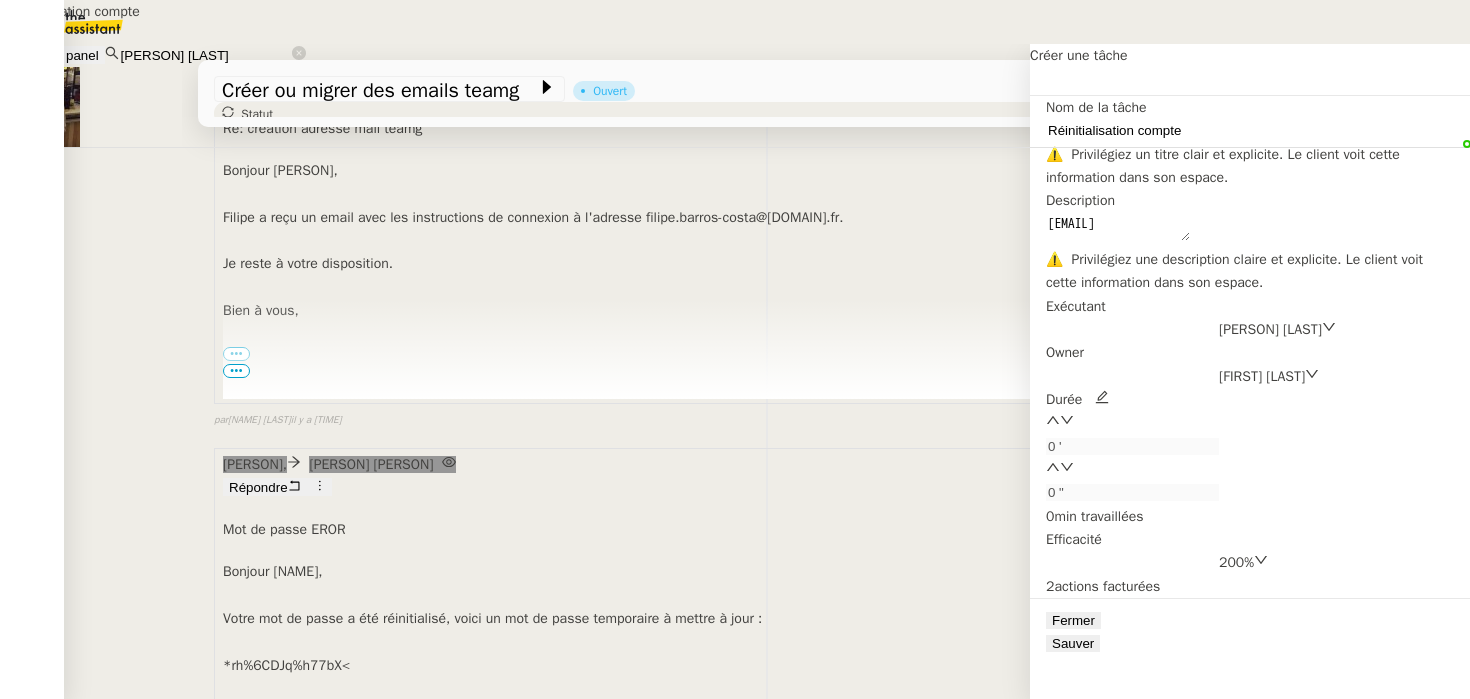 click on "Réinitialisation compte" at bounding box center [1132, 130] 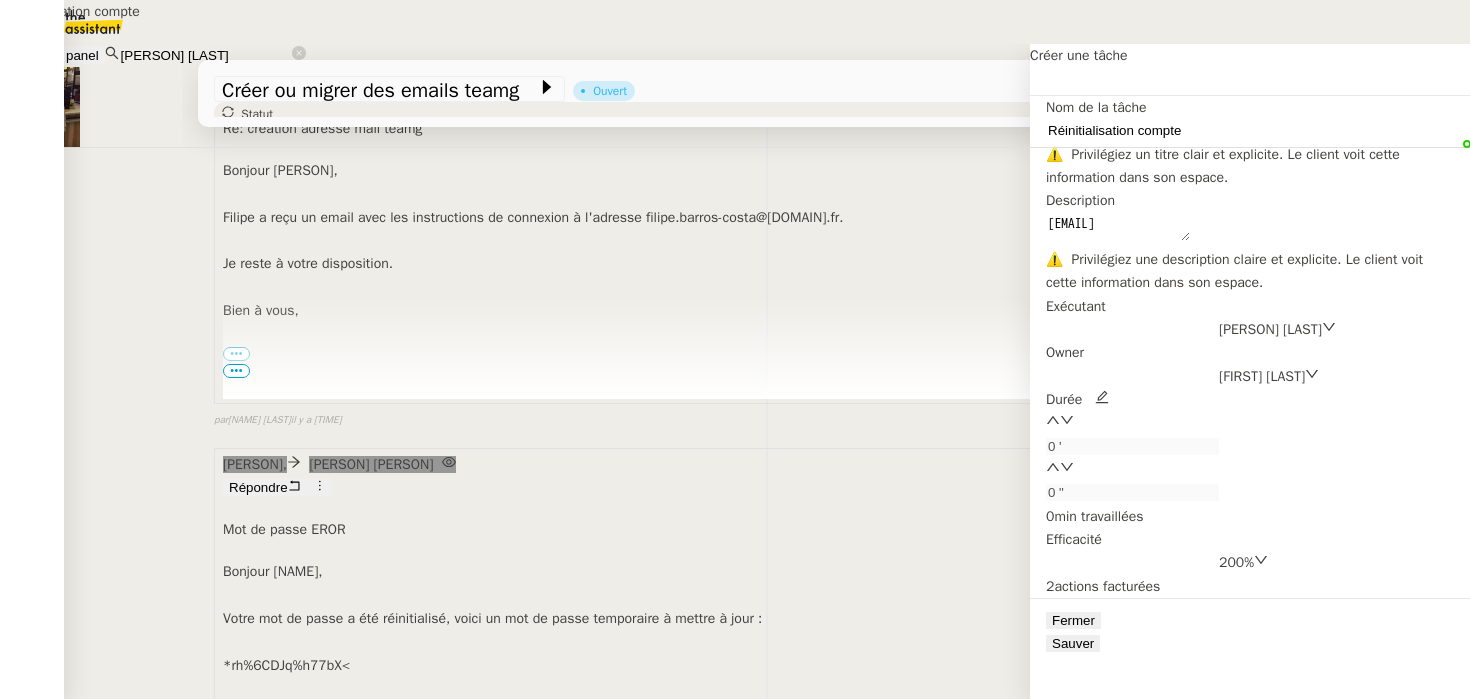 click on "Durée     0 ' 0 "  0  min travaillées" at bounding box center [1250, 320] 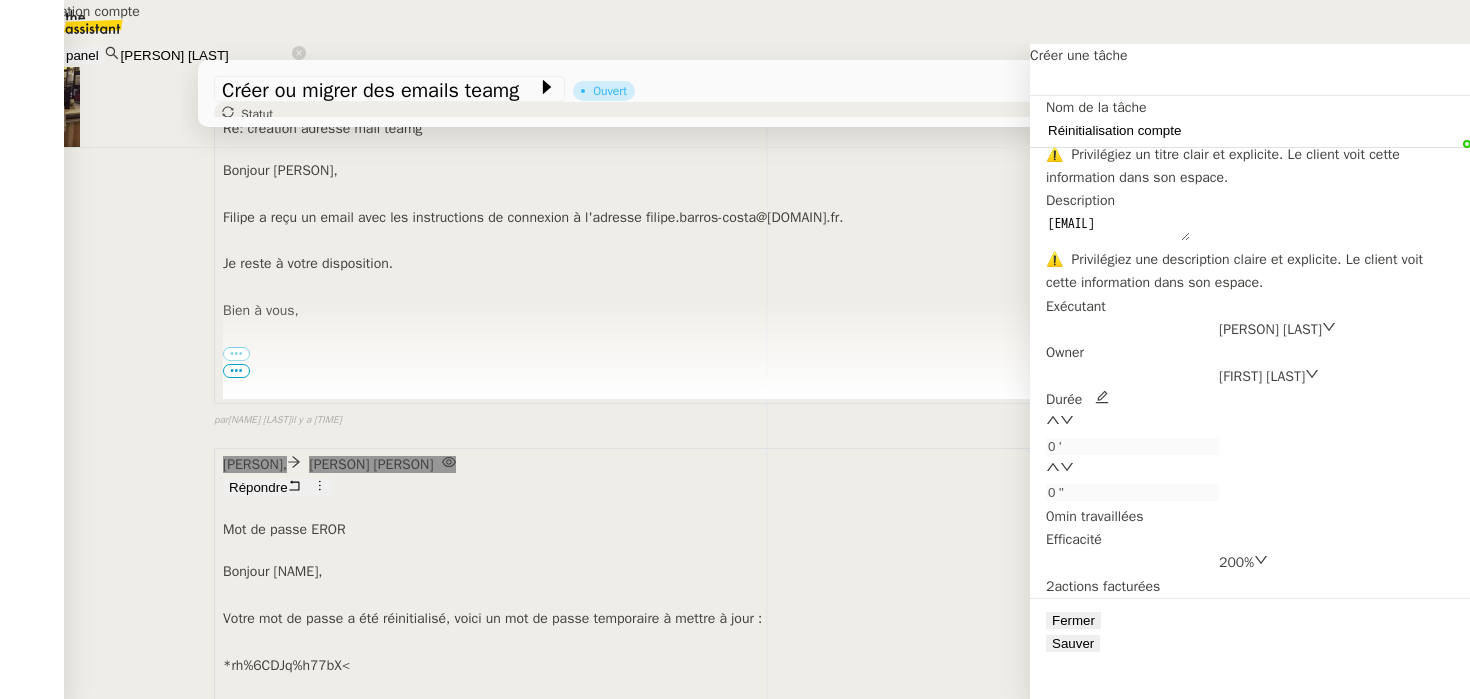 click at bounding box center (1102, 397) 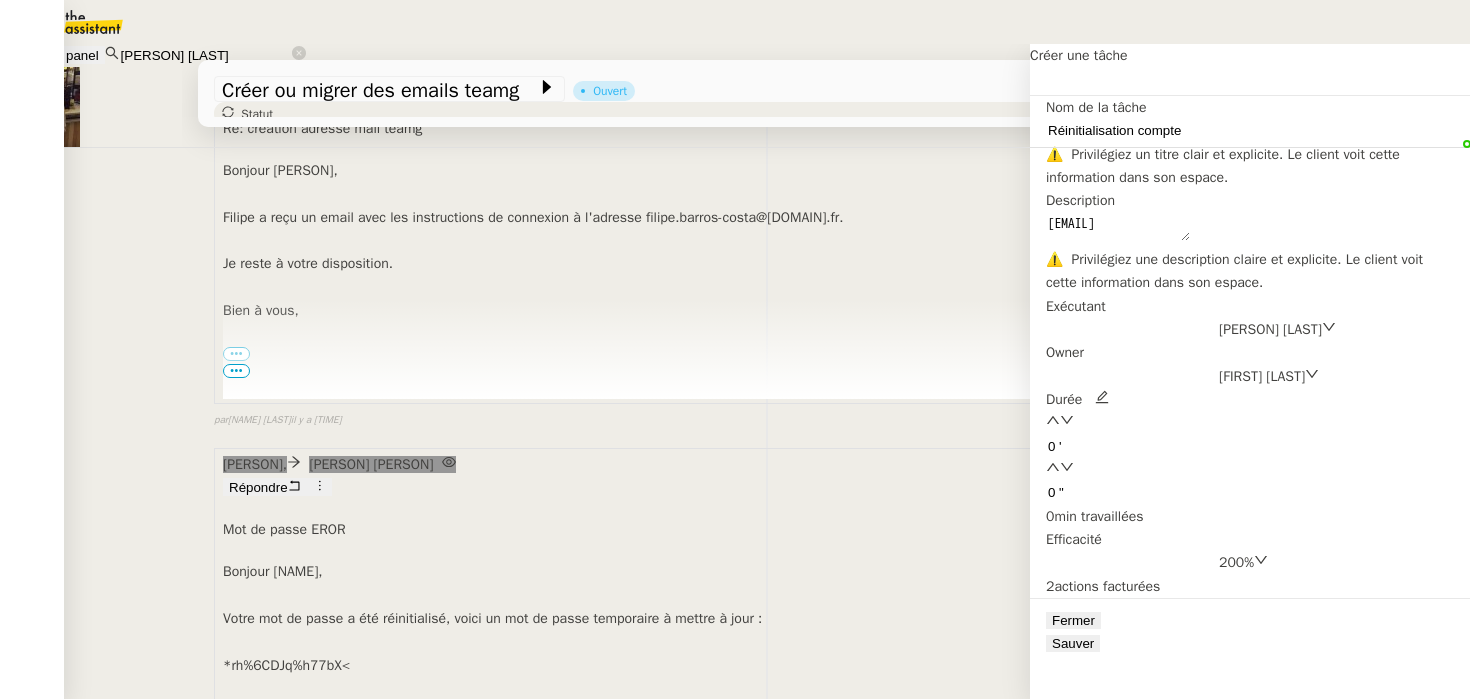 click on "0 '" at bounding box center (1132, 446) 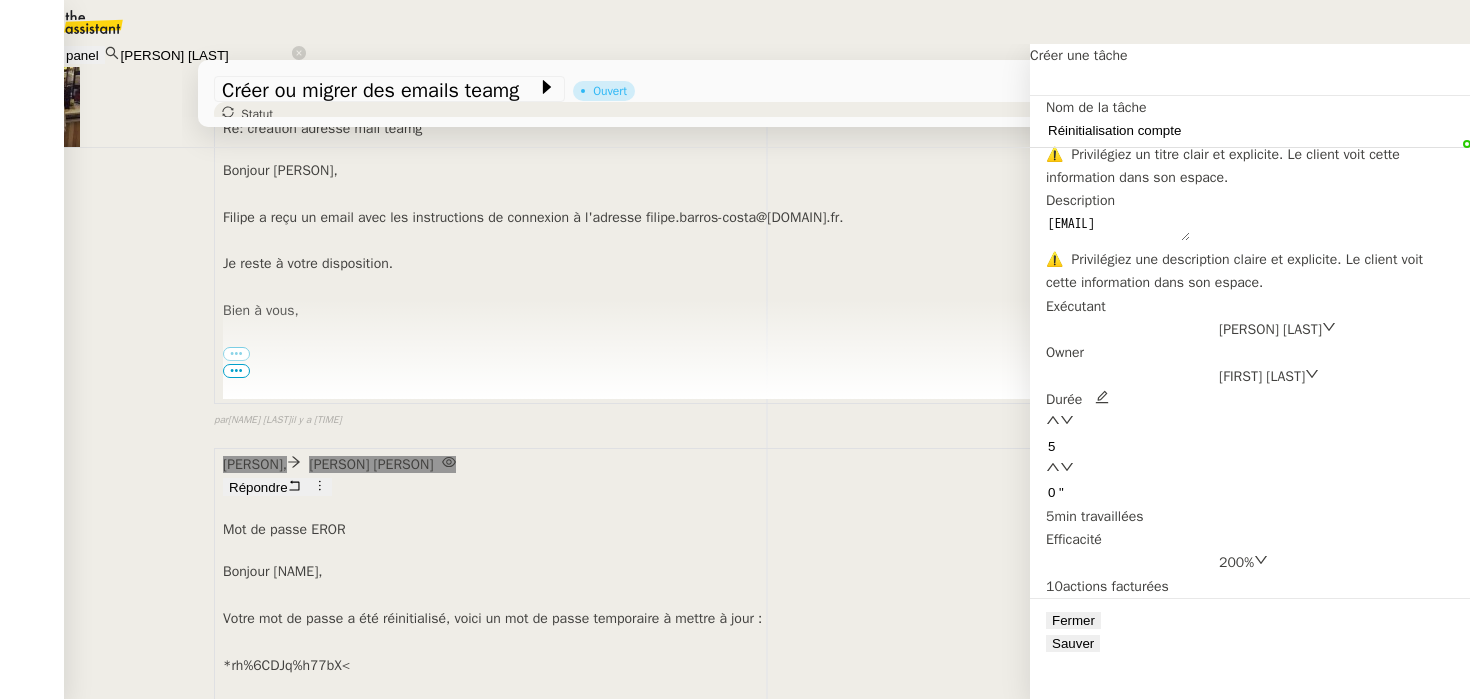 type on "5" 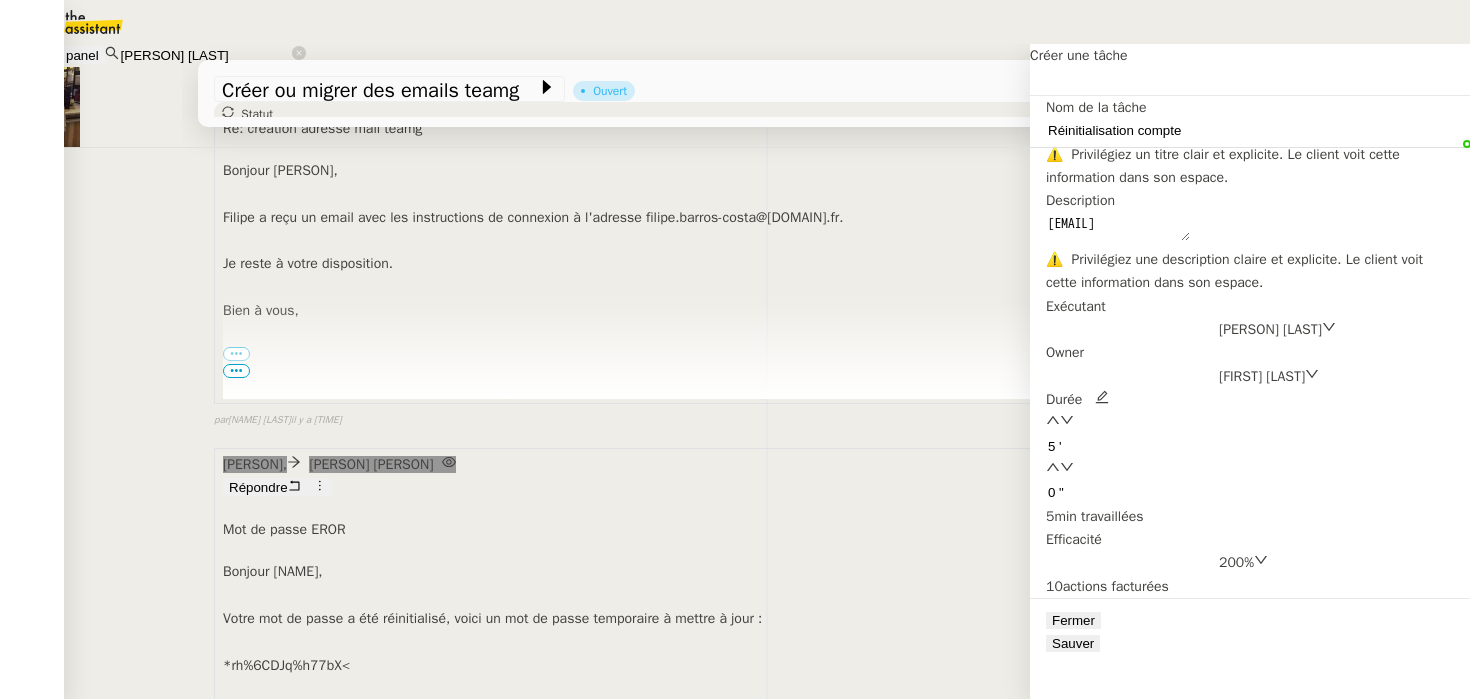 click on "Sauver" at bounding box center (1073, 643) 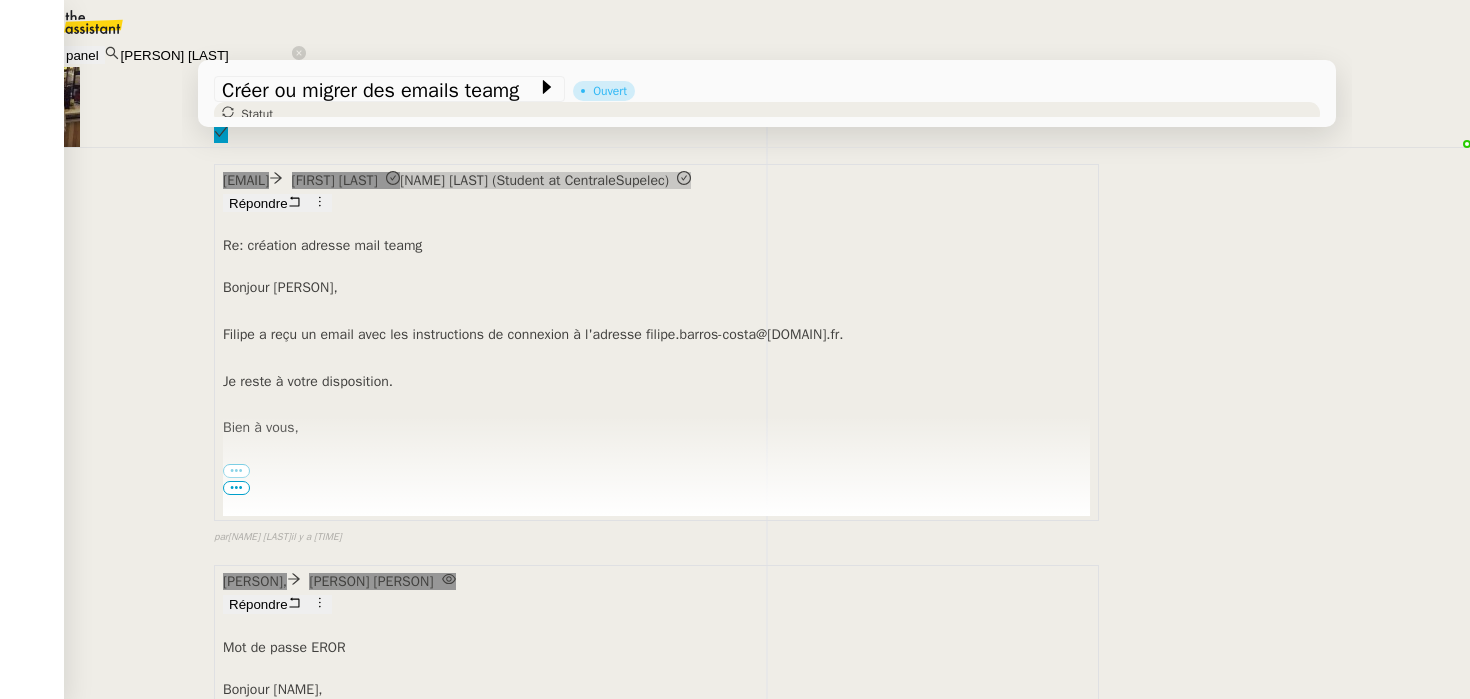 scroll, scrollTop: 0, scrollLeft: 0, axis: both 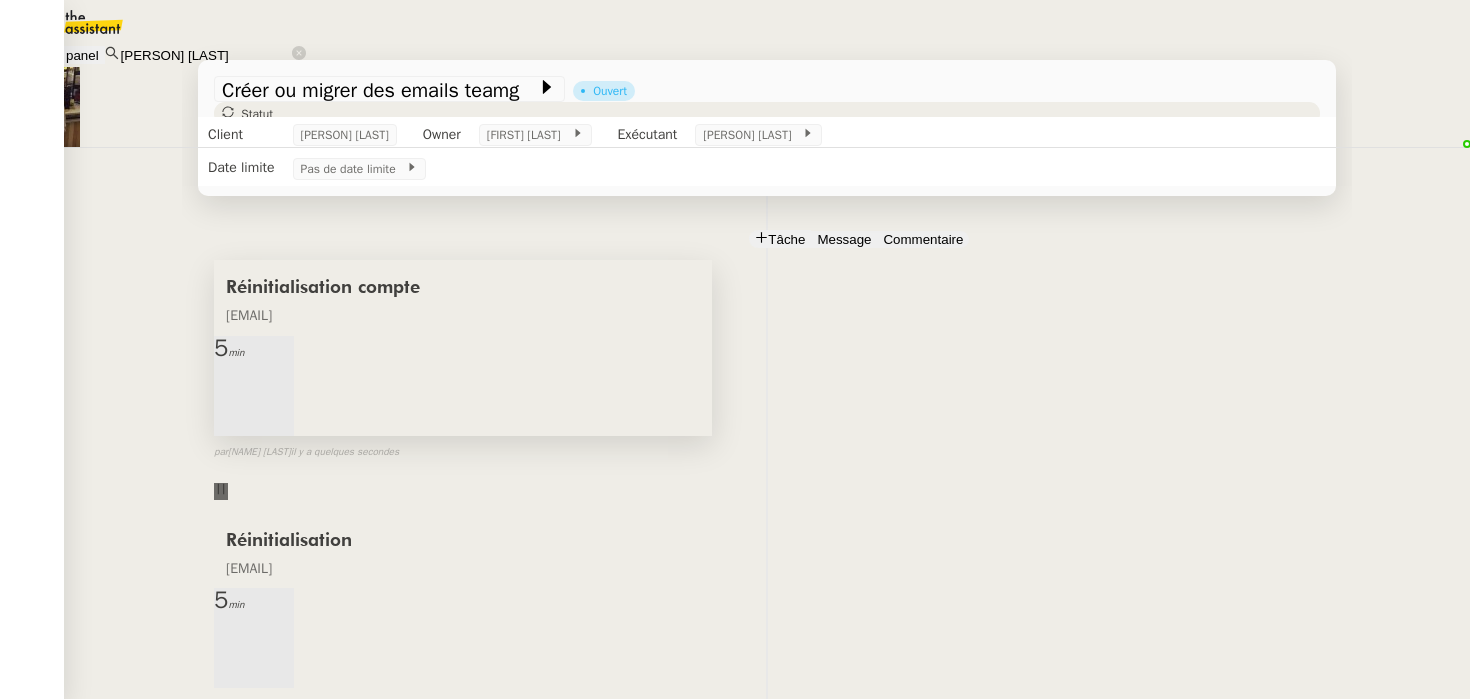 click at bounding box center [274, 361] 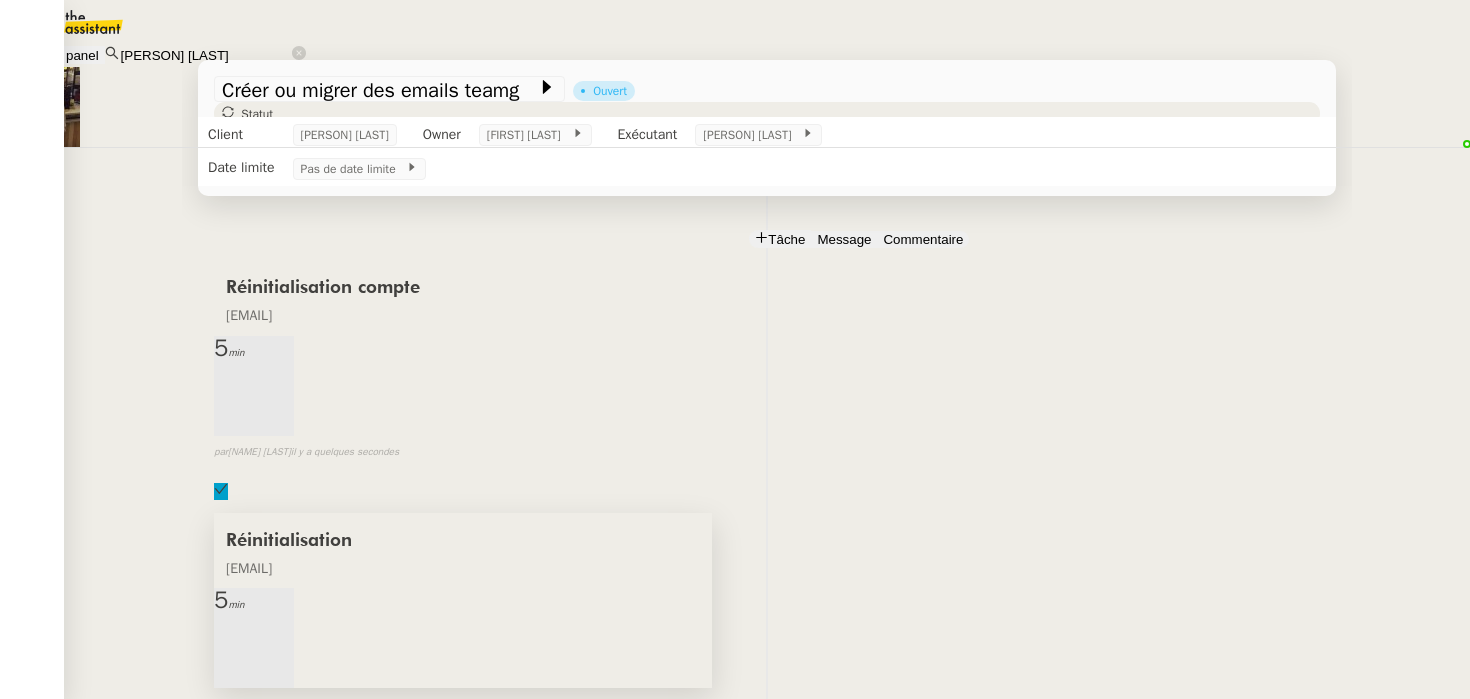 click on "Réinitialisation" at bounding box center [289, 541] 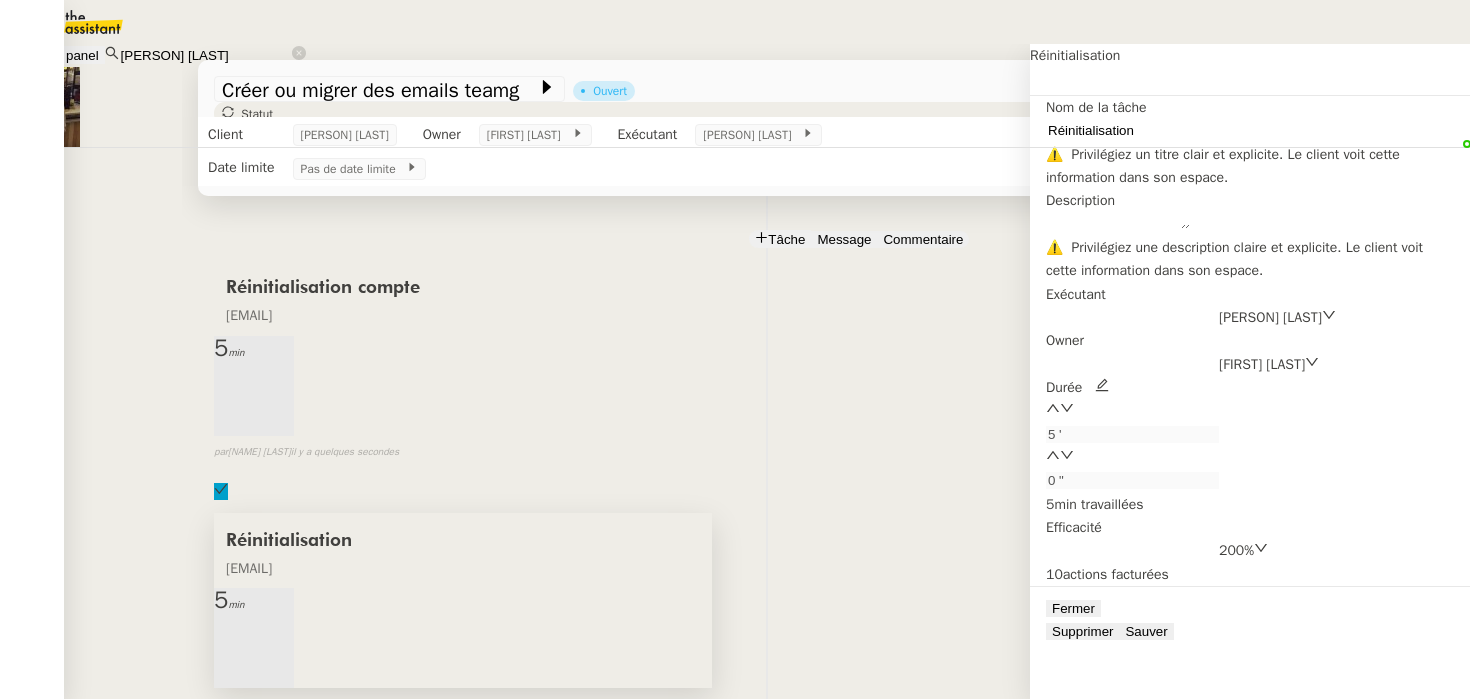 click on "Réinitialisation" at bounding box center [1132, 130] 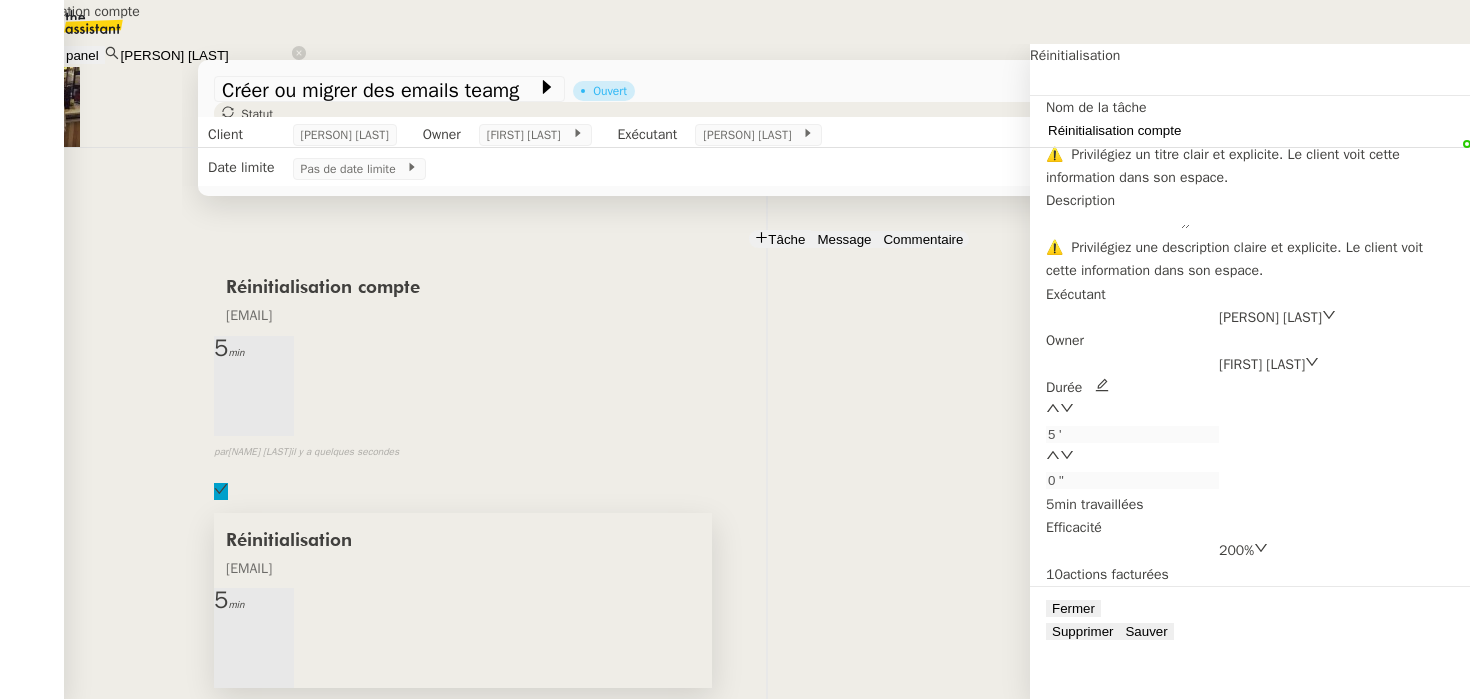 type on "Réinitialisation compte" 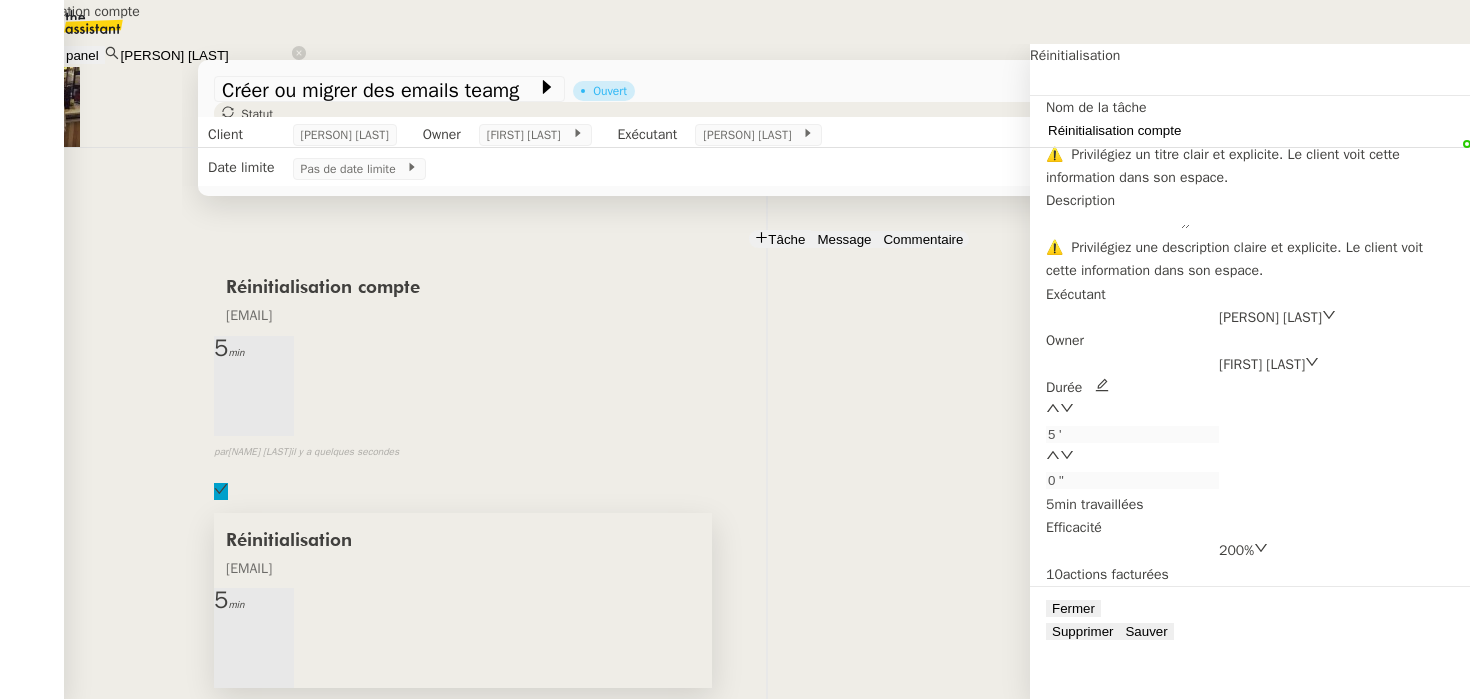 click on "Sauver" at bounding box center [1146, 631] 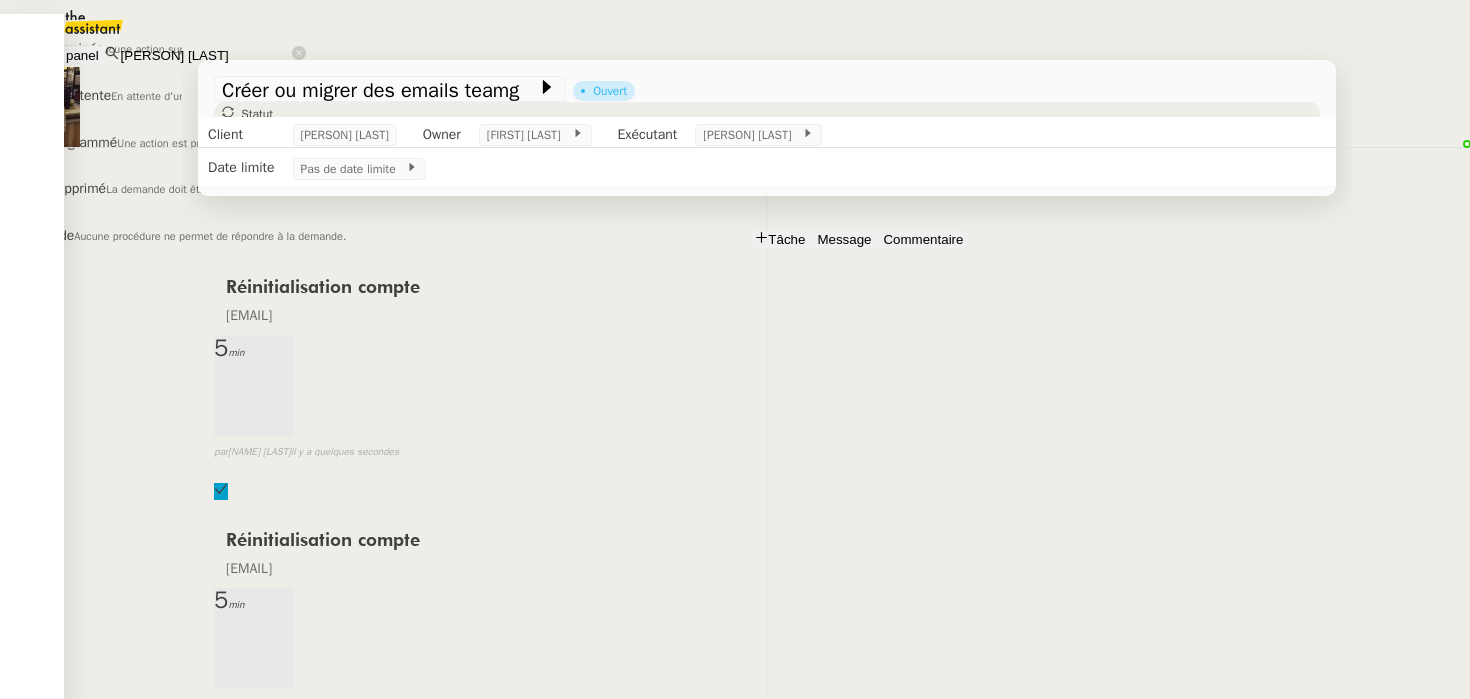 click on "En attente d'une réponse d'un client, d'un contact ou d'un tiers." at bounding box center (213, 49) 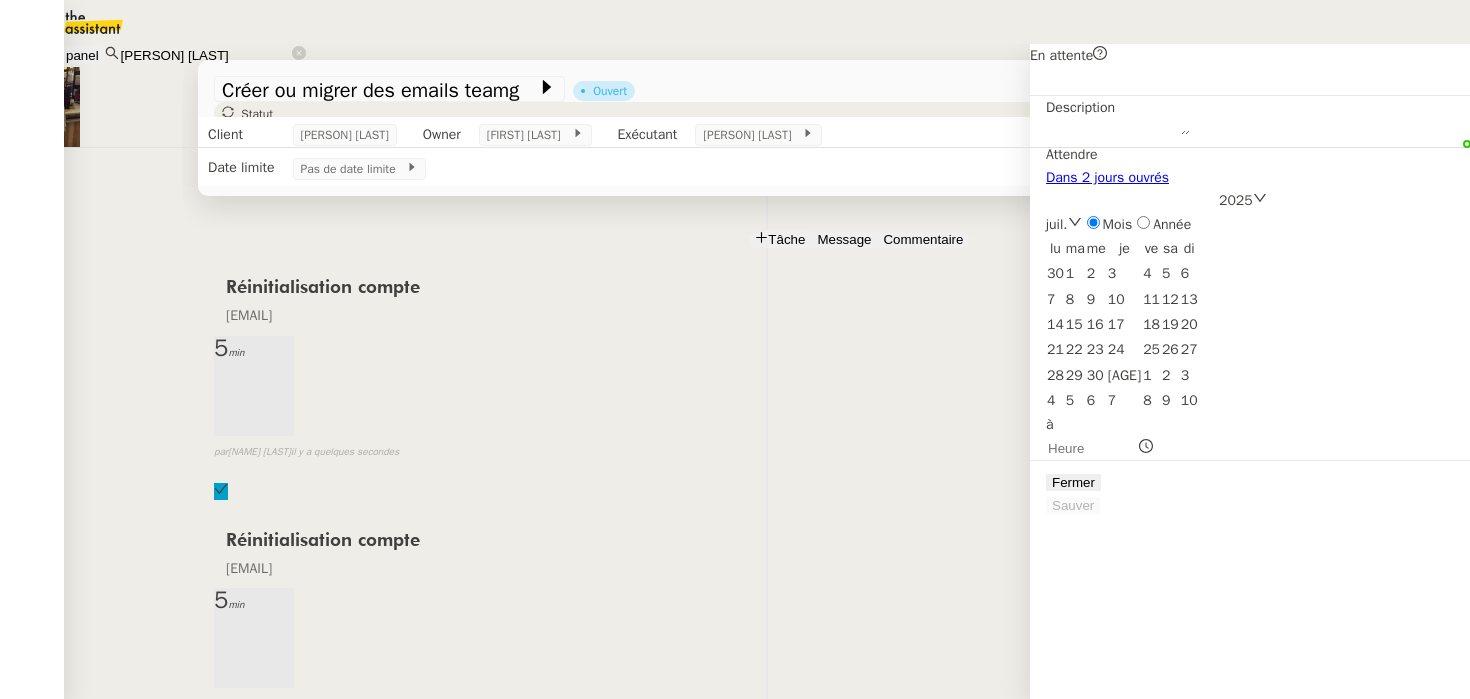 click on "Dans 2 jours ouvrés" at bounding box center (1107, 177) 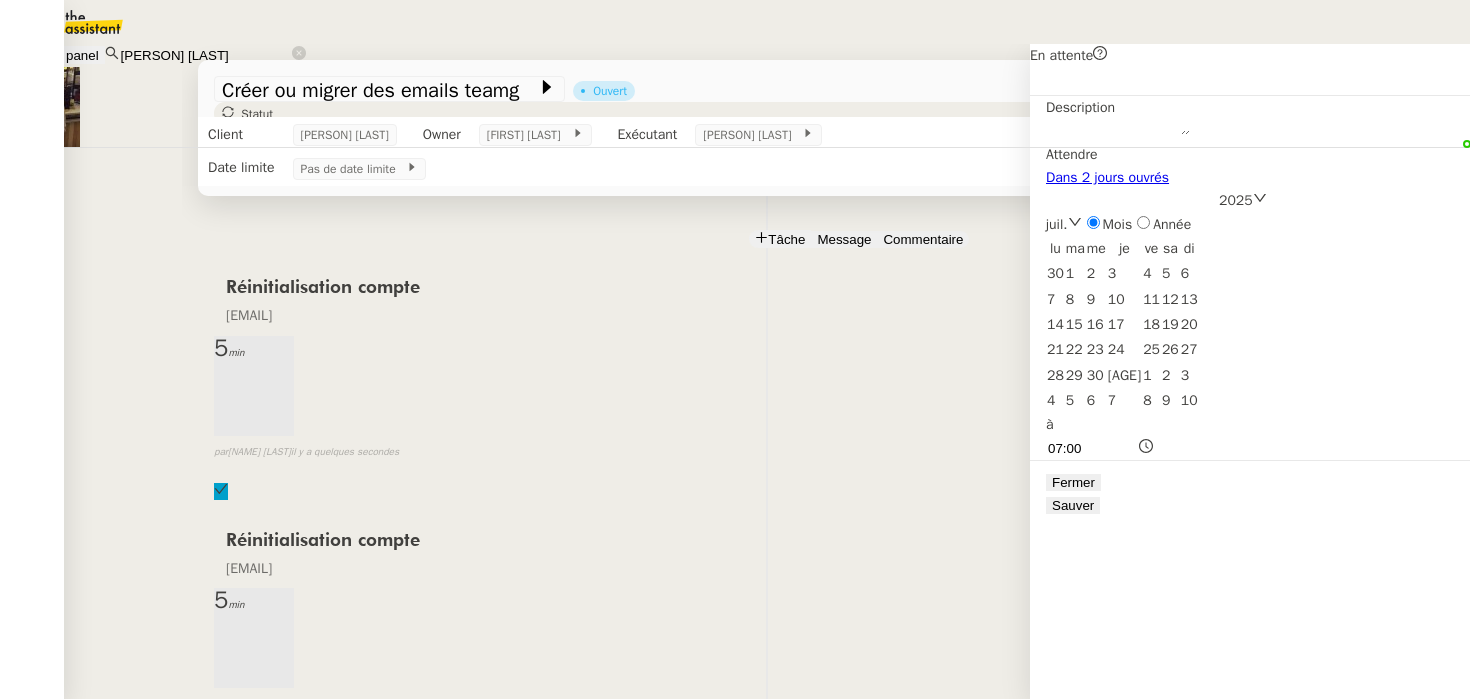 click on "Sauver" at bounding box center [1073, 505] 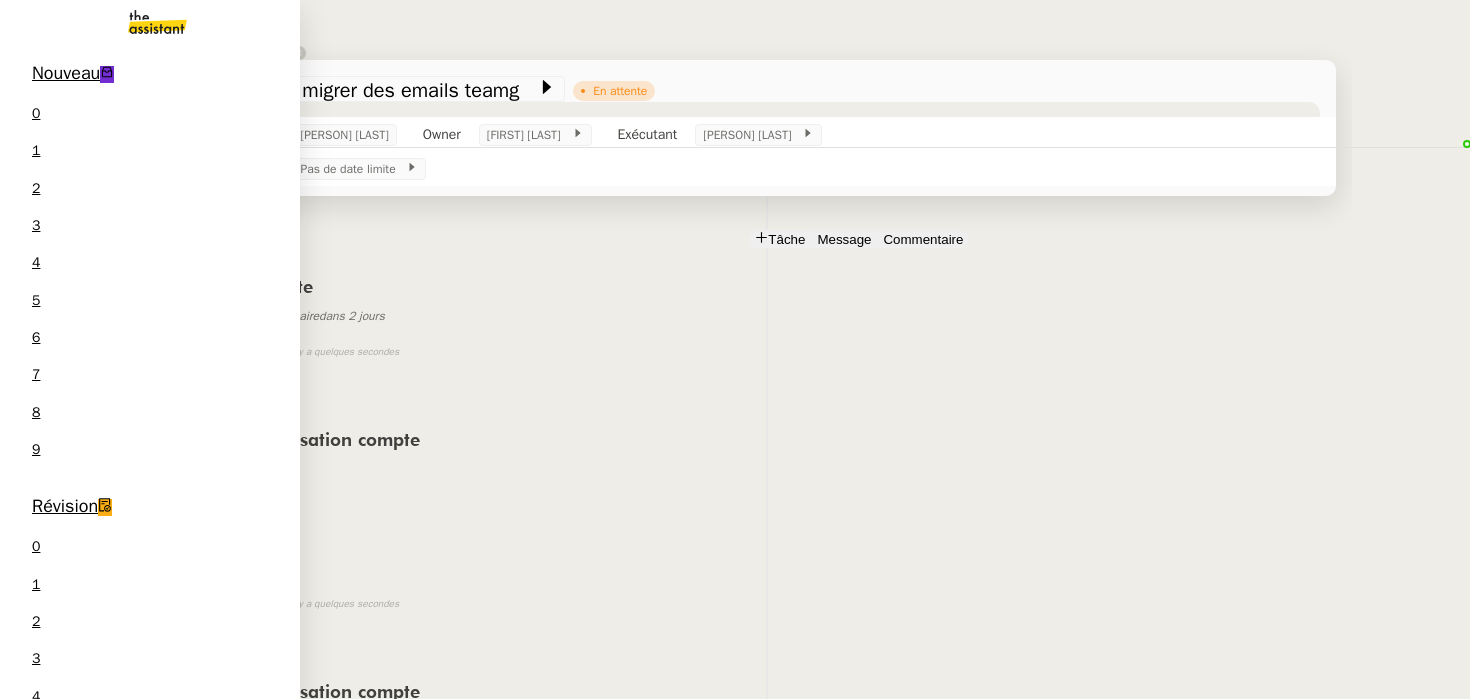 click on "Nouveau" at bounding box center (66, 73) 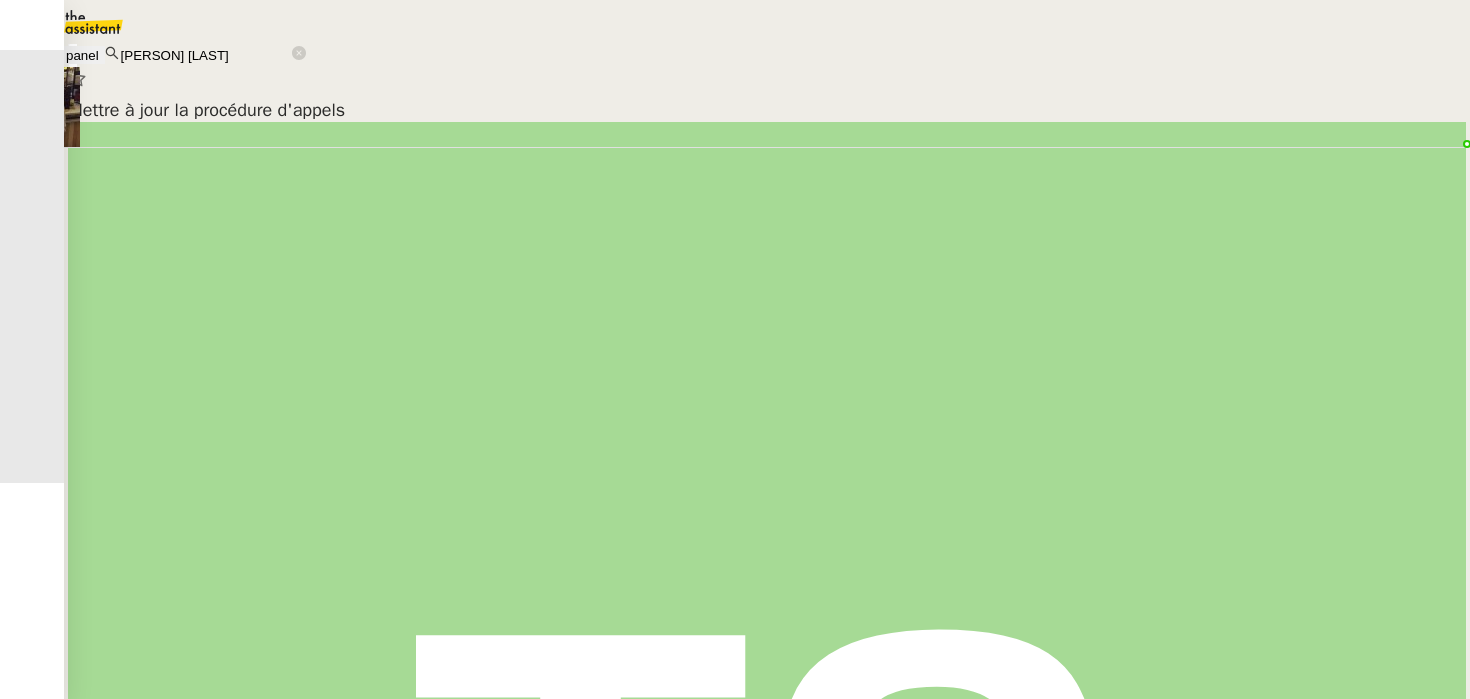 click on "Mettre à jour la procédure d'appels [PERSON] [PERSON] client nobody attribué à [PERSON] [PERSON] Modifié il y a [TIME] Créé il y a [TIME] Ouvert" at bounding box center [767, 371] 